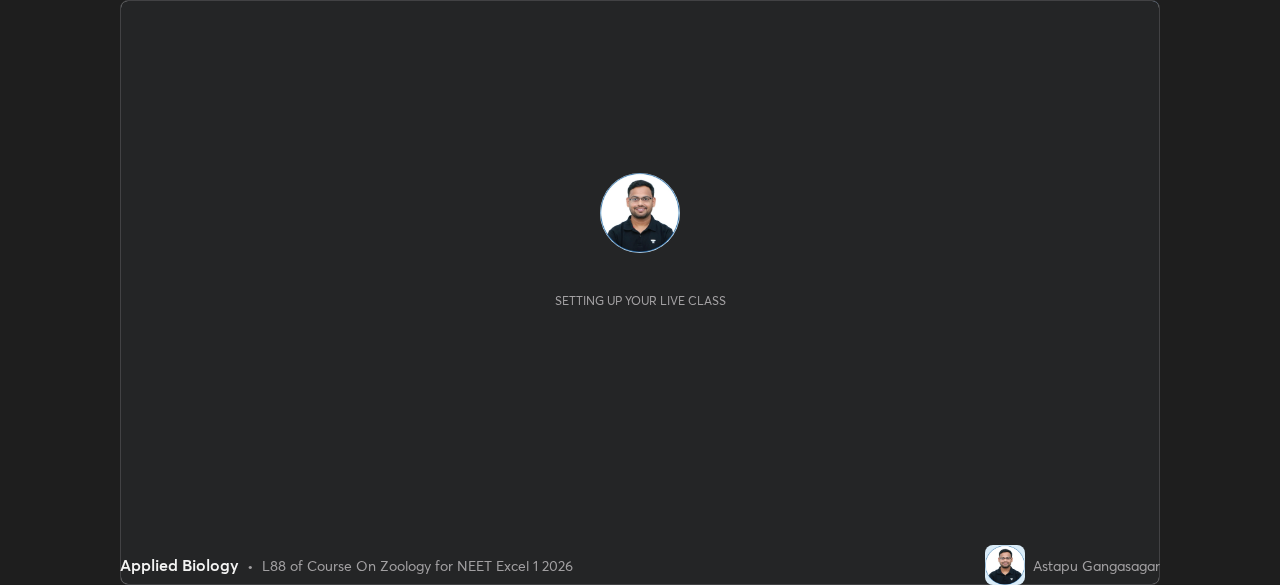scroll, scrollTop: 0, scrollLeft: 0, axis: both 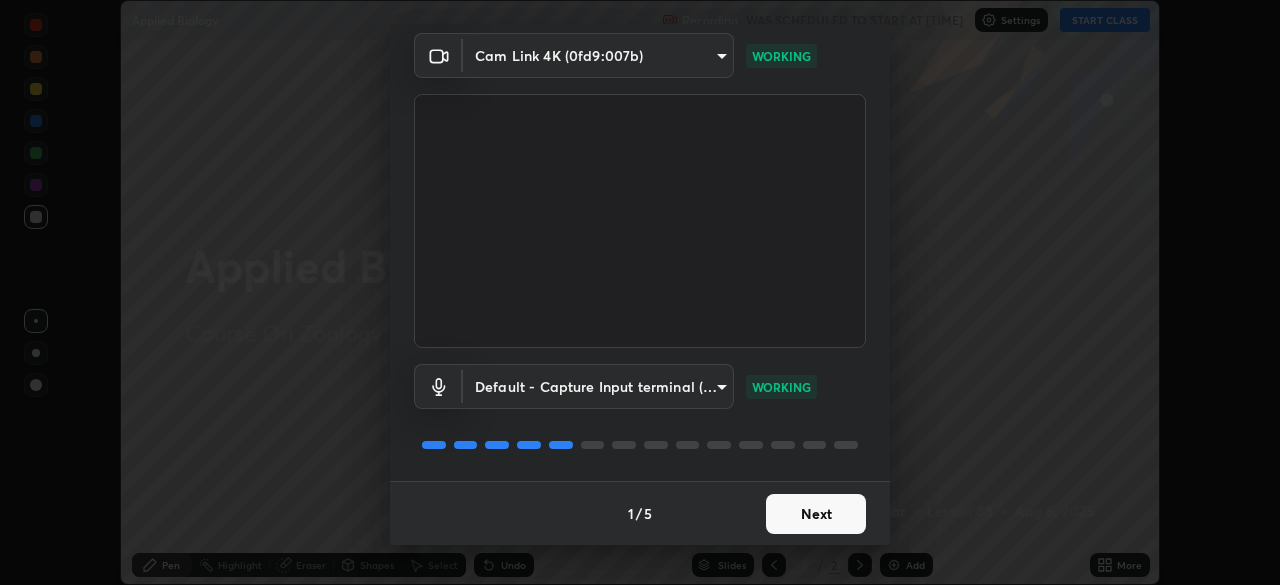 click on "Next" at bounding box center [816, 514] 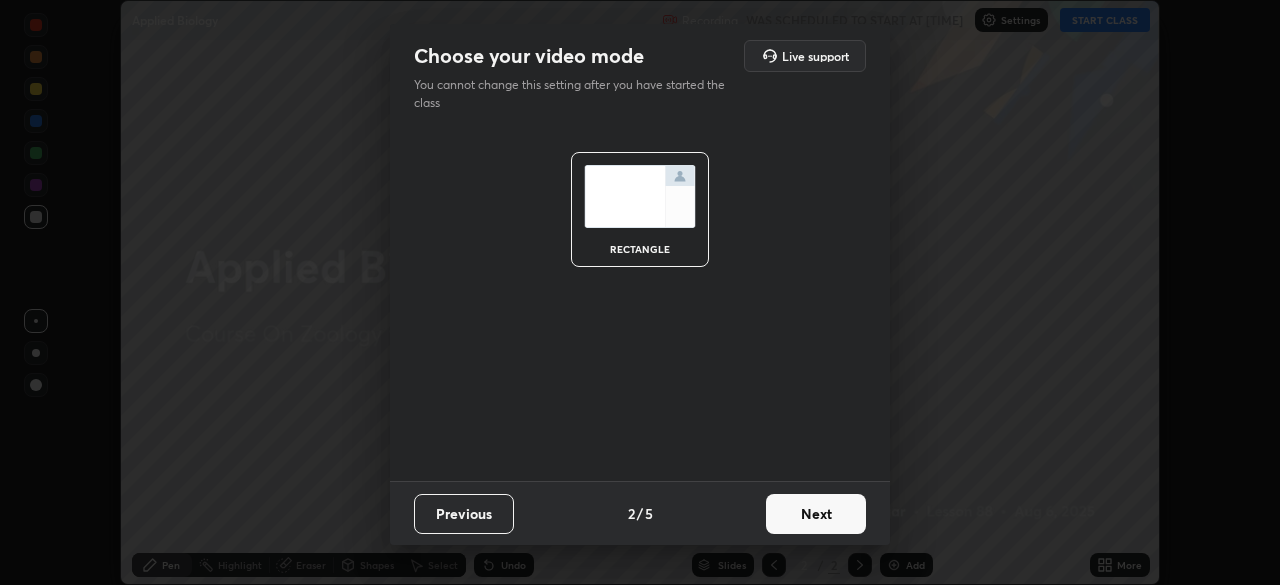 scroll, scrollTop: 0, scrollLeft: 0, axis: both 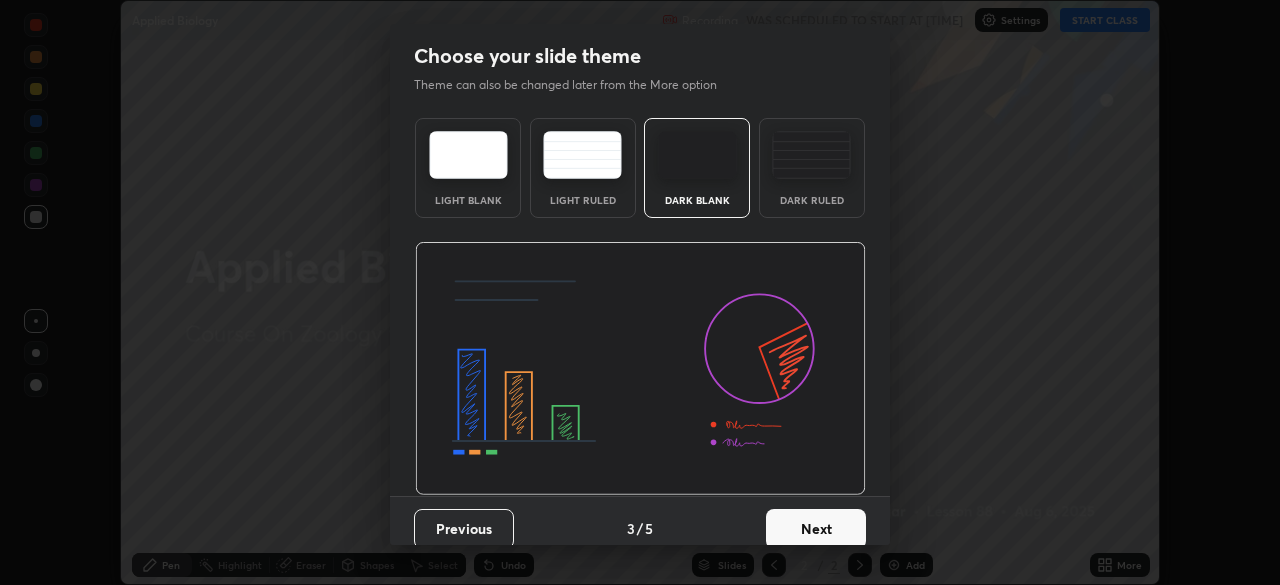 click on "Next" at bounding box center [816, 529] 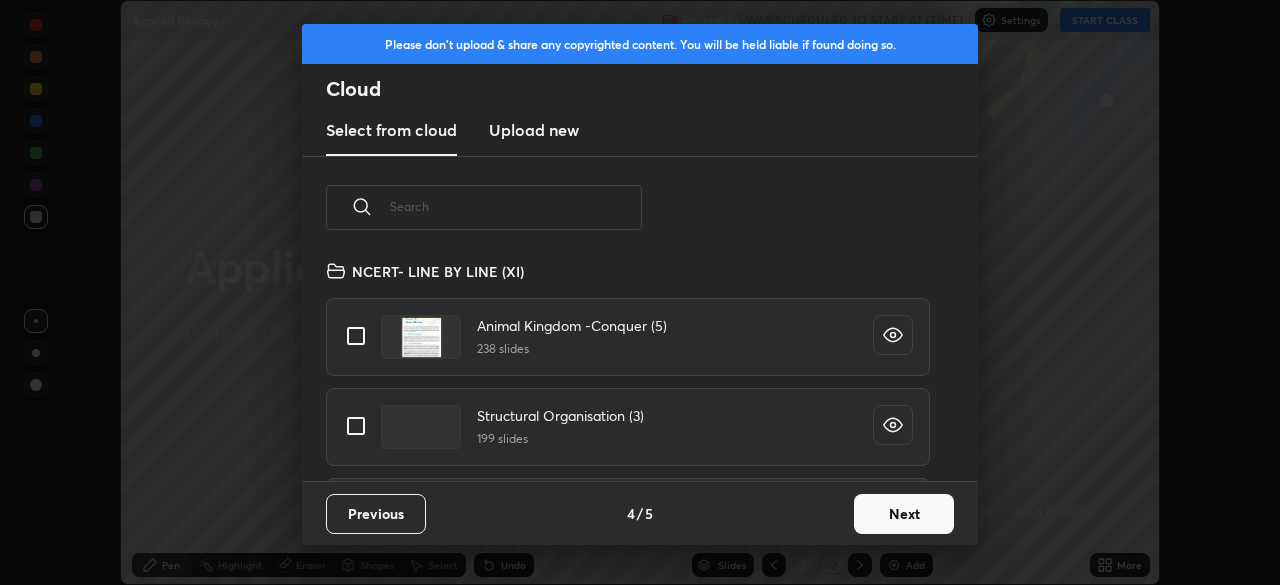 scroll, scrollTop: 7, scrollLeft: 11, axis: both 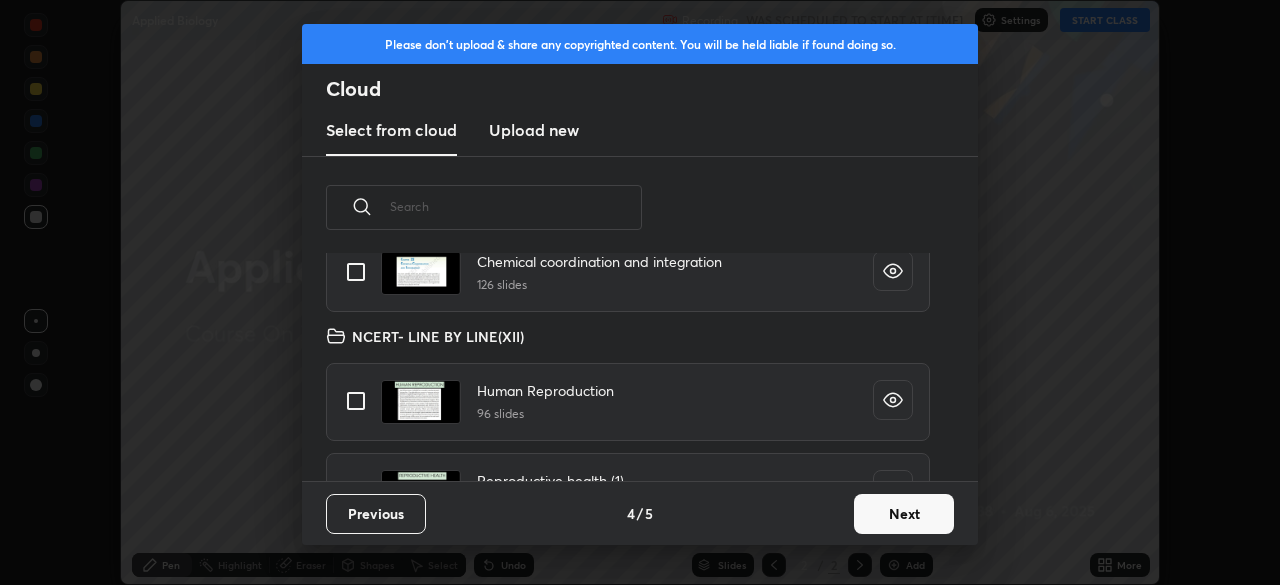 click at bounding box center [356, 401] 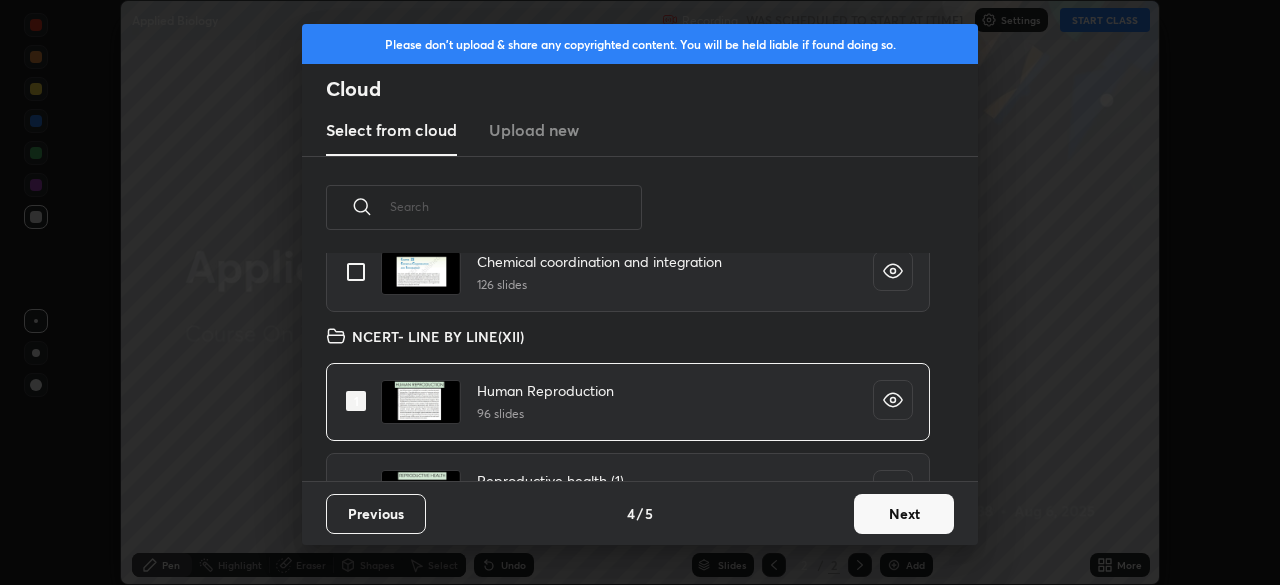 click on "Next" at bounding box center (904, 514) 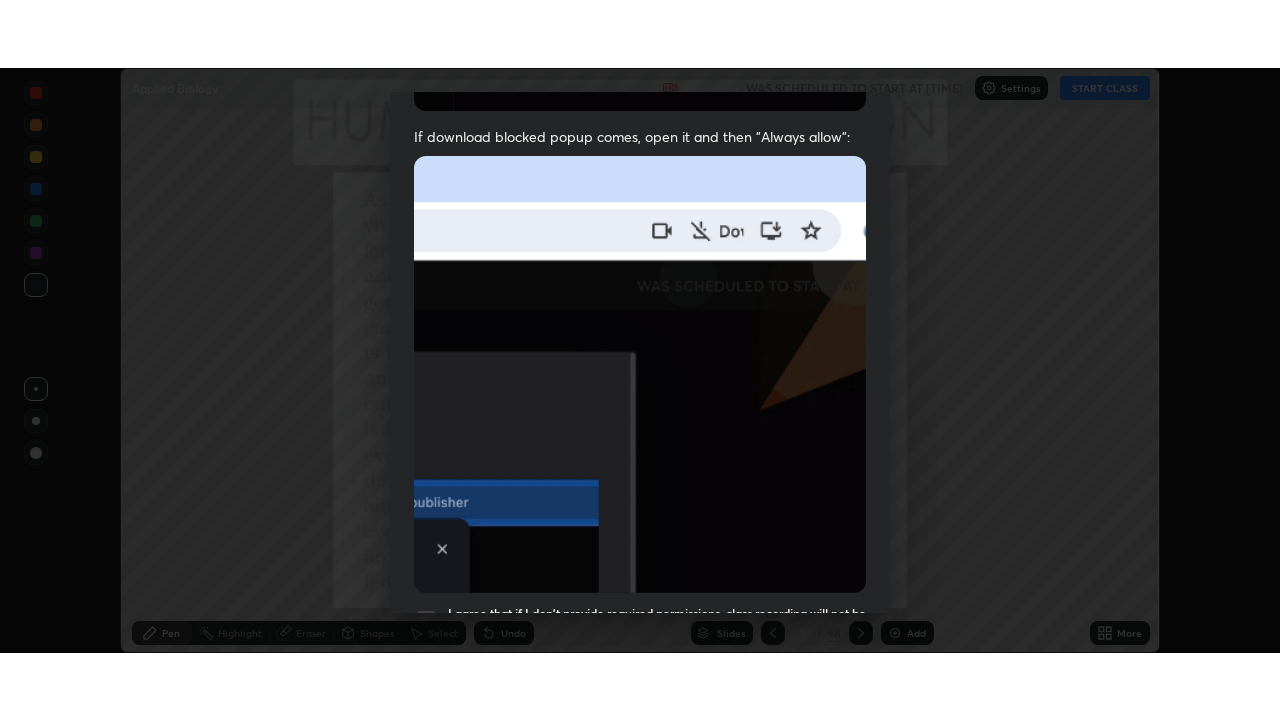 scroll, scrollTop: 479, scrollLeft: 0, axis: vertical 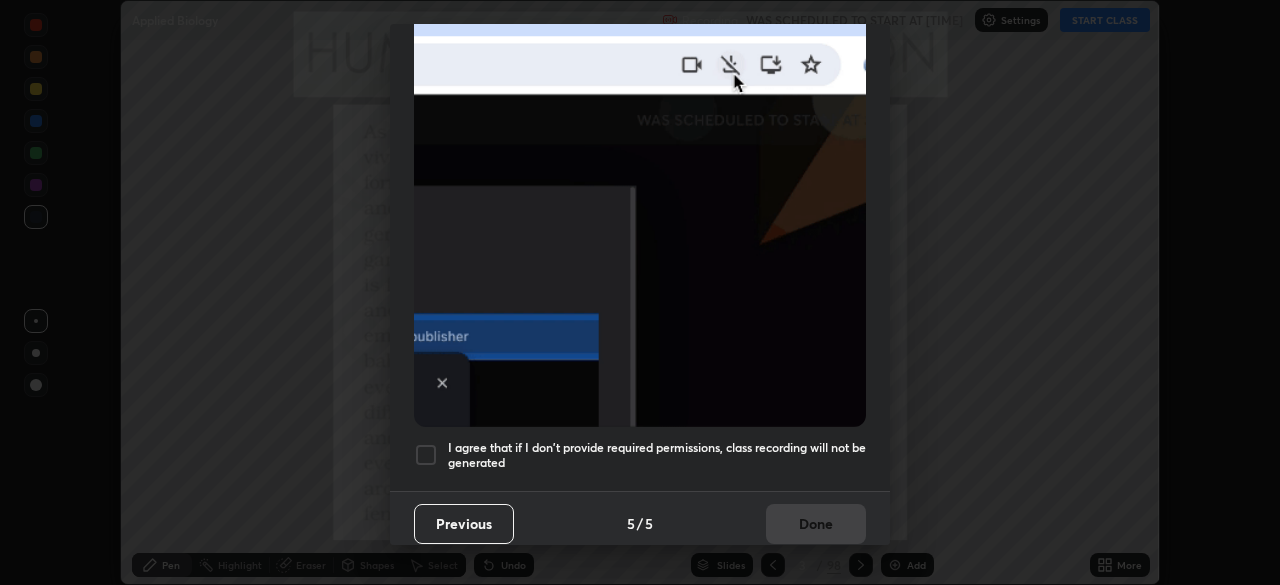 click at bounding box center [426, 455] 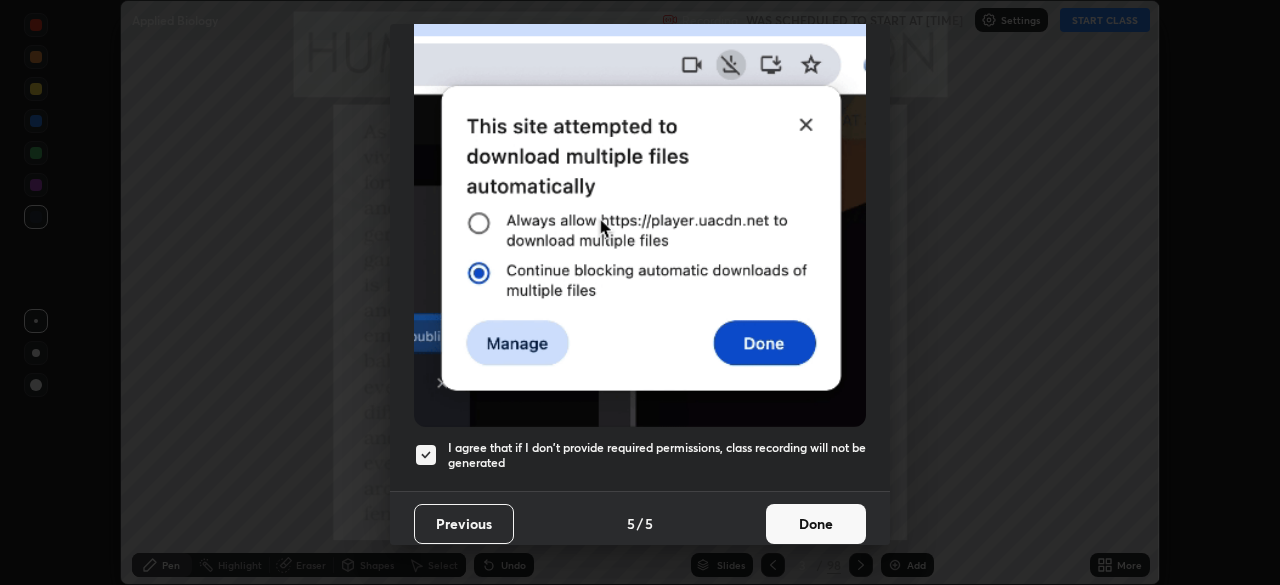 click on "Done" at bounding box center [816, 524] 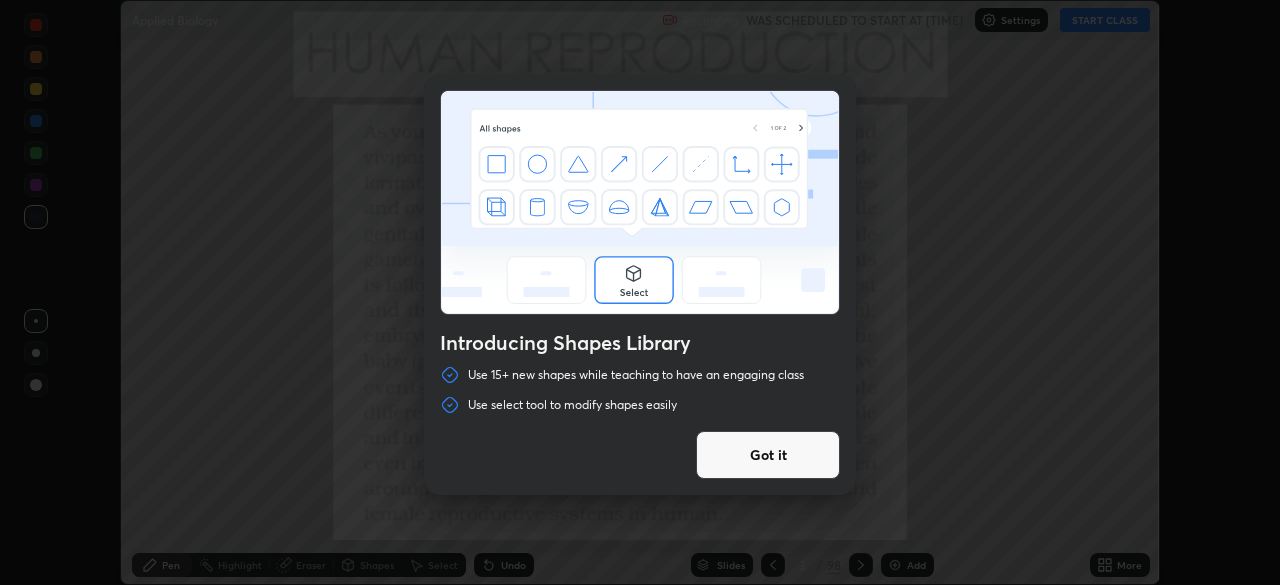 click on "Got it" at bounding box center (768, 455) 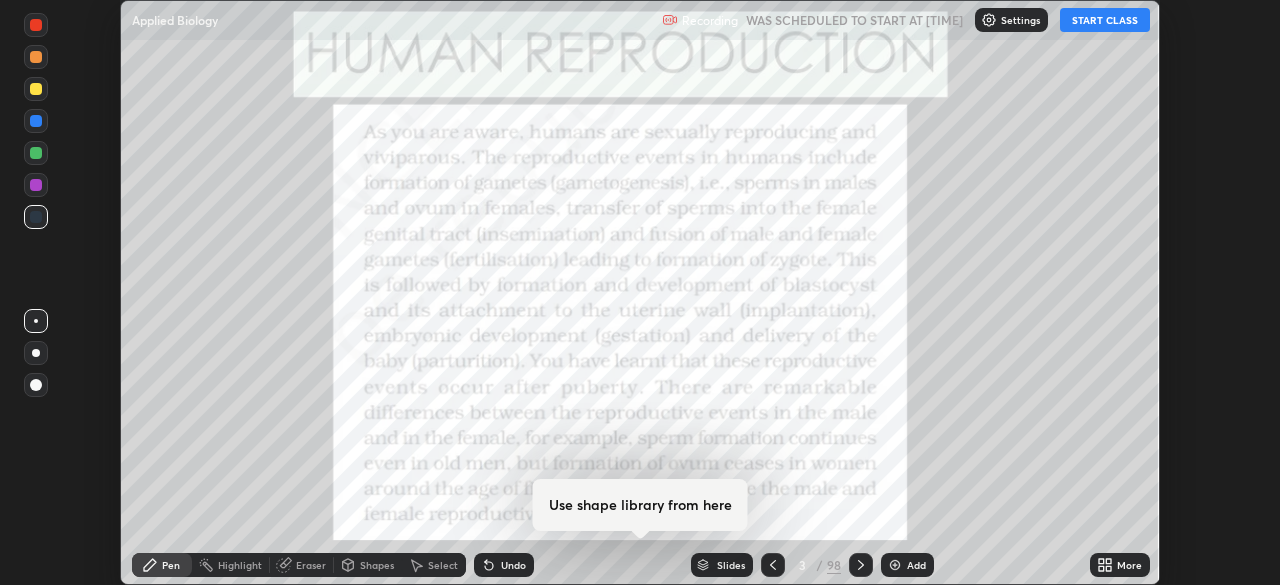 click on "More" at bounding box center [1129, 565] 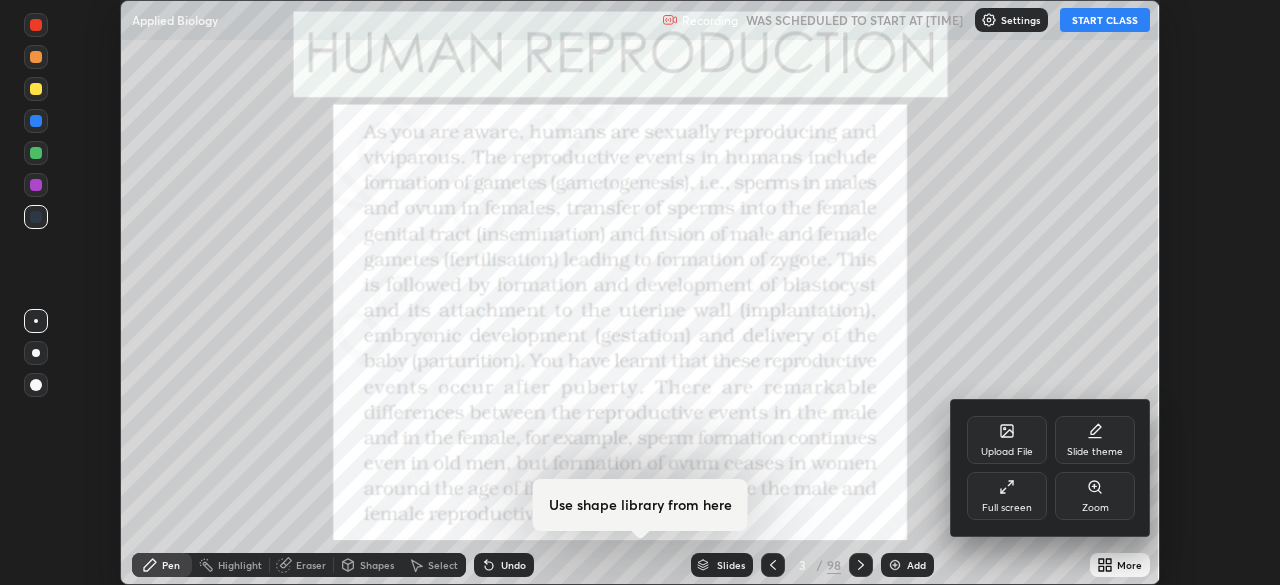 click on "Full screen" at bounding box center (1007, 496) 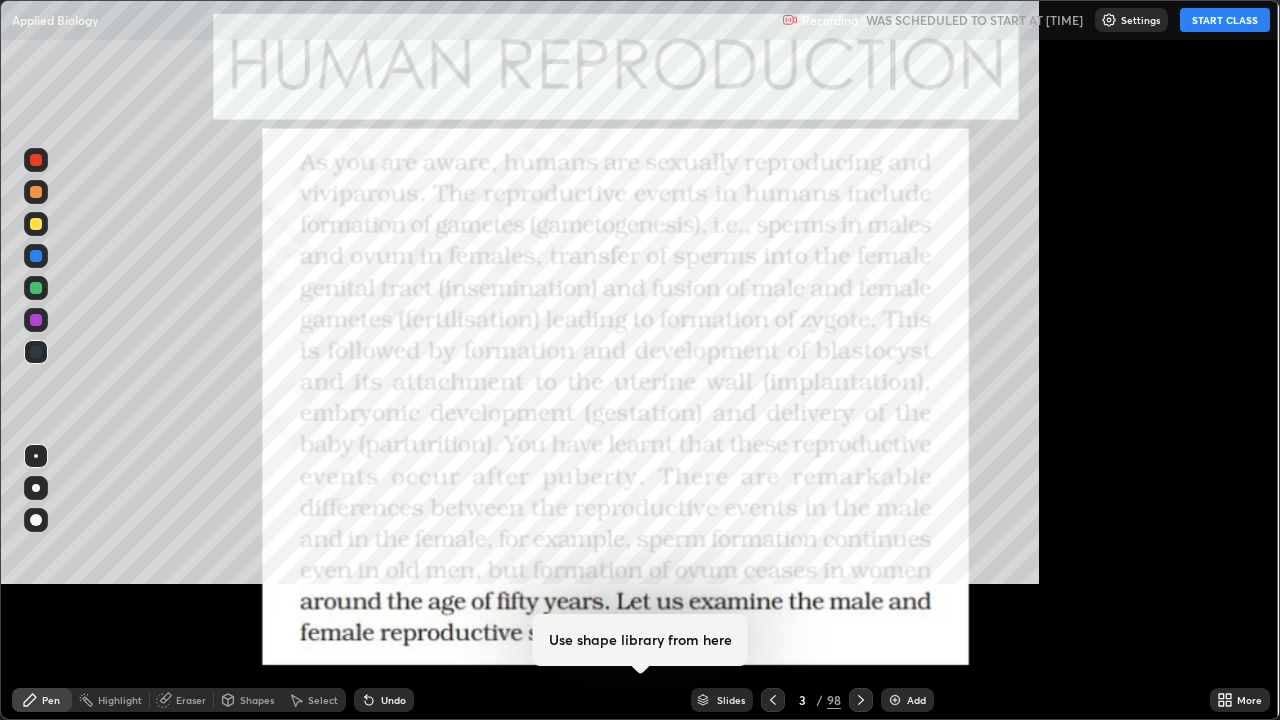 scroll, scrollTop: 99280, scrollLeft: 98720, axis: both 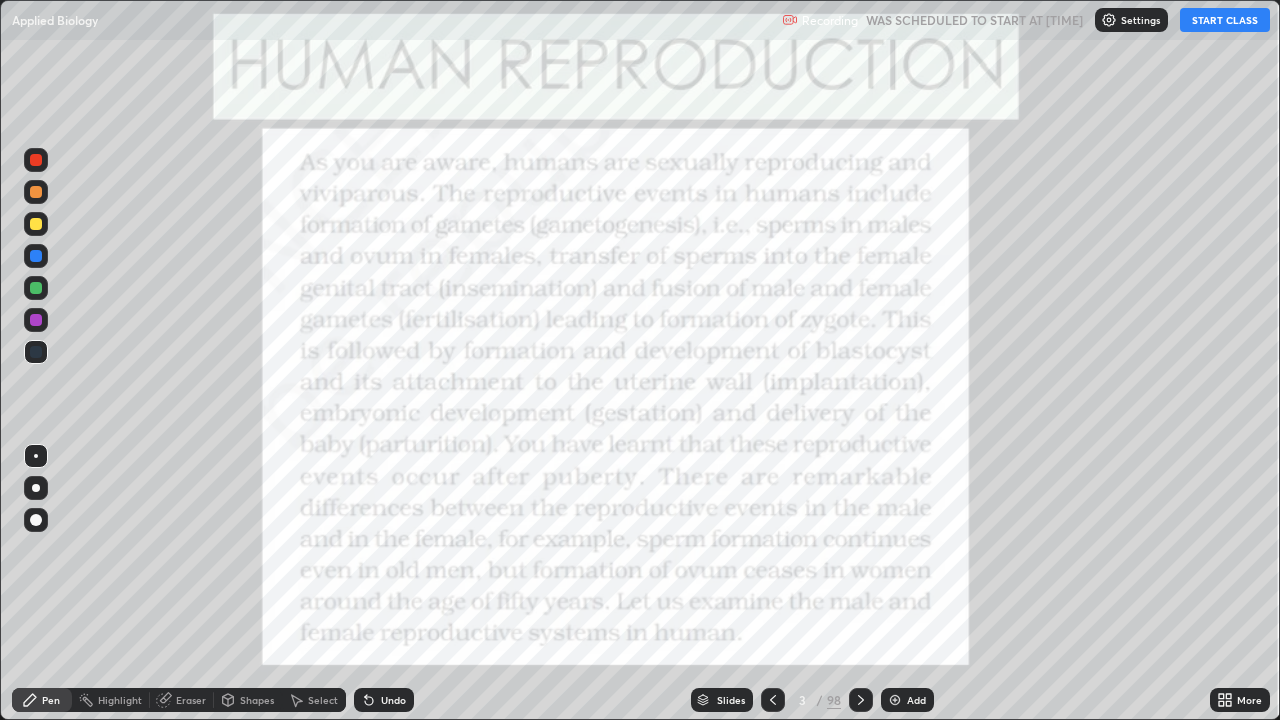 click 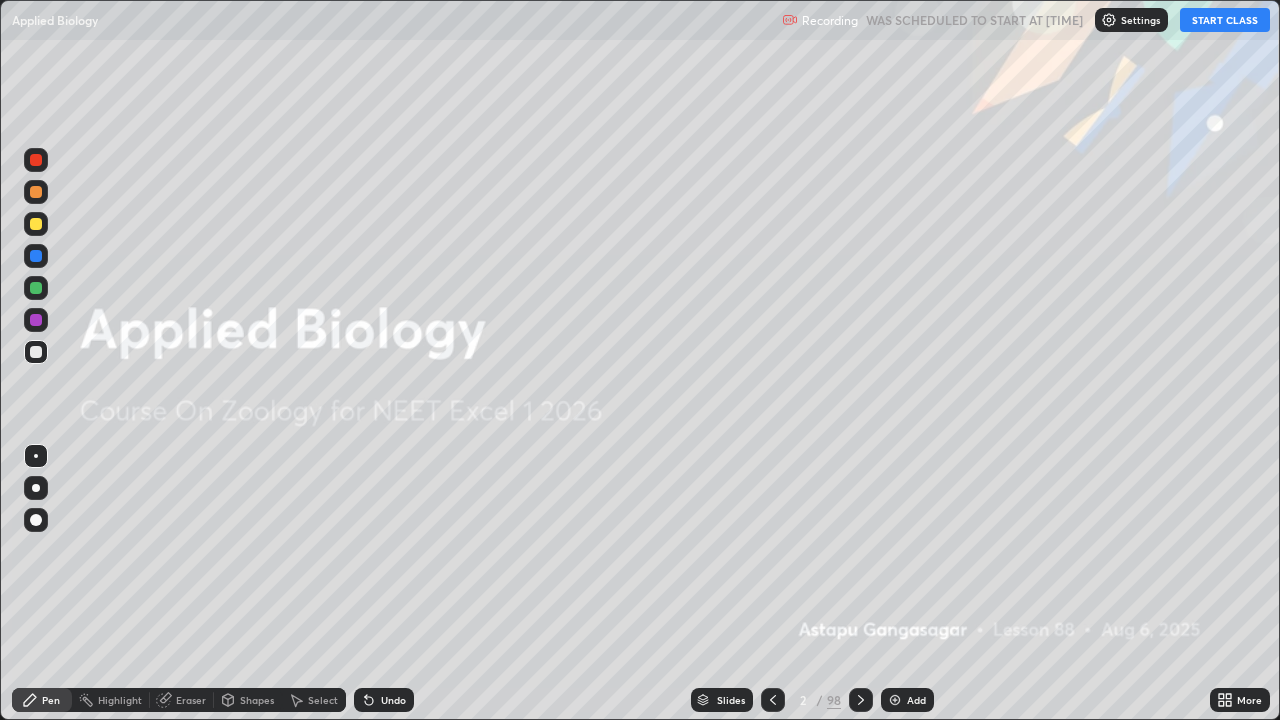 click on "START CLASS" at bounding box center [1225, 20] 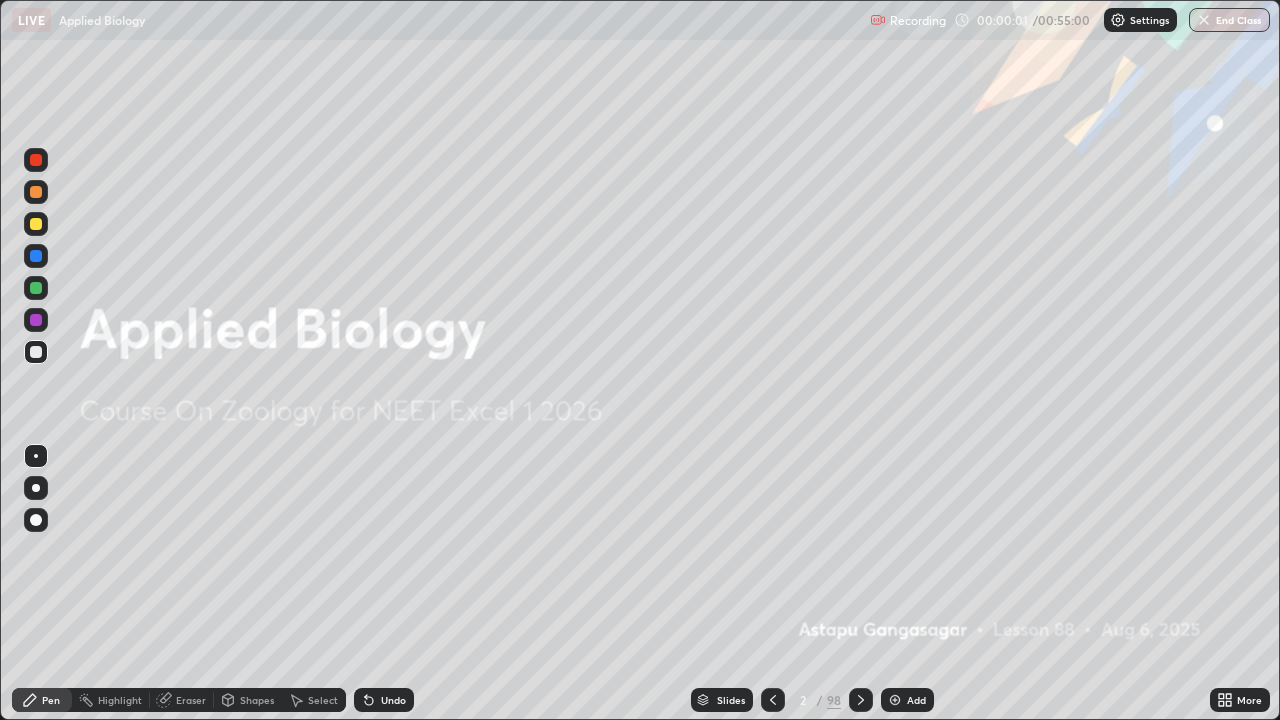 click on "Add" at bounding box center (916, 700) 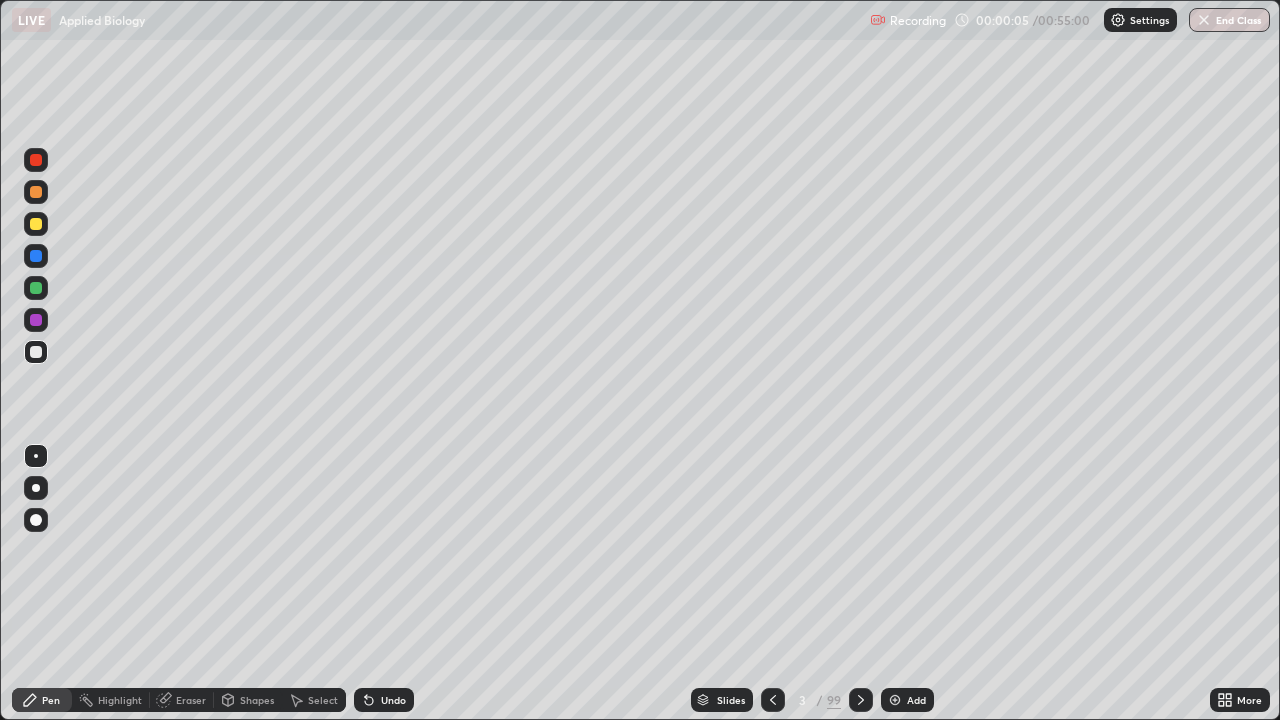 click at bounding box center [36, 192] 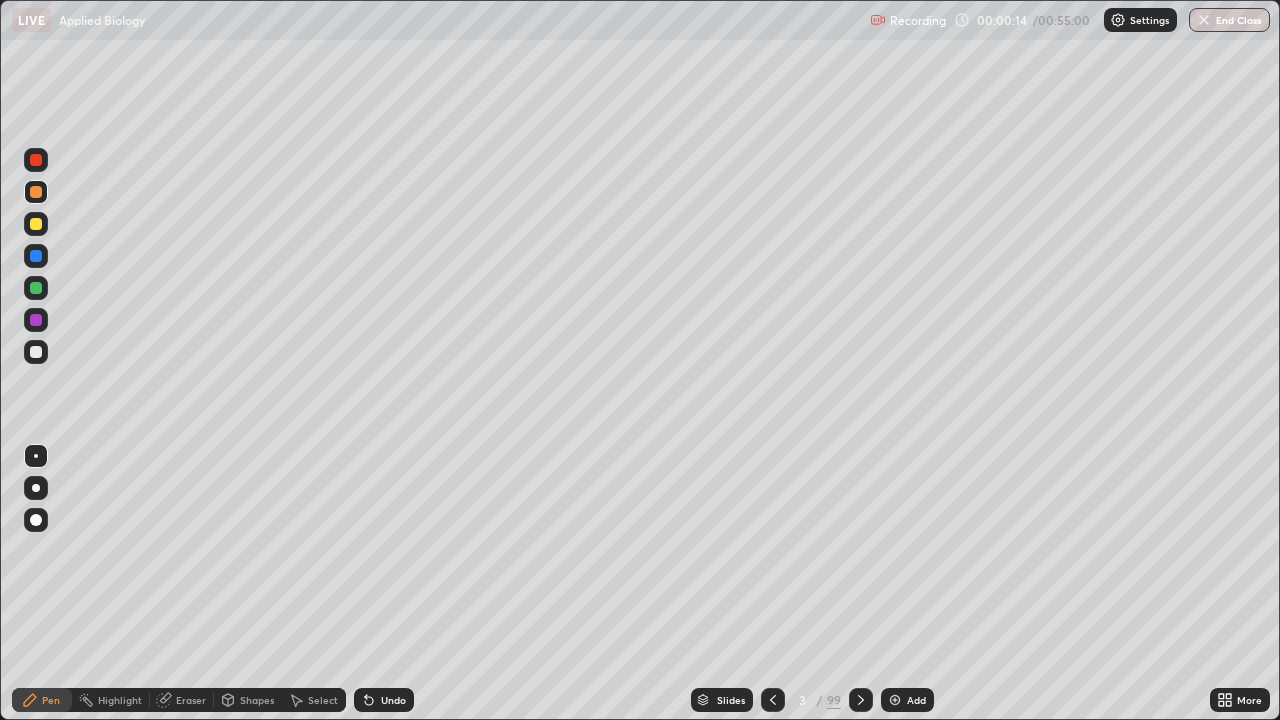 click at bounding box center [36, 352] 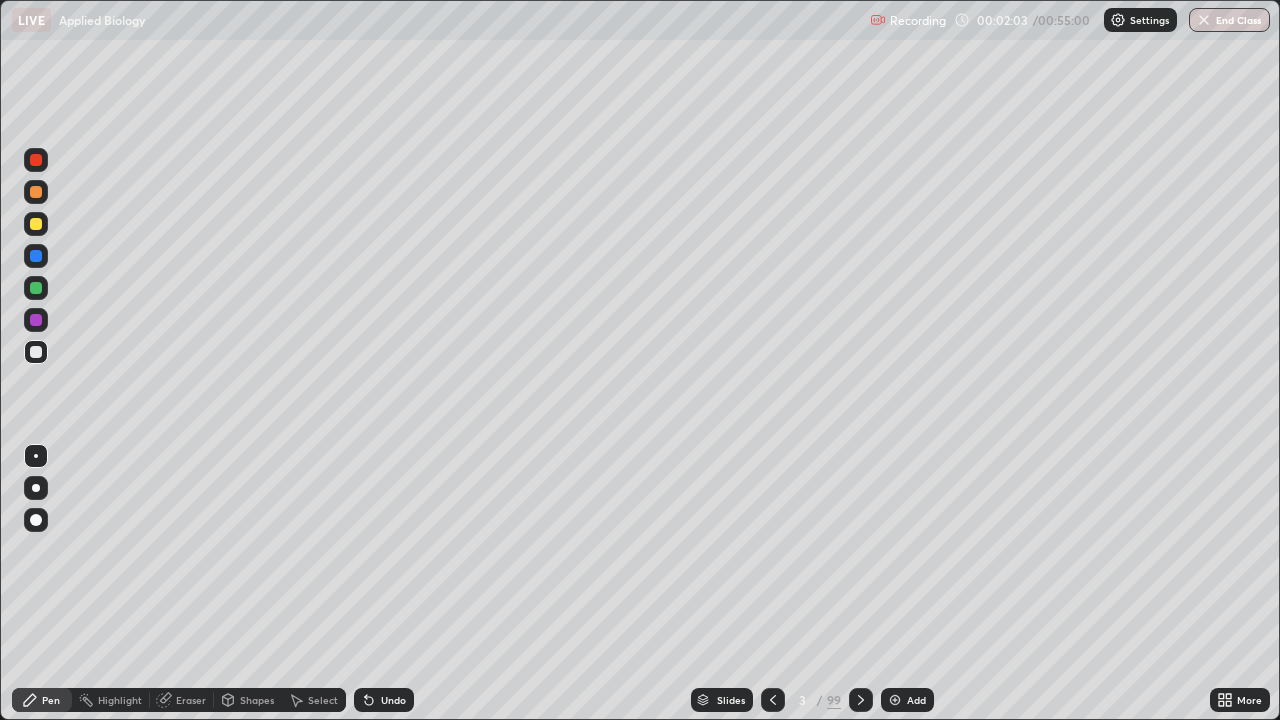 click at bounding box center [36, 352] 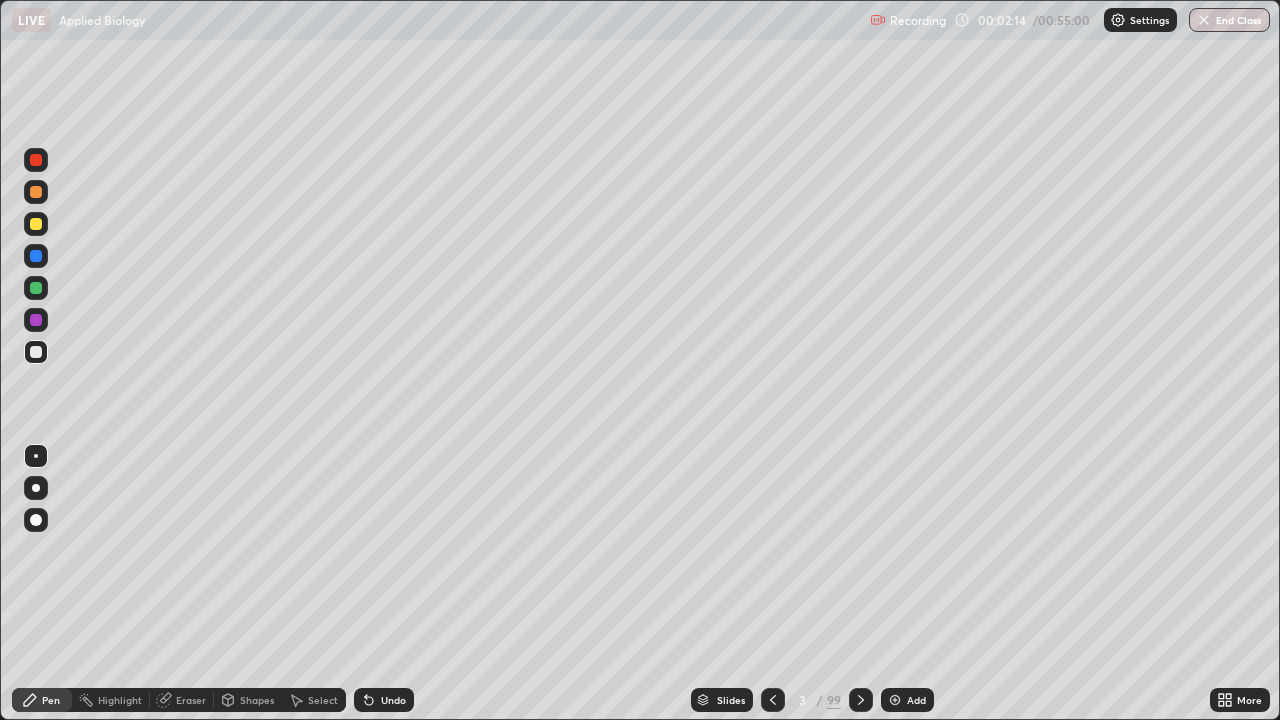 click at bounding box center (36, 224) 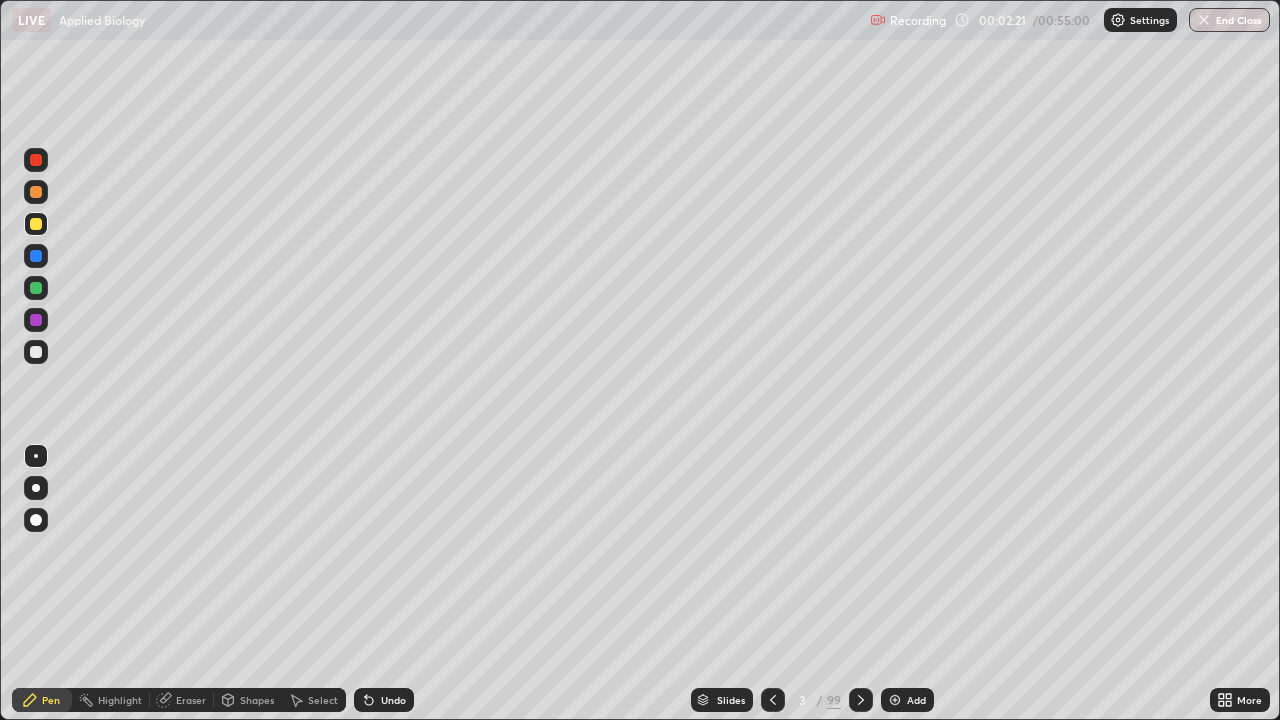 click at bounding box center (36, 352) 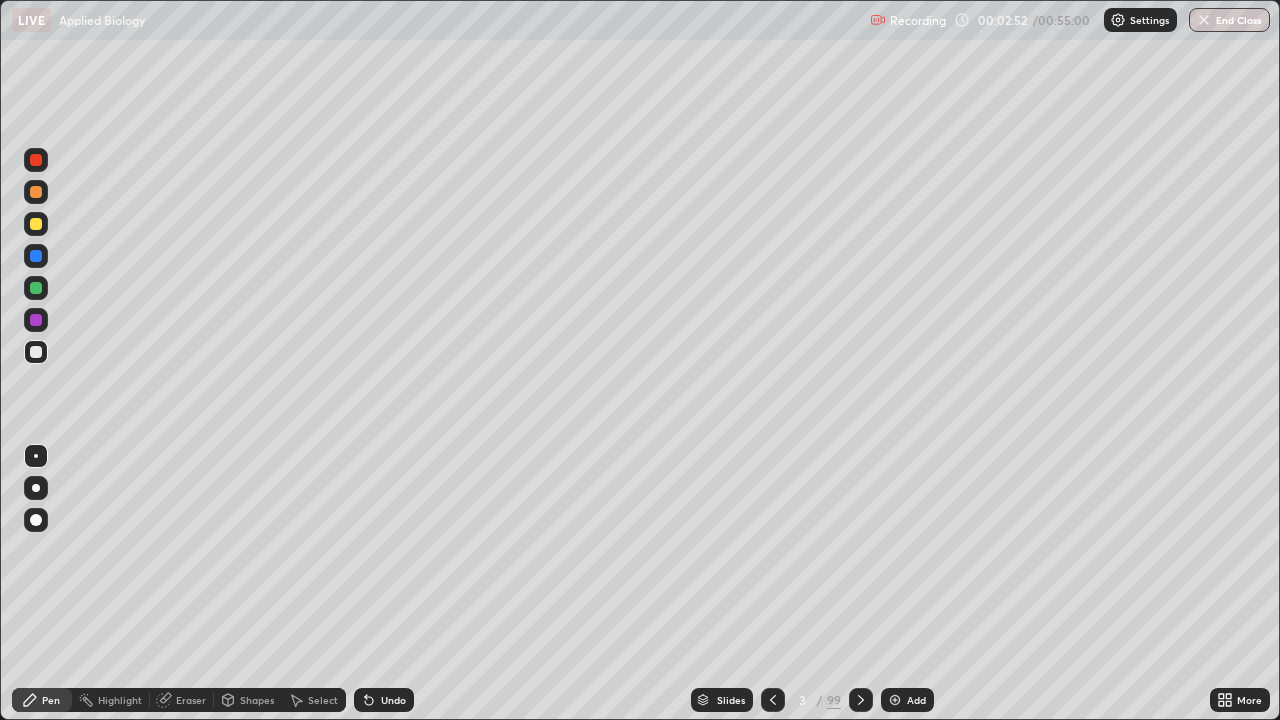 click at bounding box center [36, 224] 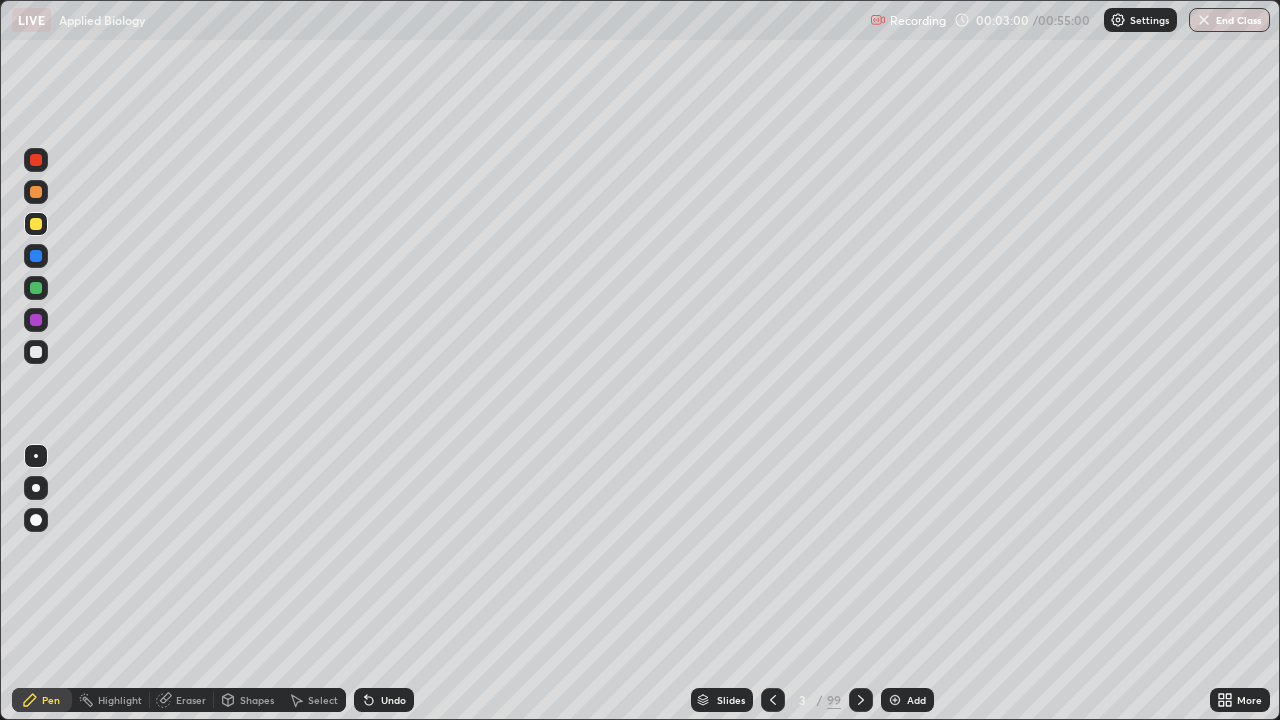 click at bounding box center [36, 352] 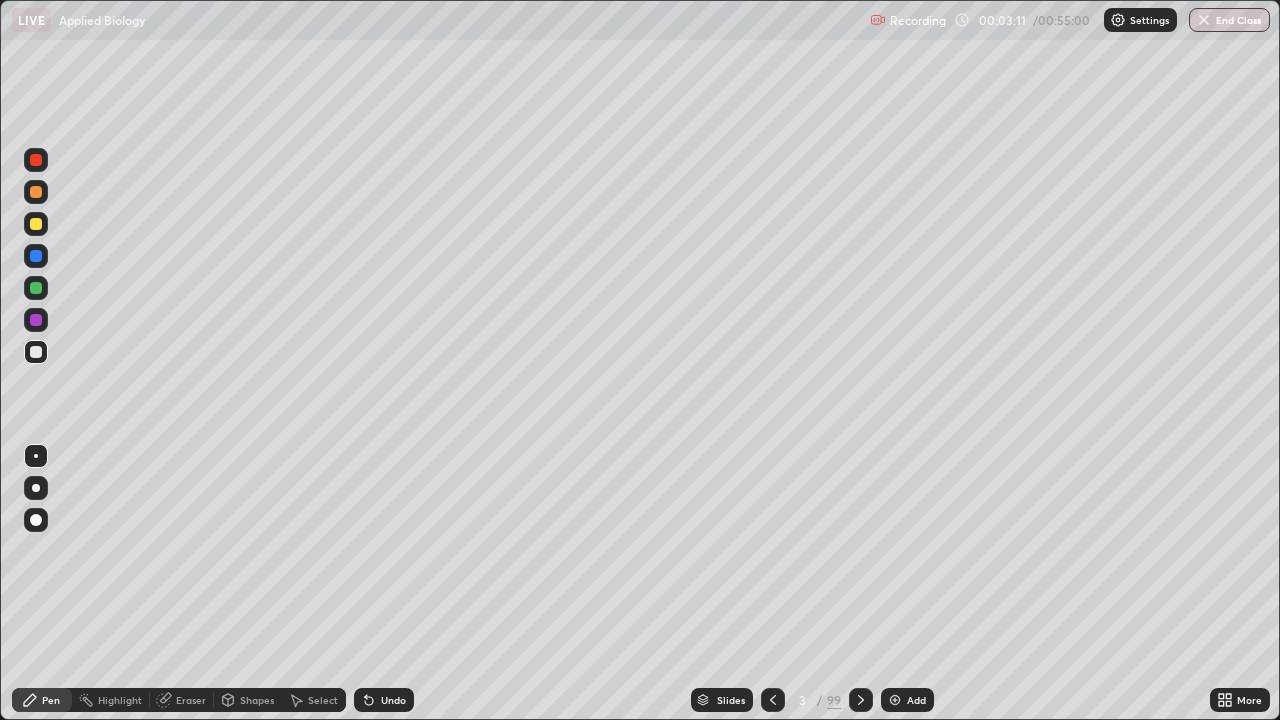 click at bounding box center [36, 224] 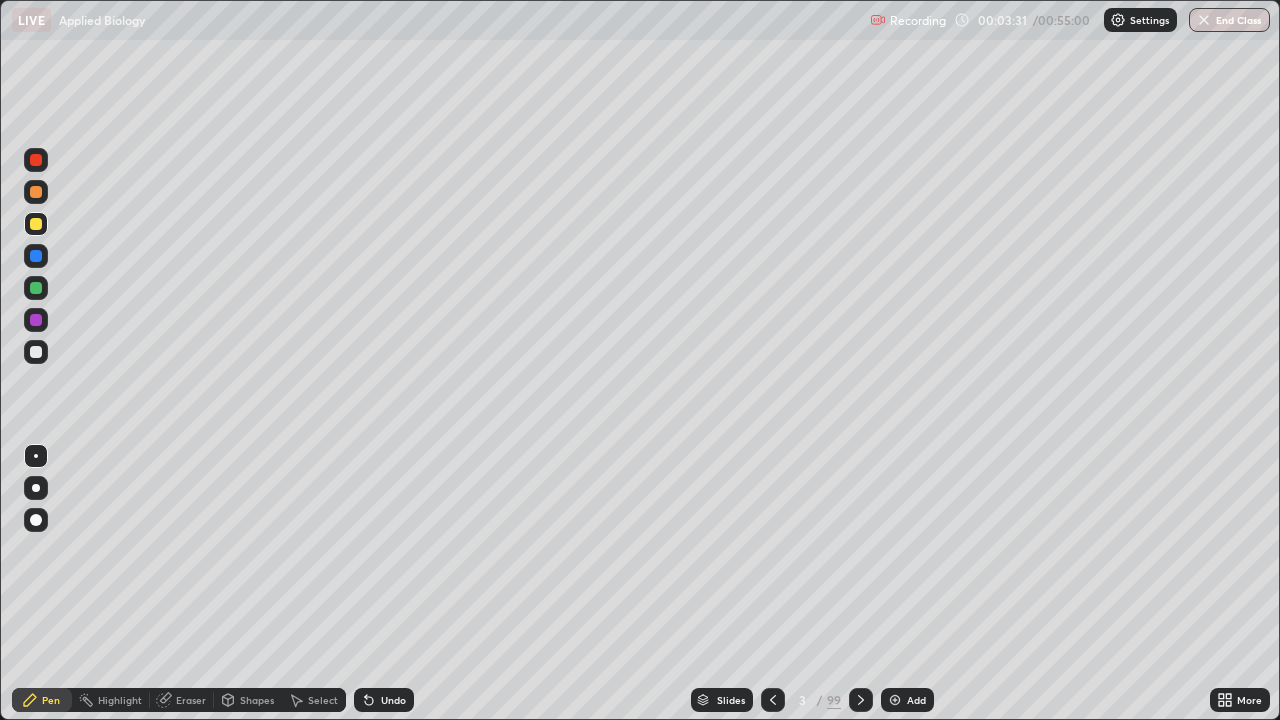 click at bounding box center [36, 224] 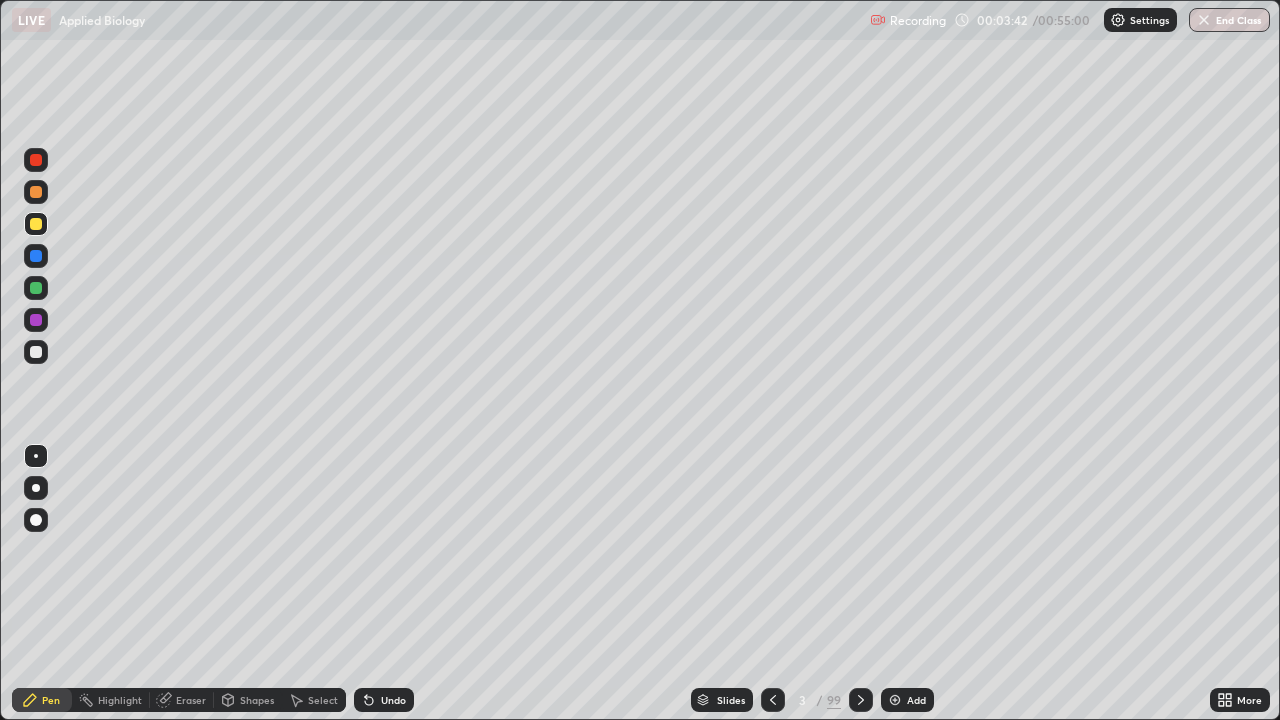 click at bounding box center (36, 352) 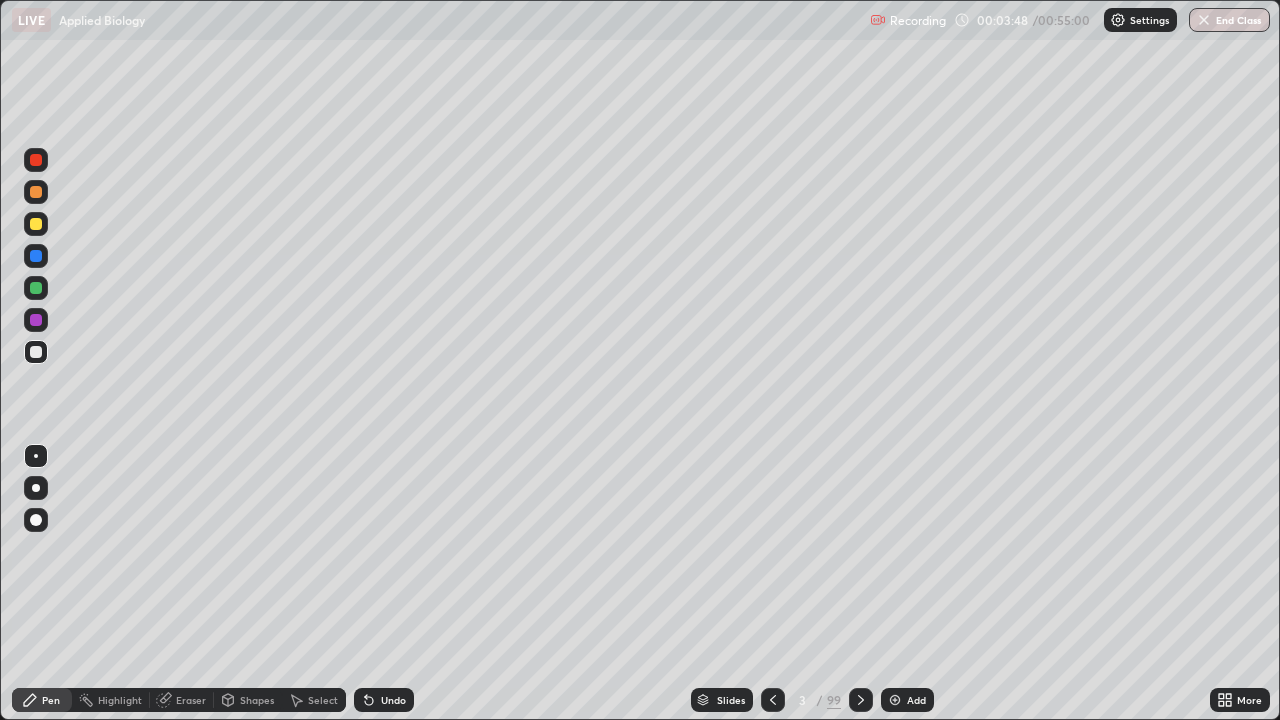 click at bounding box center (36, 192) 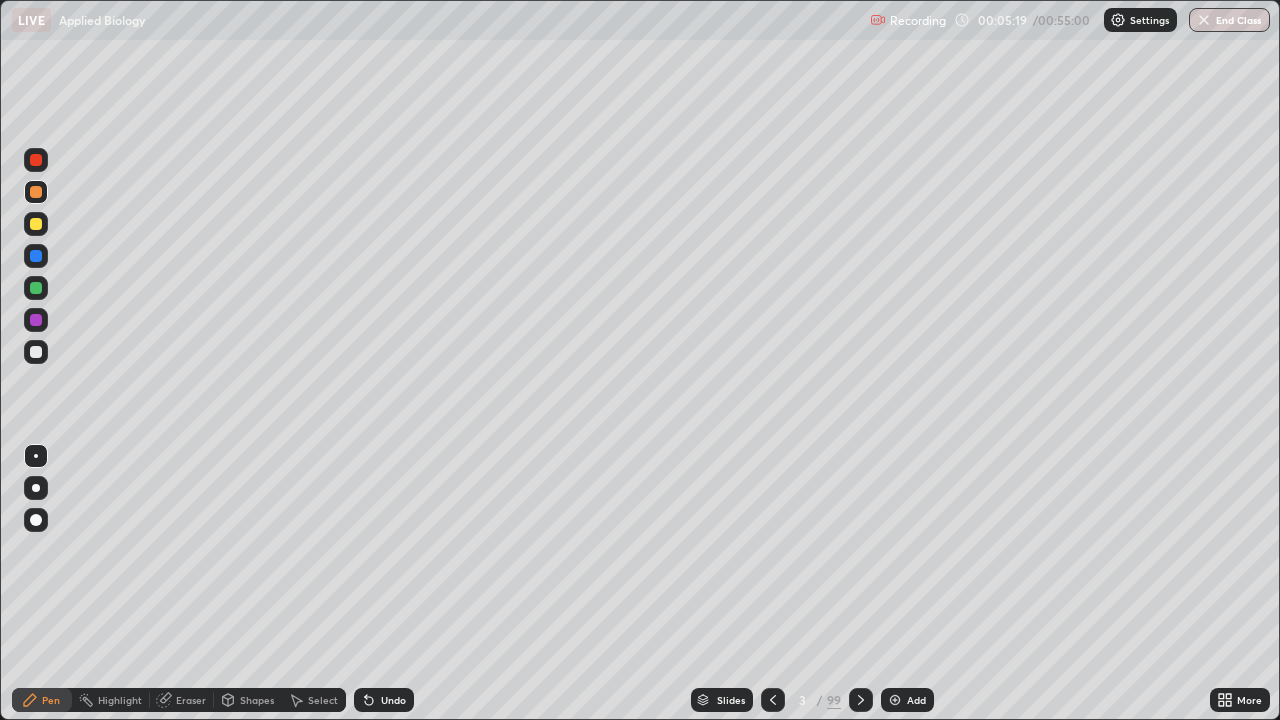 click at bounding box center (895, 700) 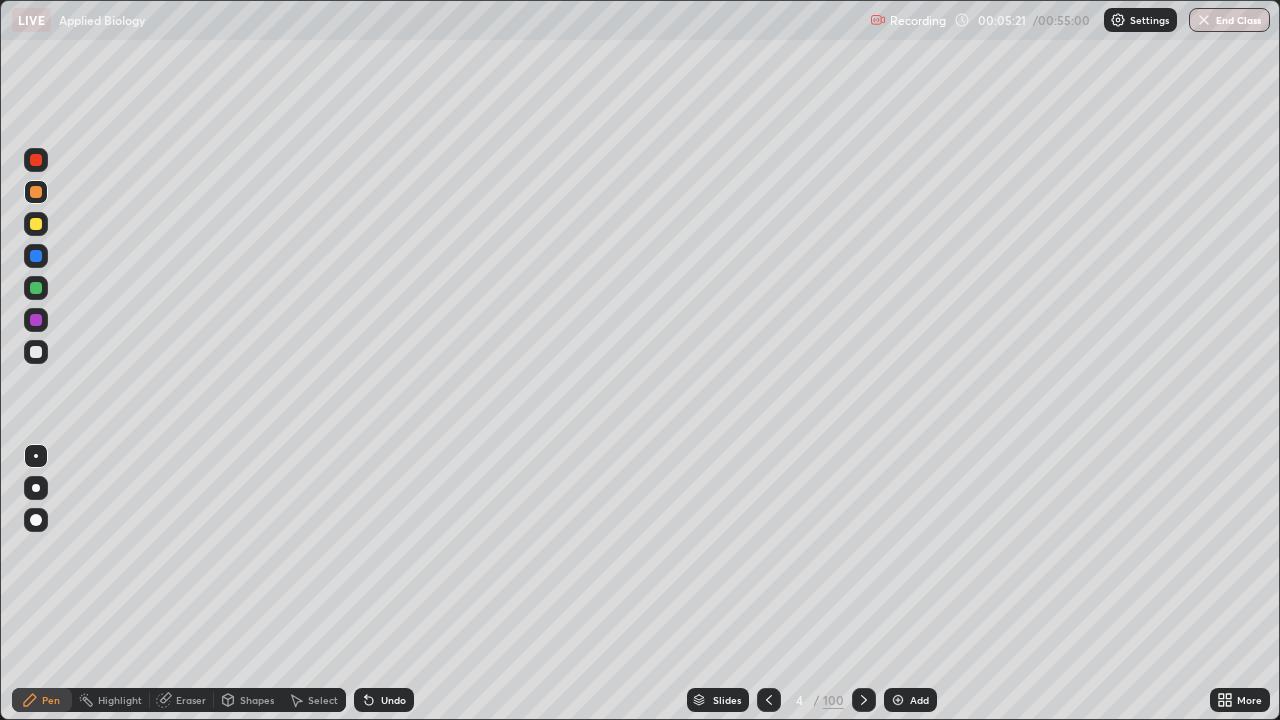 click at bounding box center (36, 224) 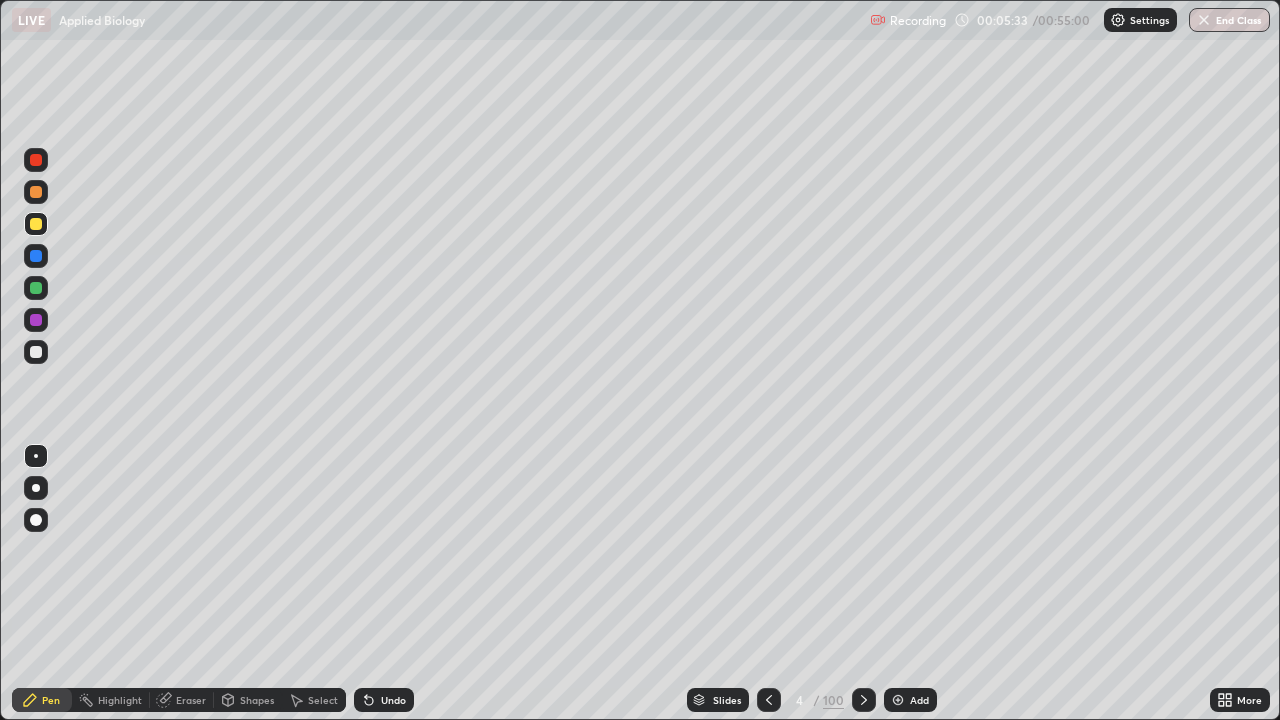 click on "Shapes" at bounding box center [257, 700] 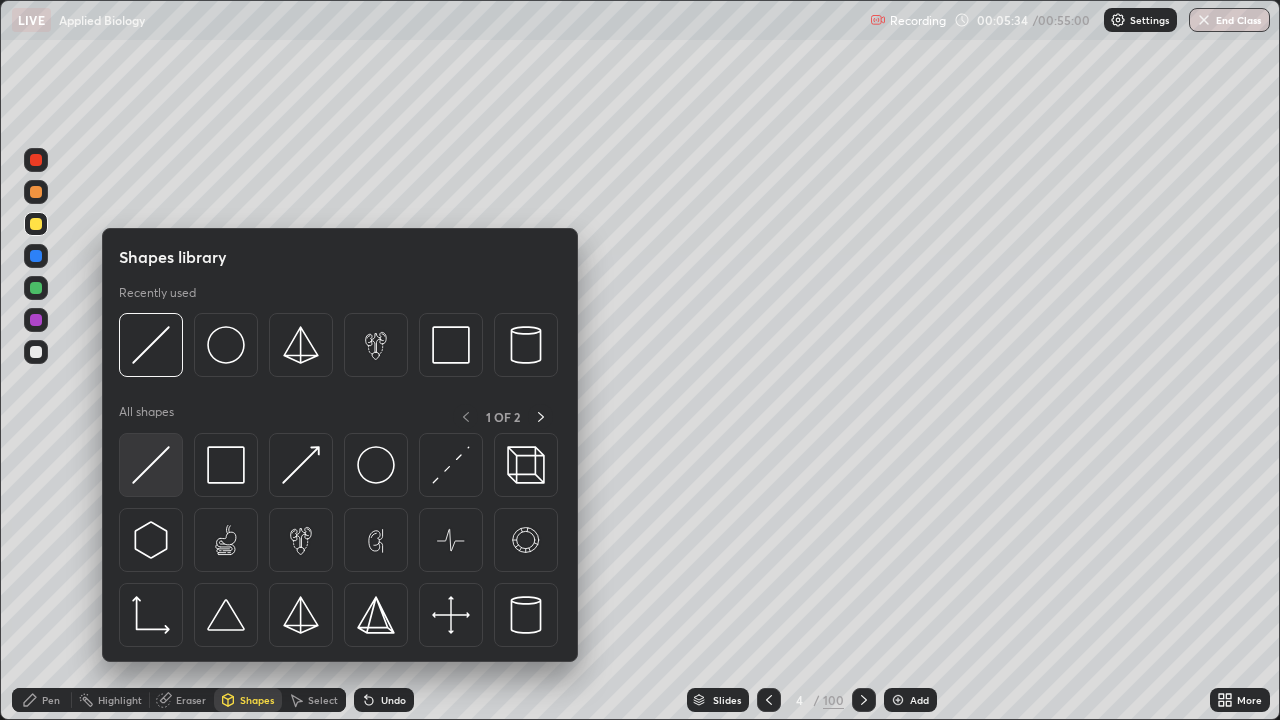 click at bounding box center [151, 465] 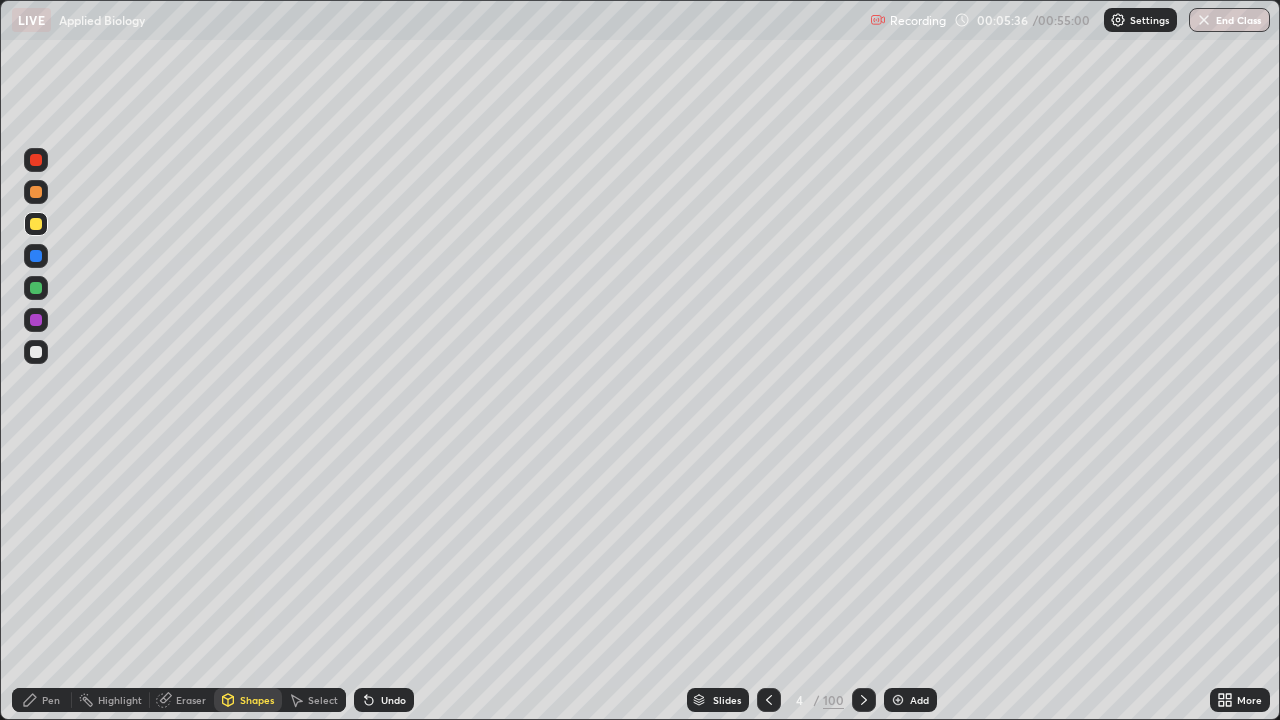 click on "Pen" at bounding box center (51, 700) 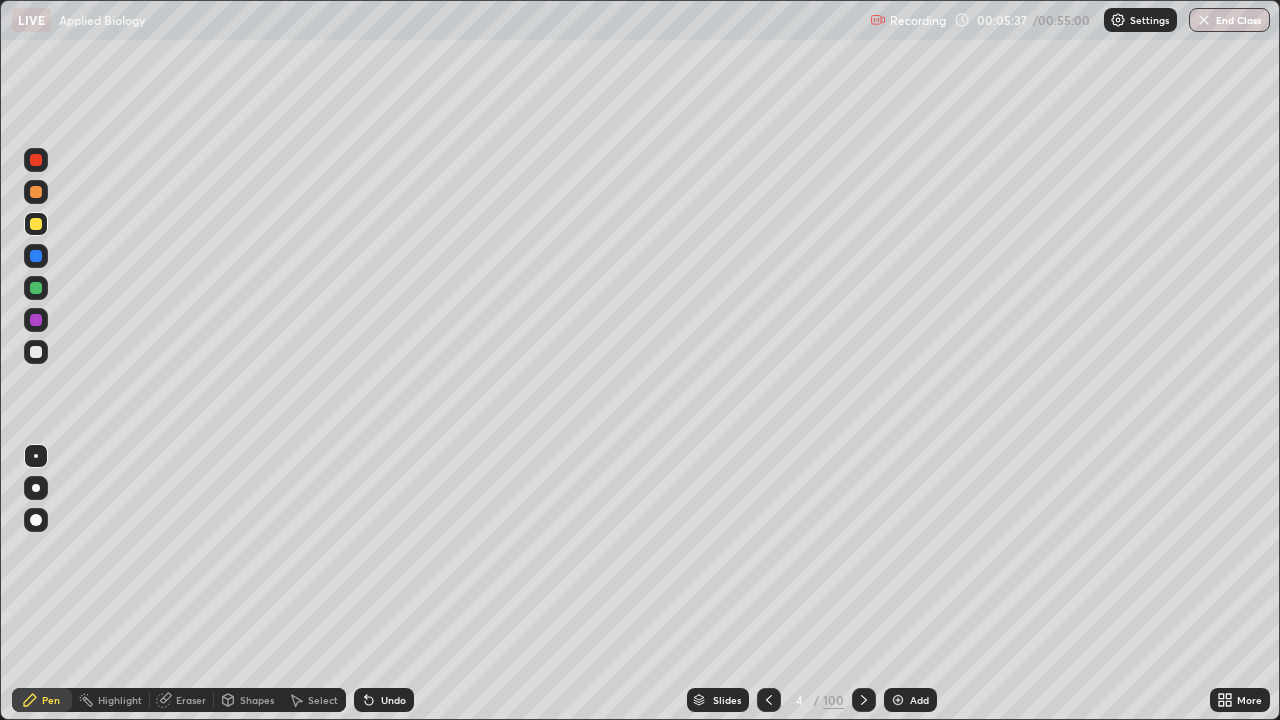 click at bounding box center (36, 352) 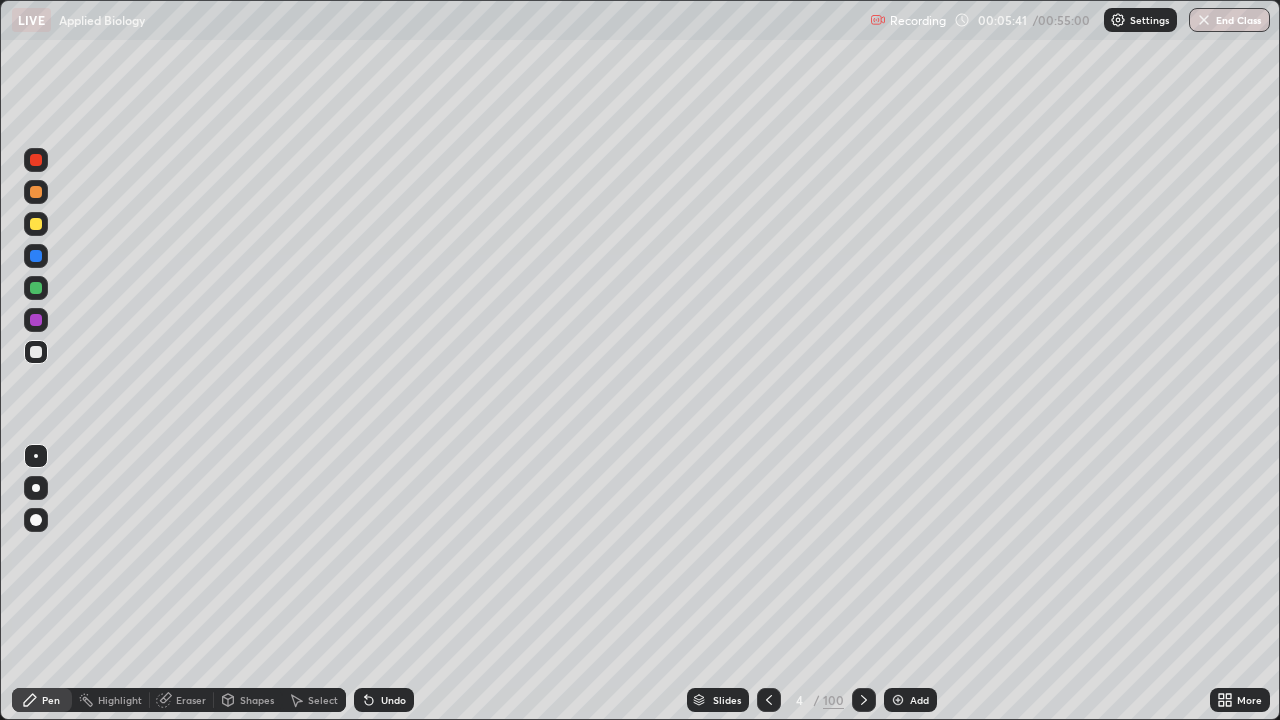 click at bounding box center (36, 224) 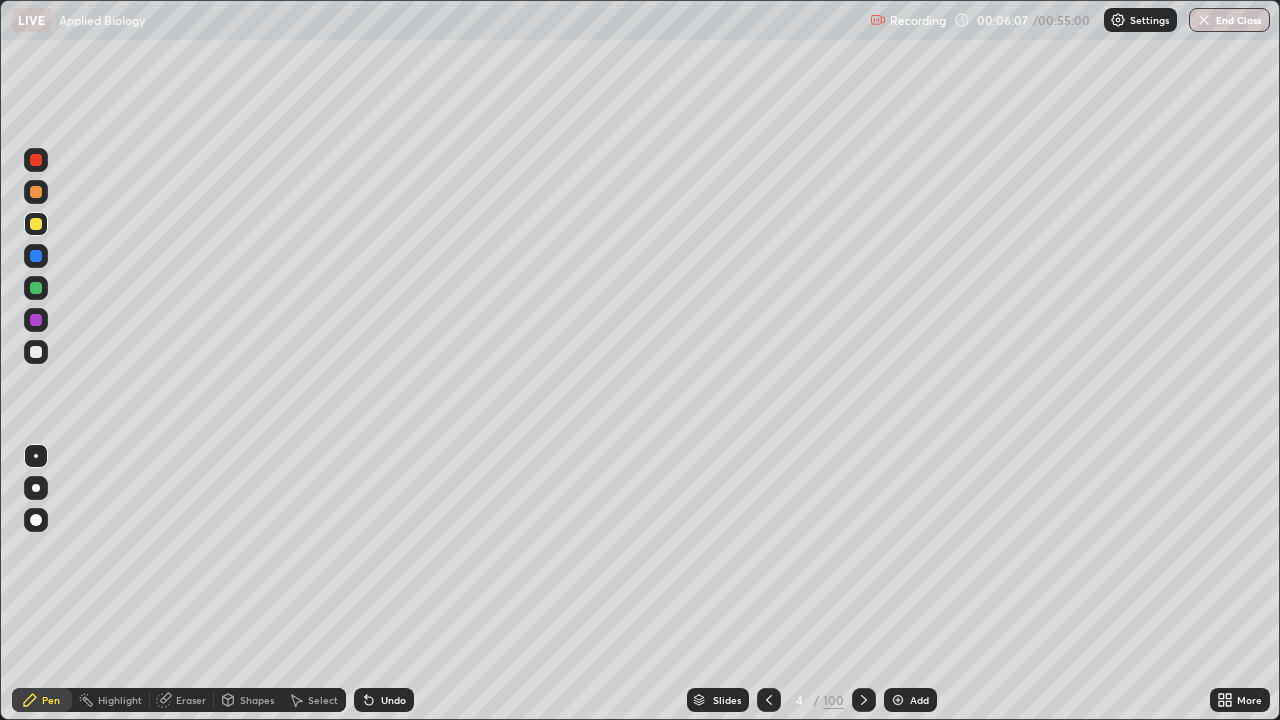click at bounding box center (36, 288) 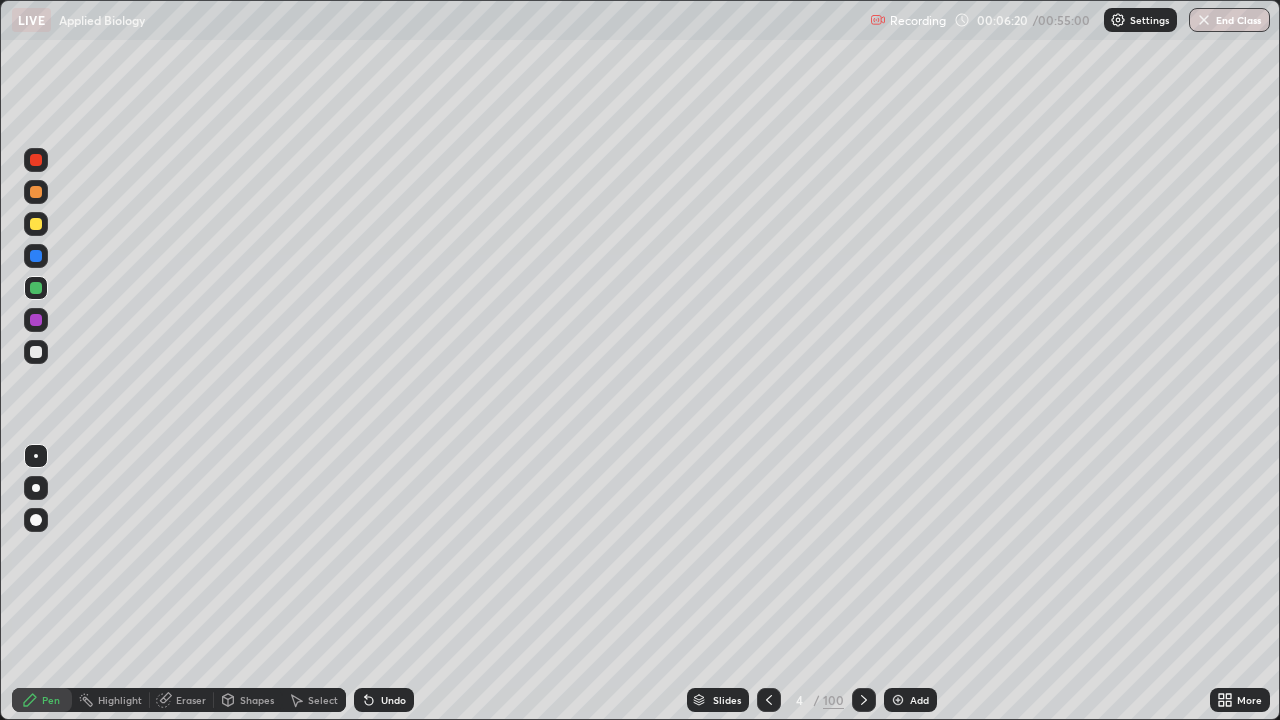 click at bounding box center (36, 352) 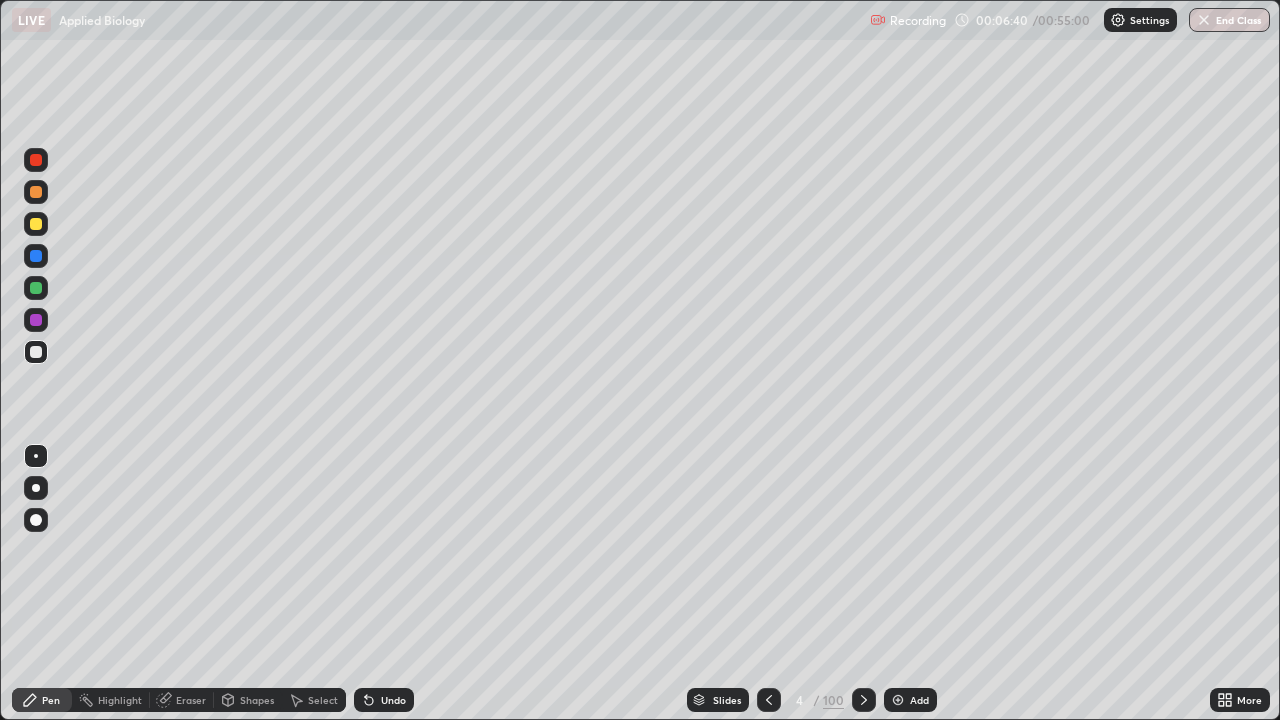 click at bounding box center (36, 224) 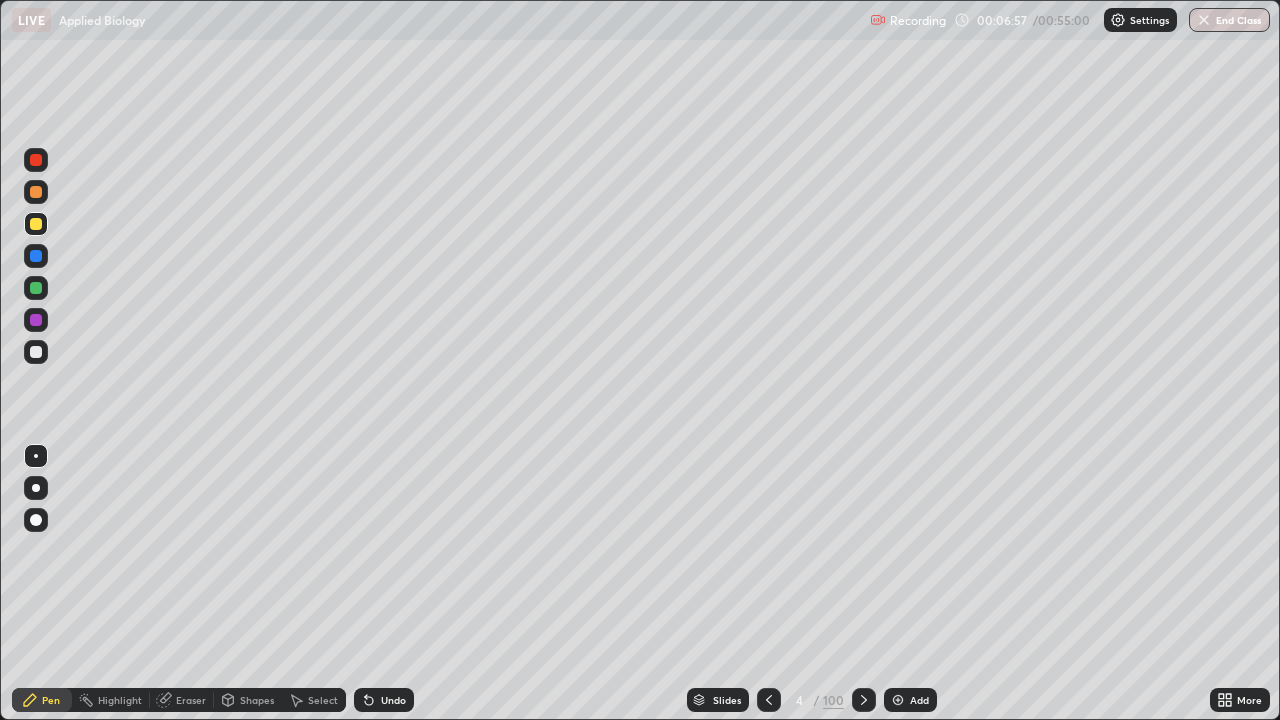 click at bounding box center [36, 352] 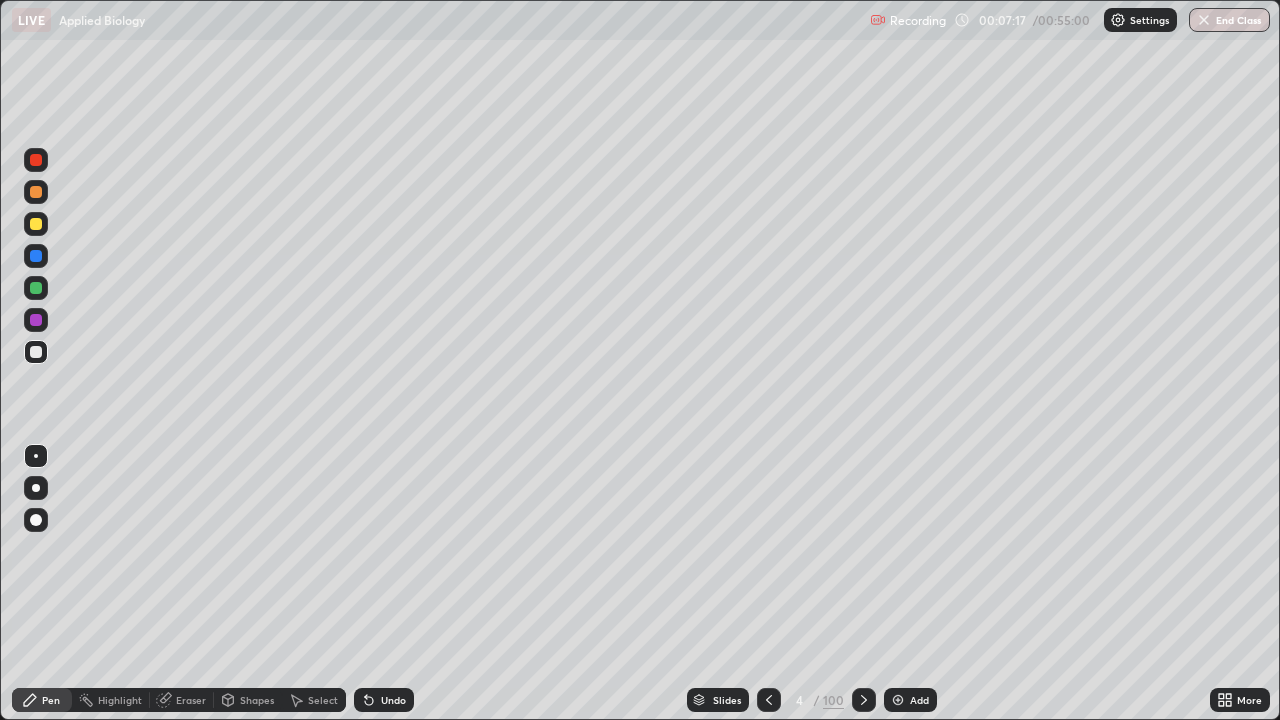 click at bounding box center (36, 288) 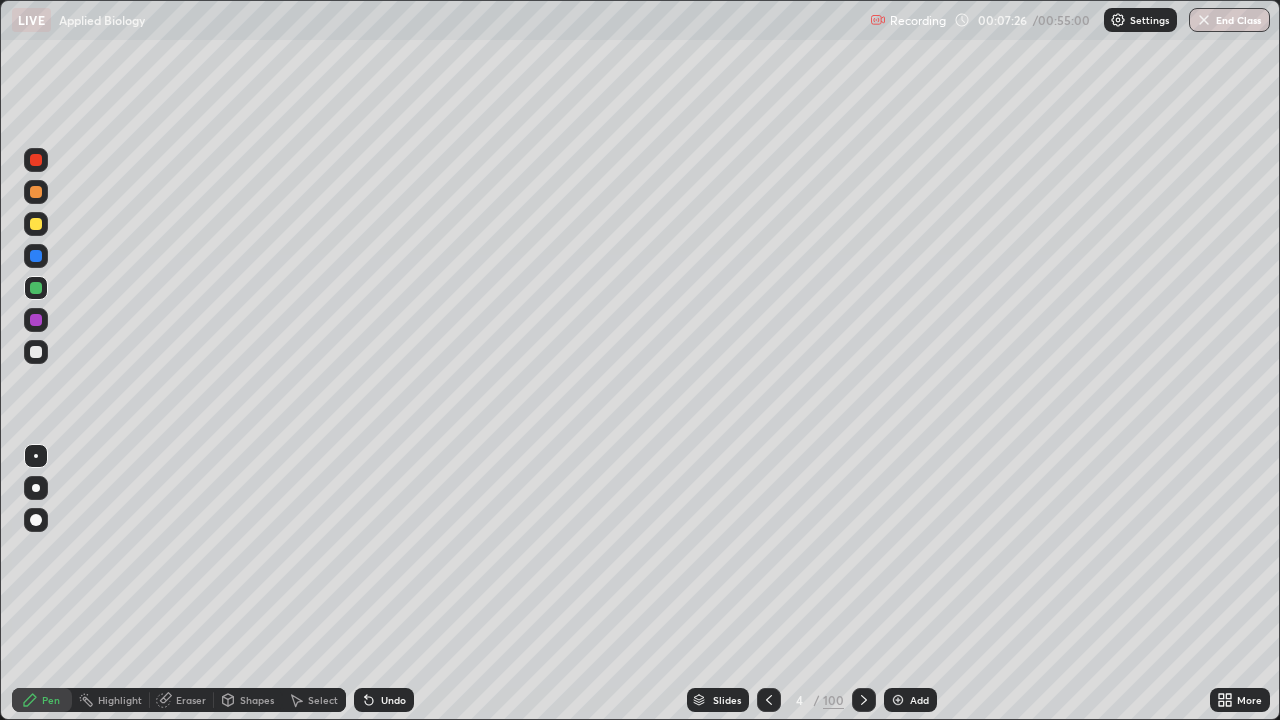 click at bounding box center [36, 224] 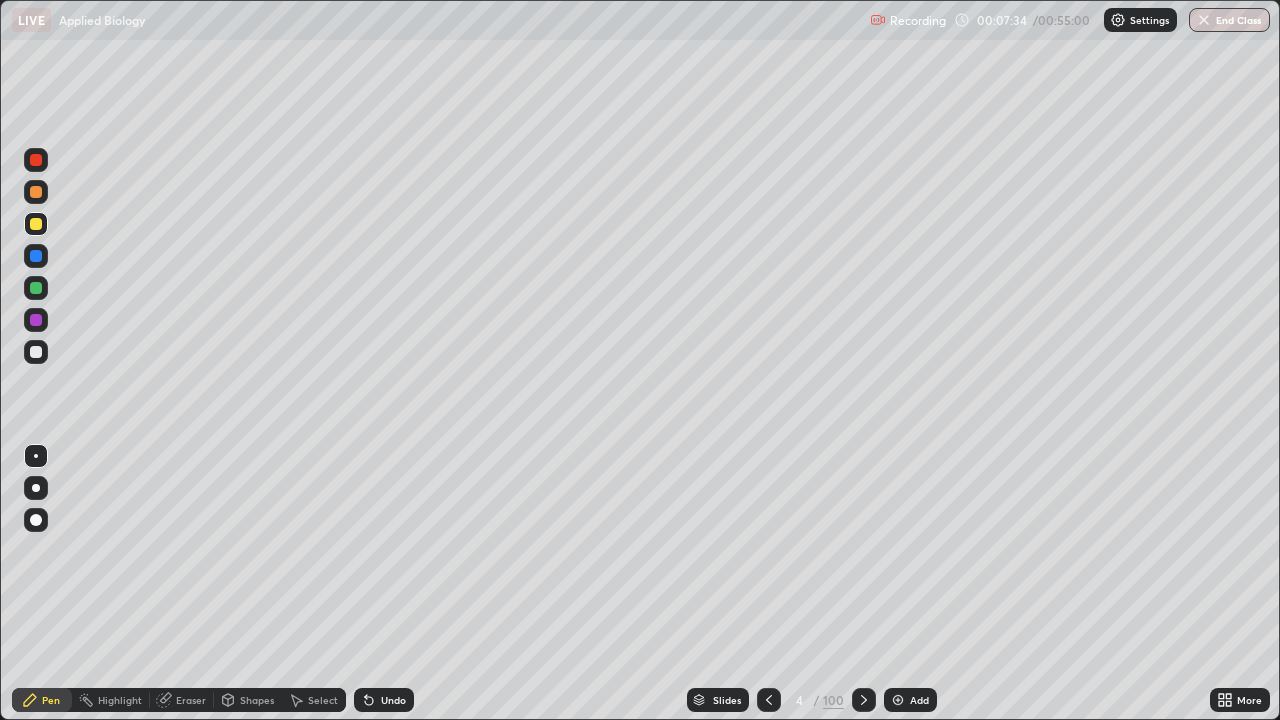 click at bounding box center (36, 352) 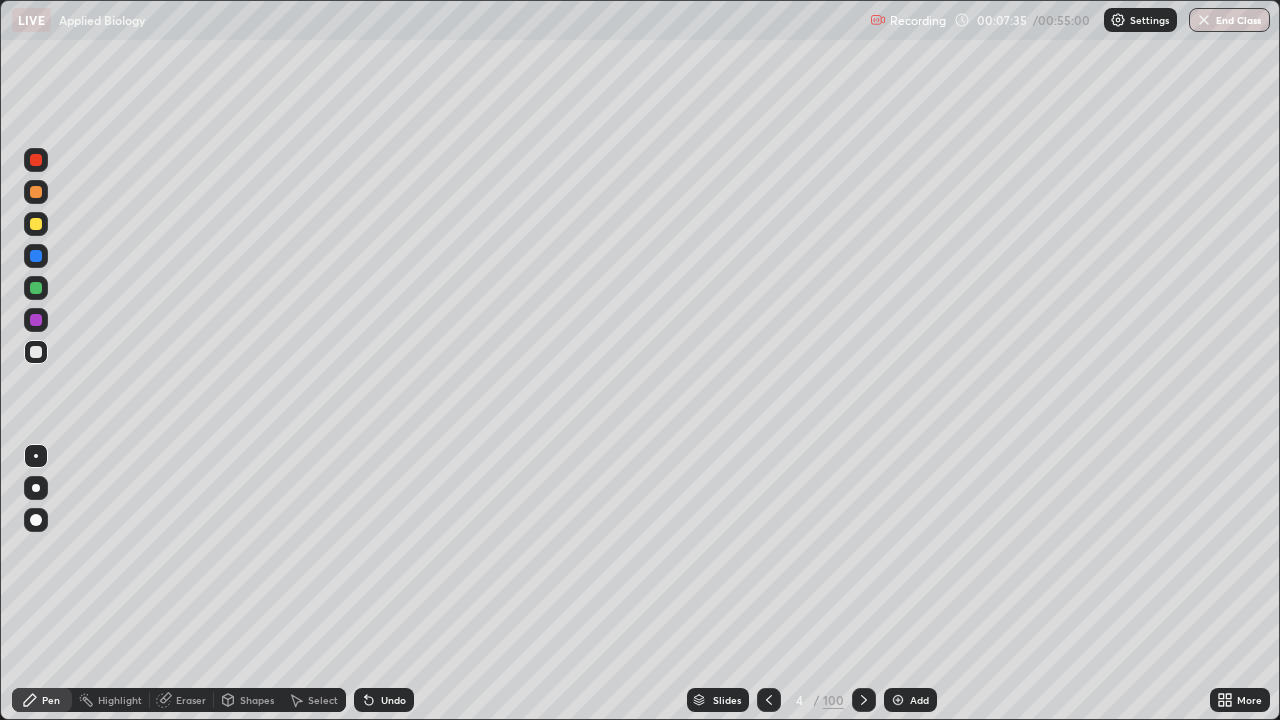 click at bounding box center (36, 224) 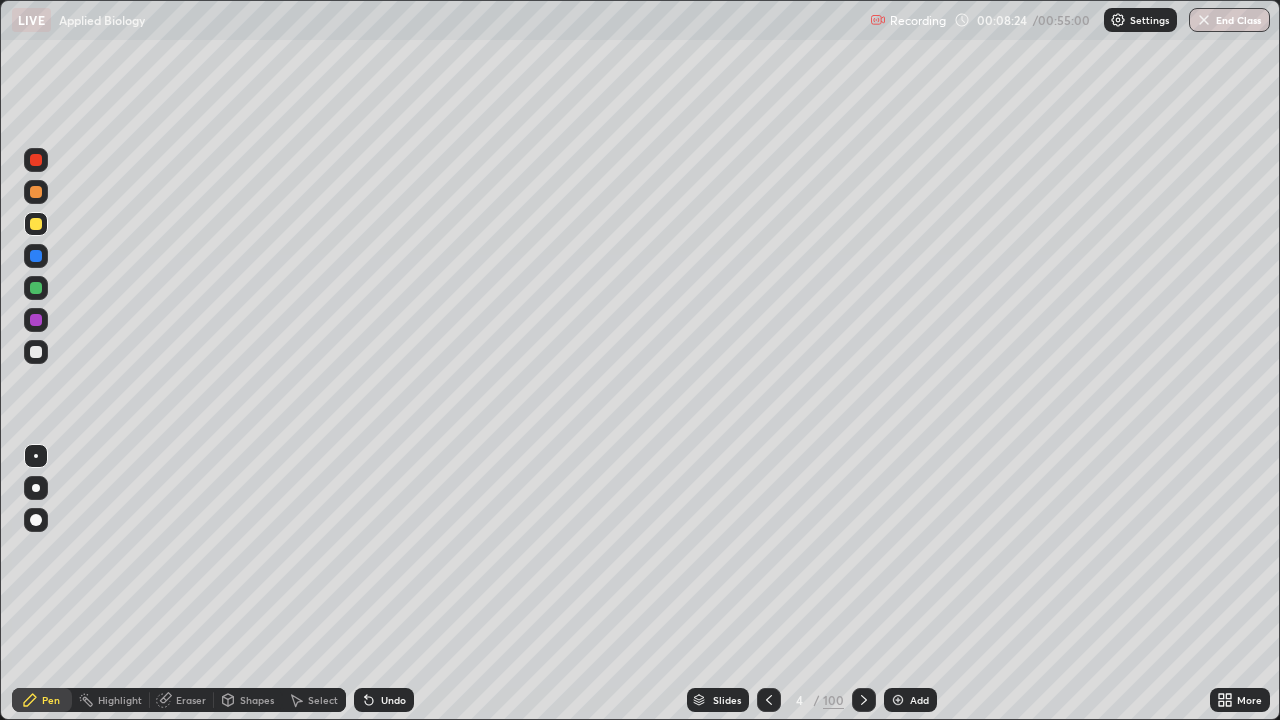 click at bounding box center [36, 352] 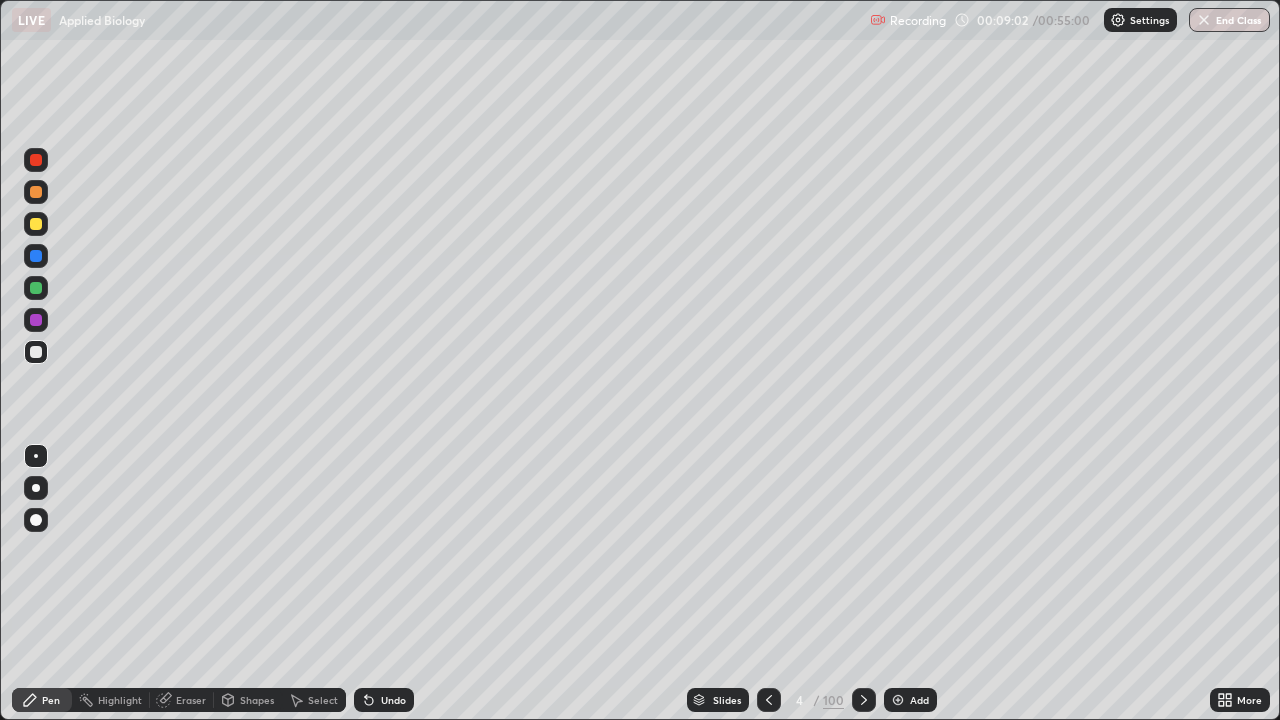click at bounding box center [36, 288] 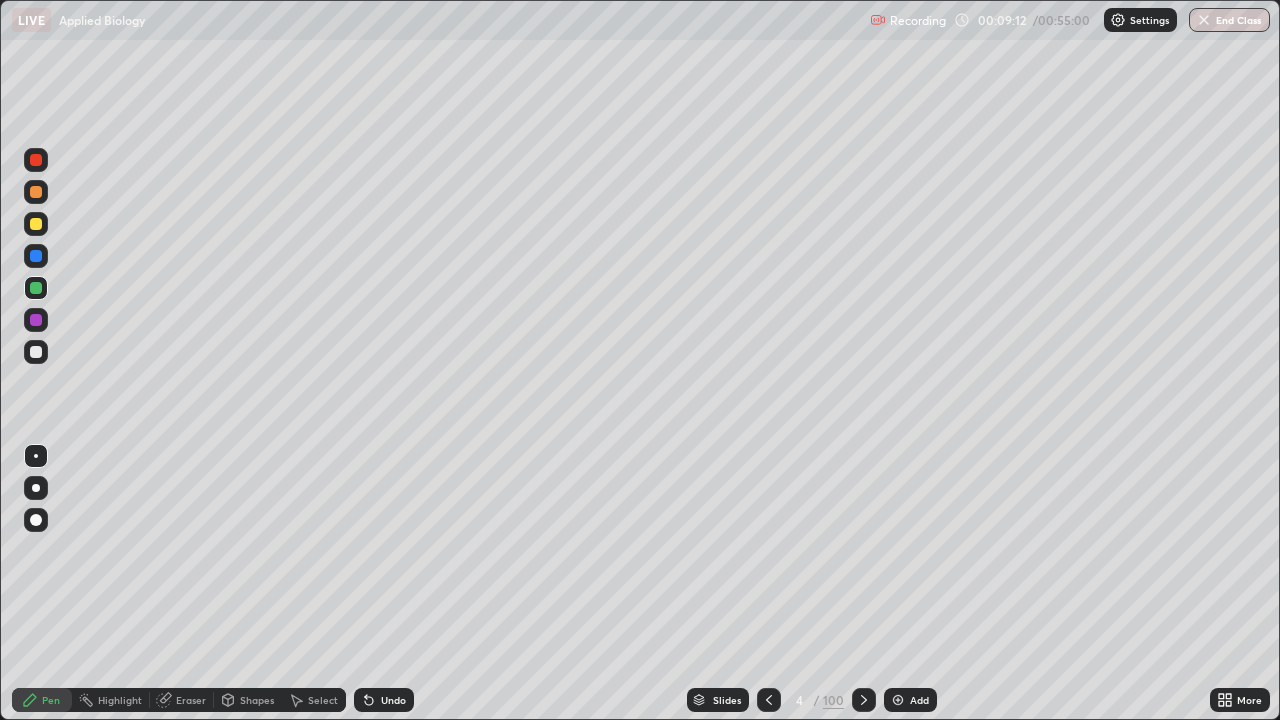click at bounding box center (36, 352) 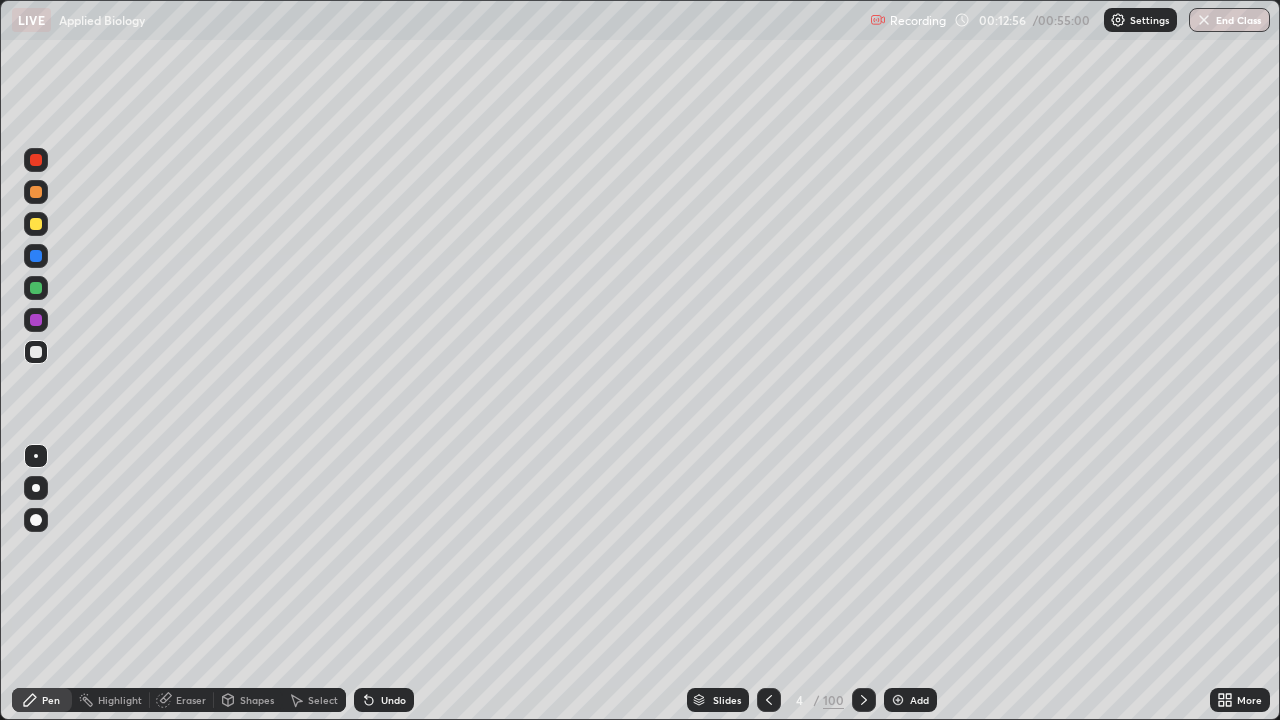 click at bounding box center (36, 224) 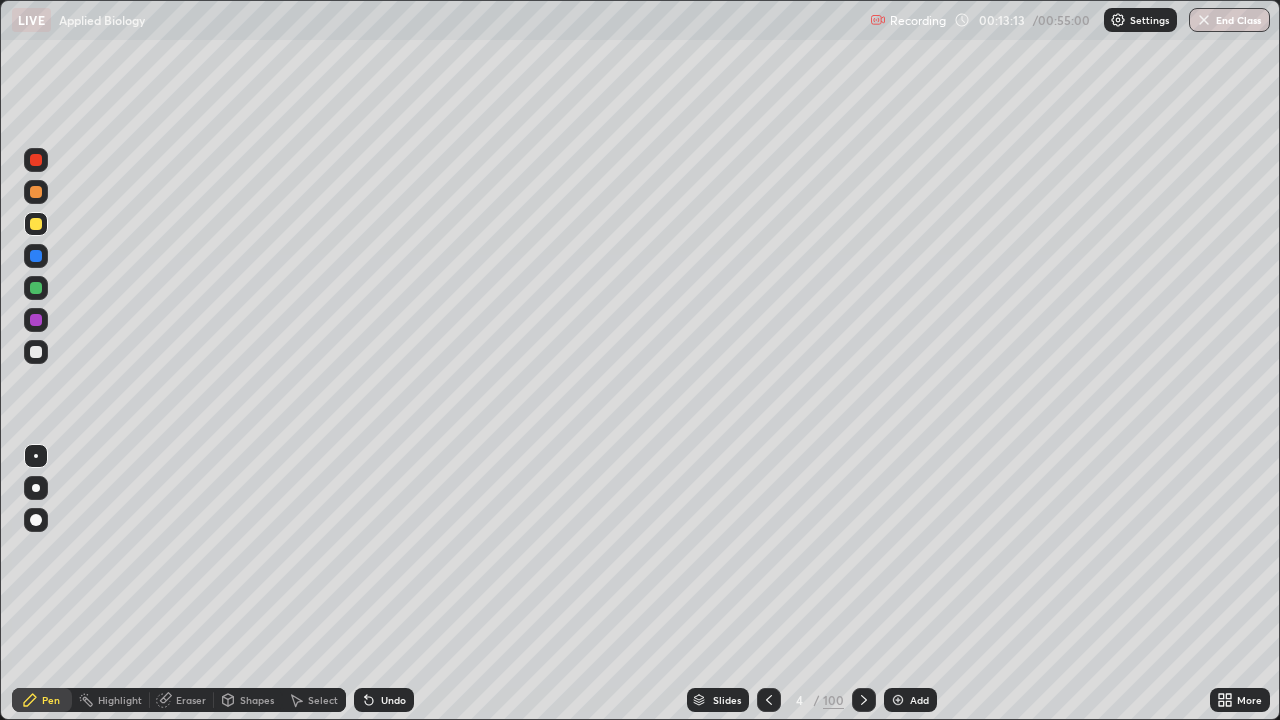 click at bounding box center [36, 352] 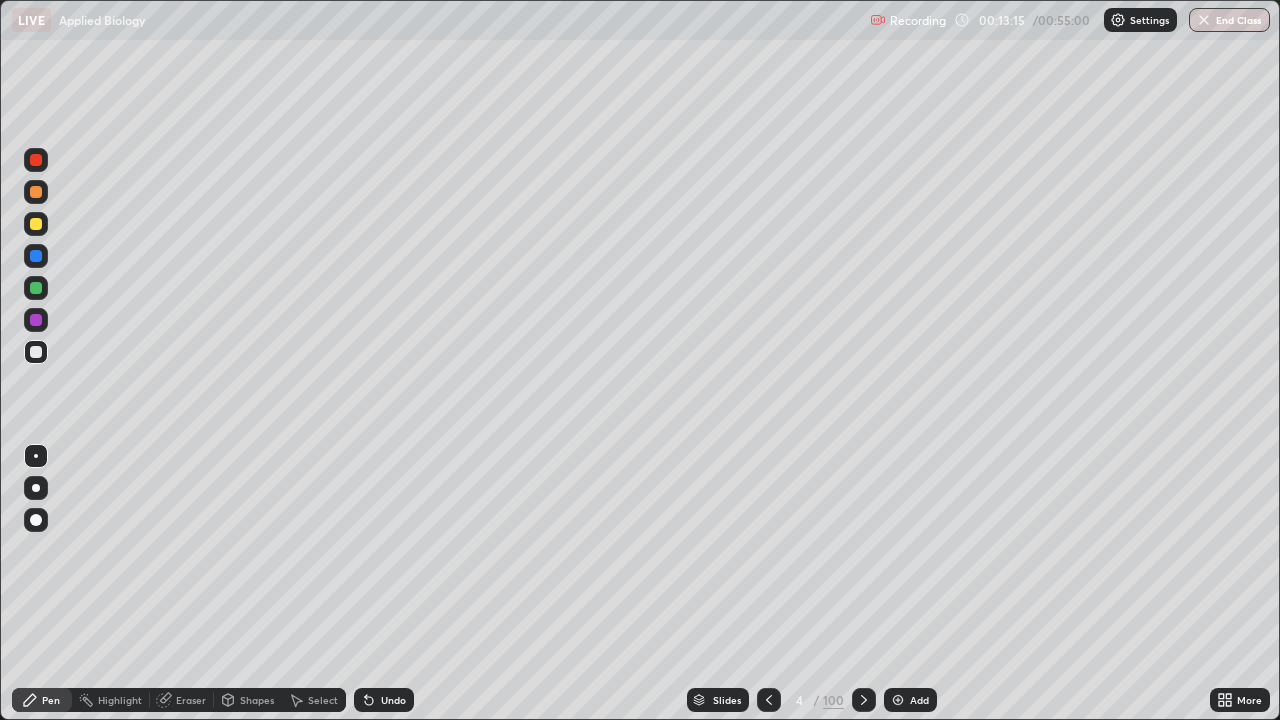click at bounding box center (36, 224) 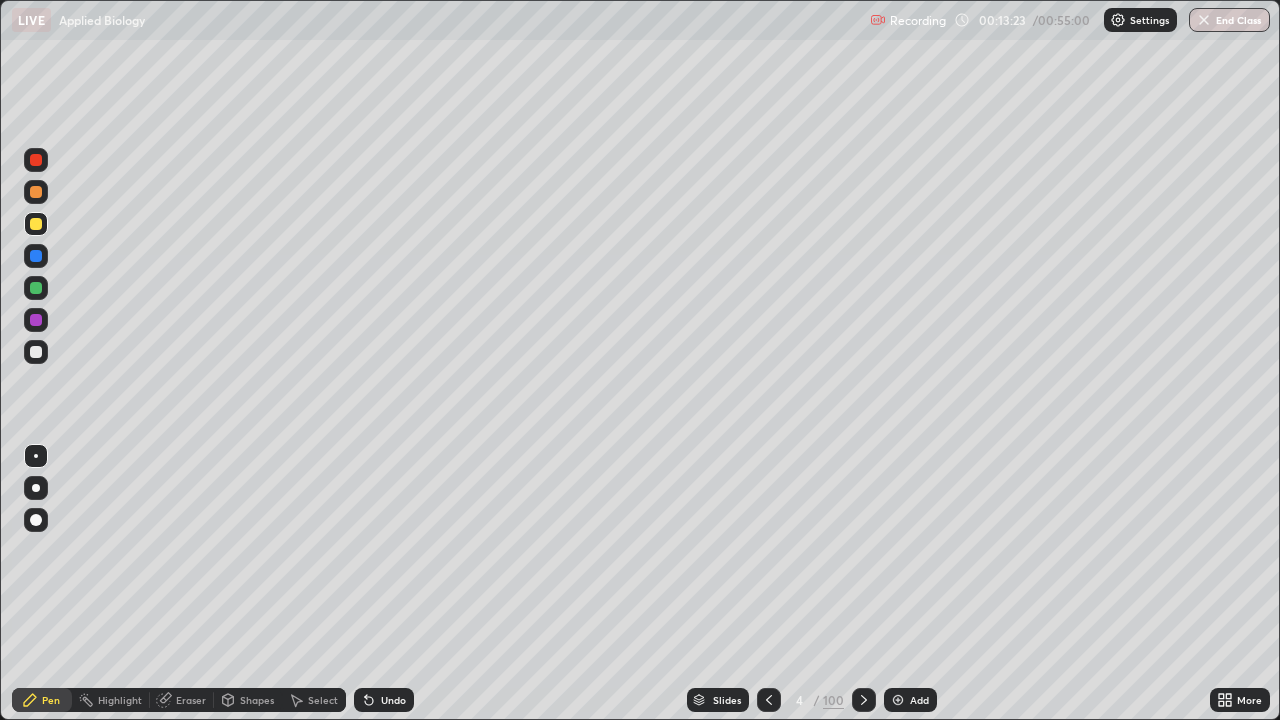 click at bounding box center [36, 352] 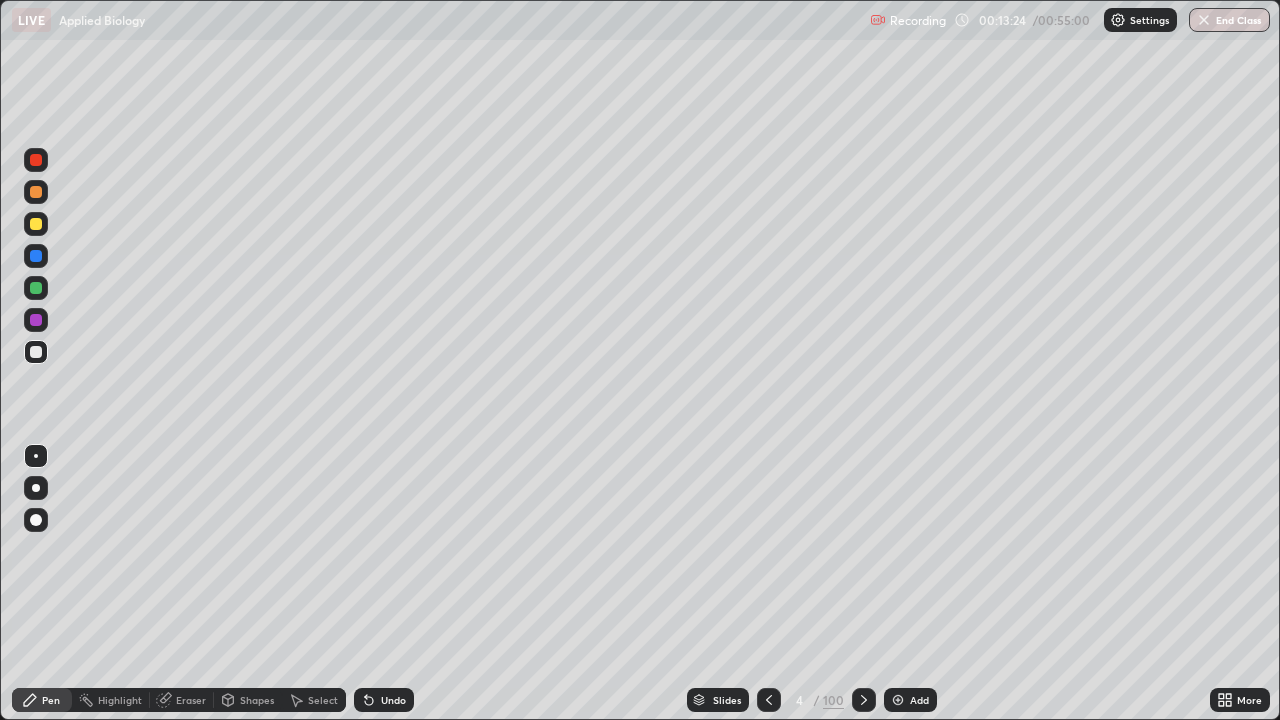 click at bounding box center [36, 192] 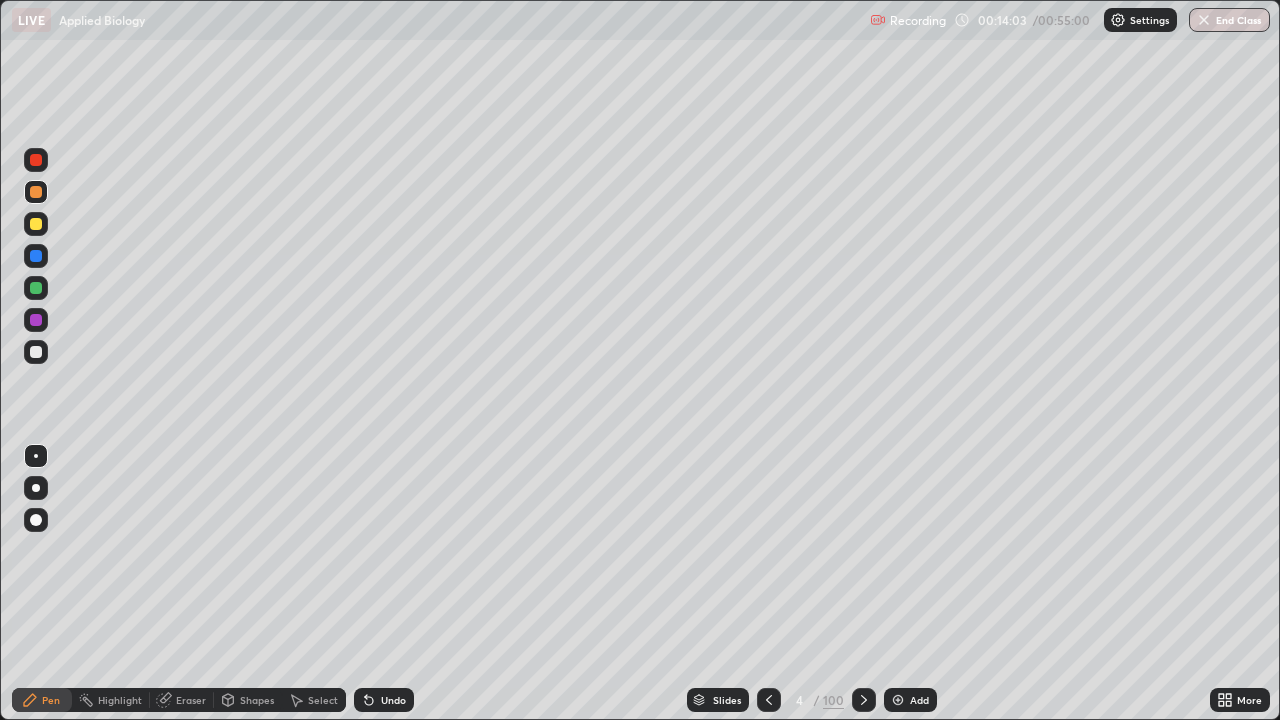 click at bounding box center (36, 352) 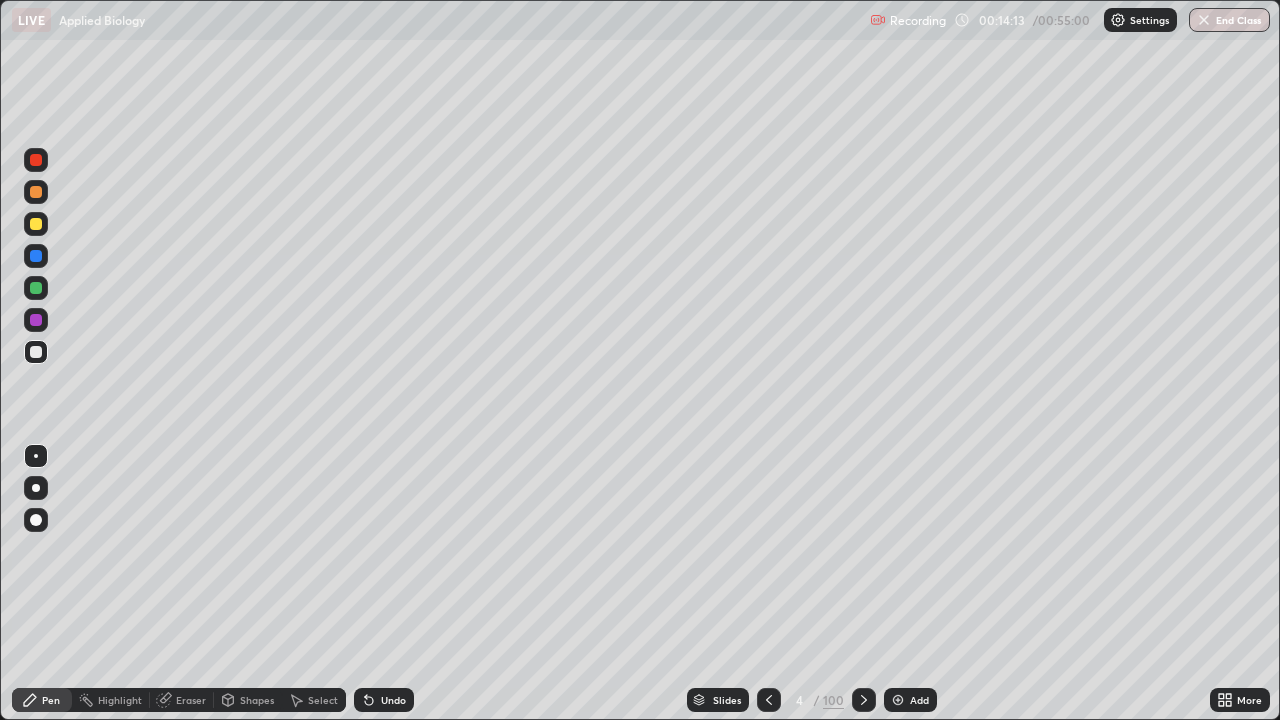 click on "Undo" at bounding box center [384, 700] 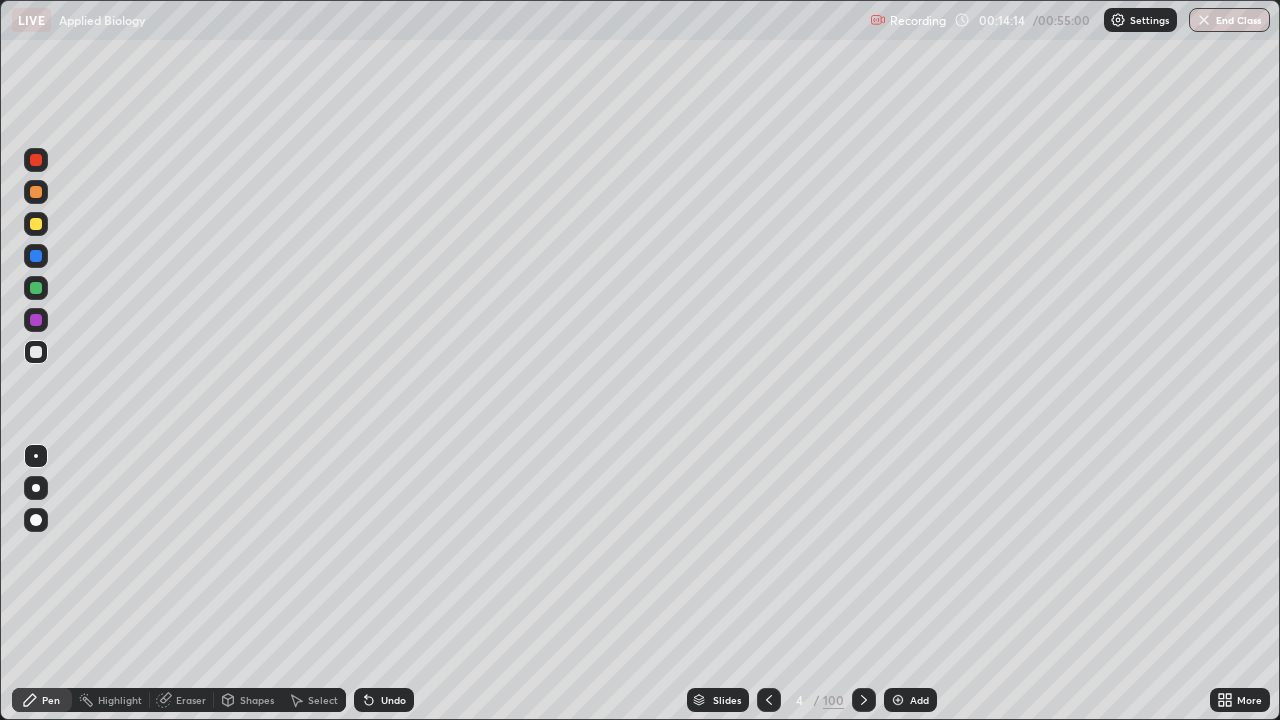 click 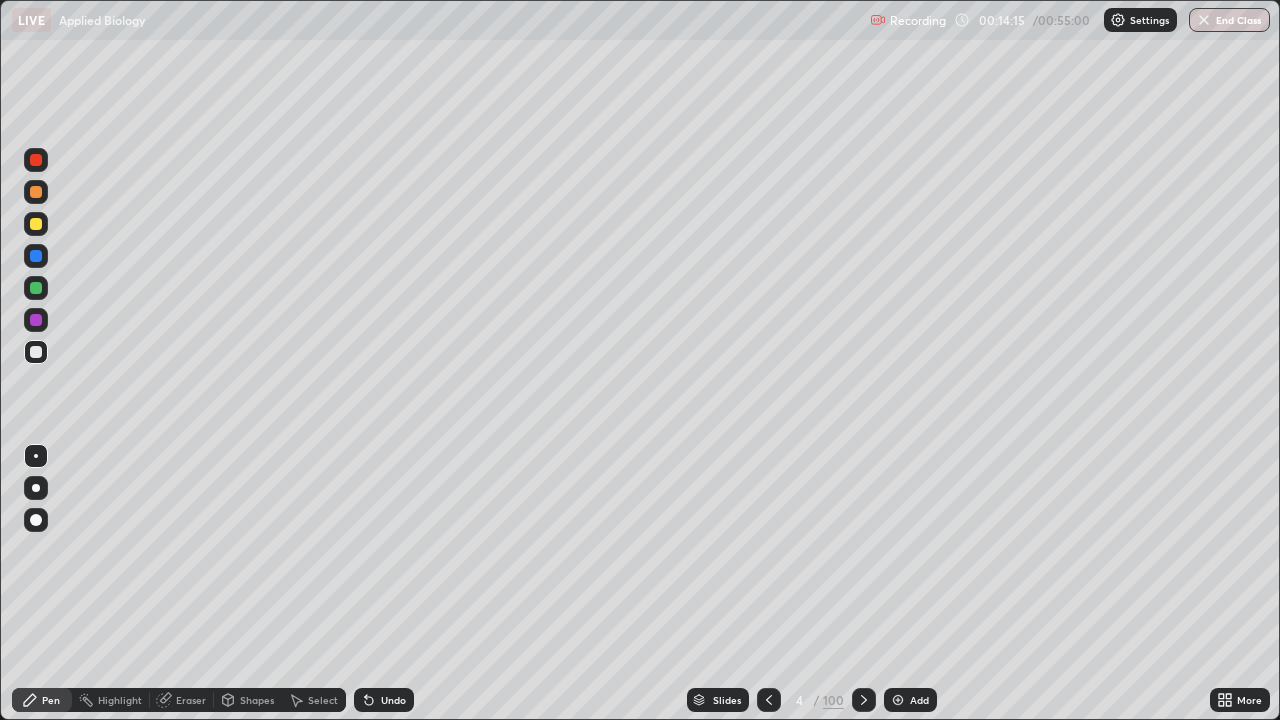 click 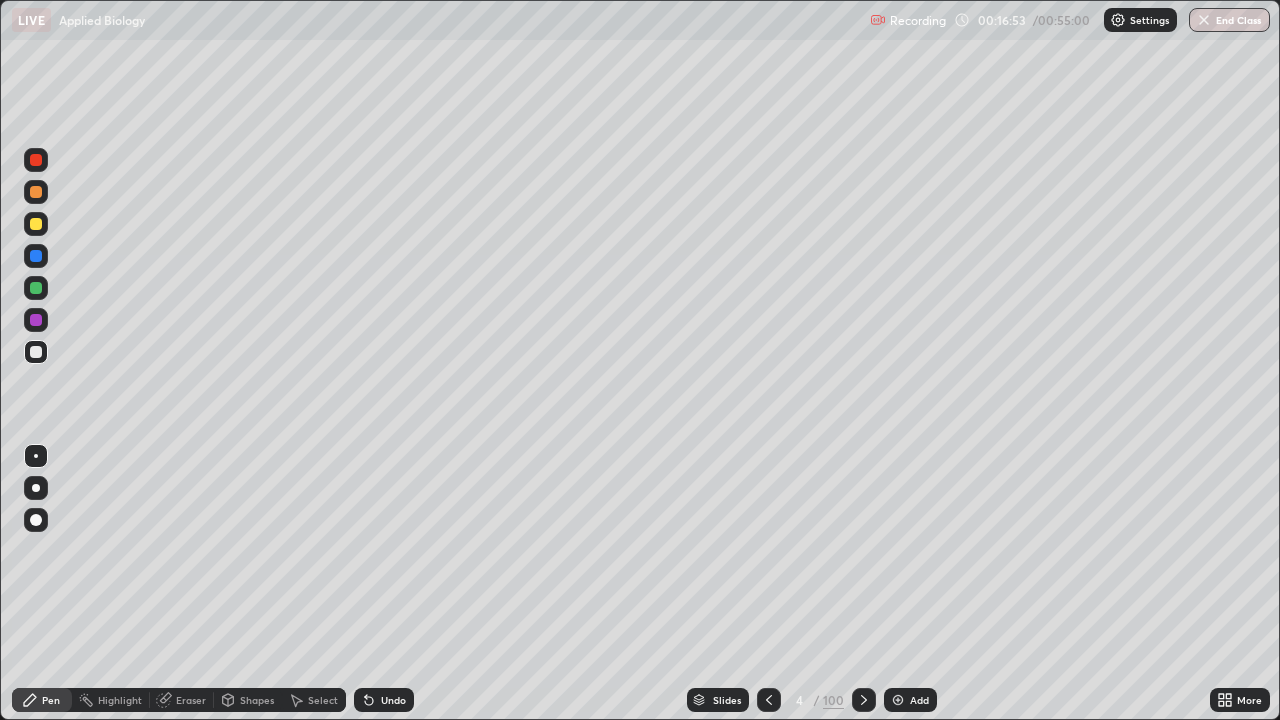 click at bounding box center (36, 224) 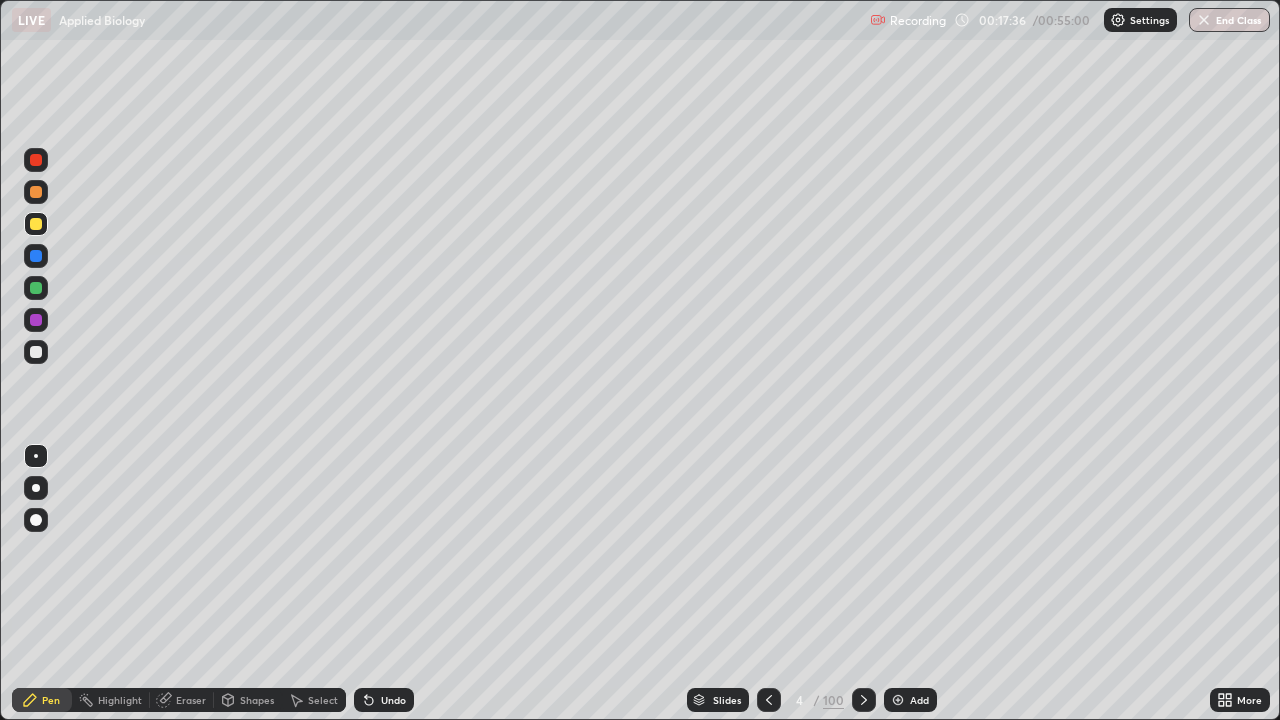 click on "Add" at bounding box center (910, 700) 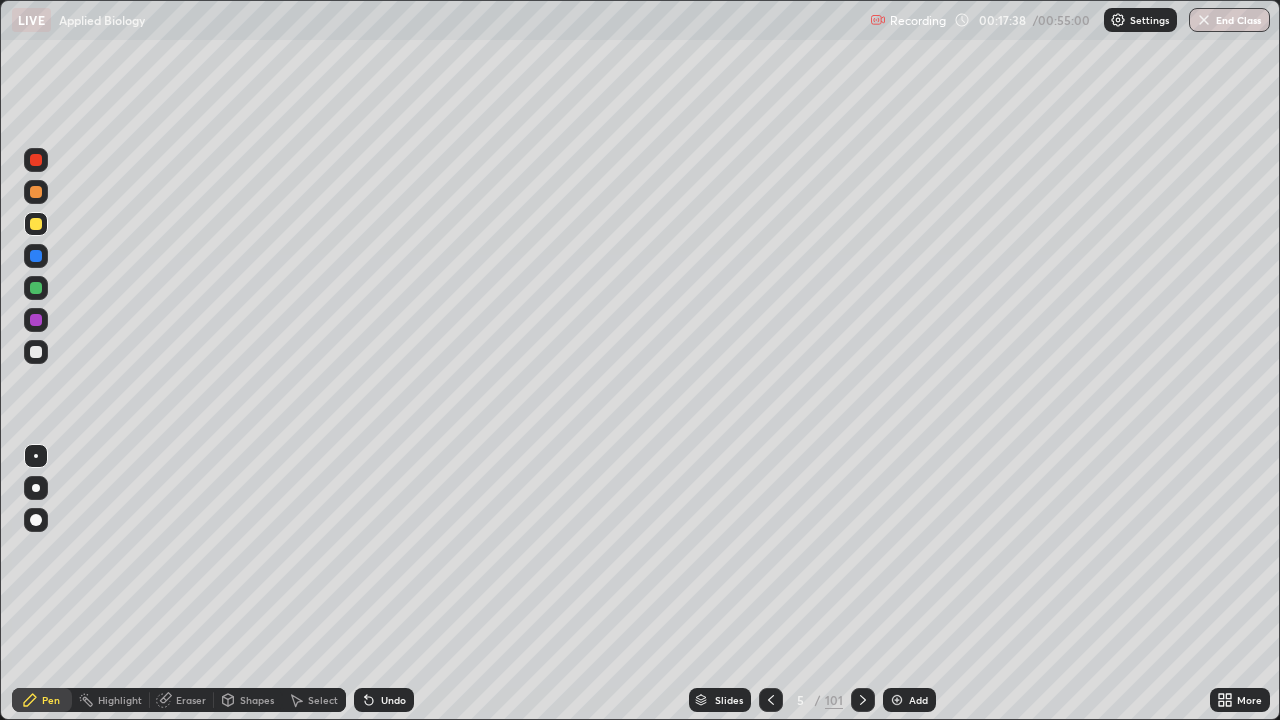 click at bounding box center [36, 192] 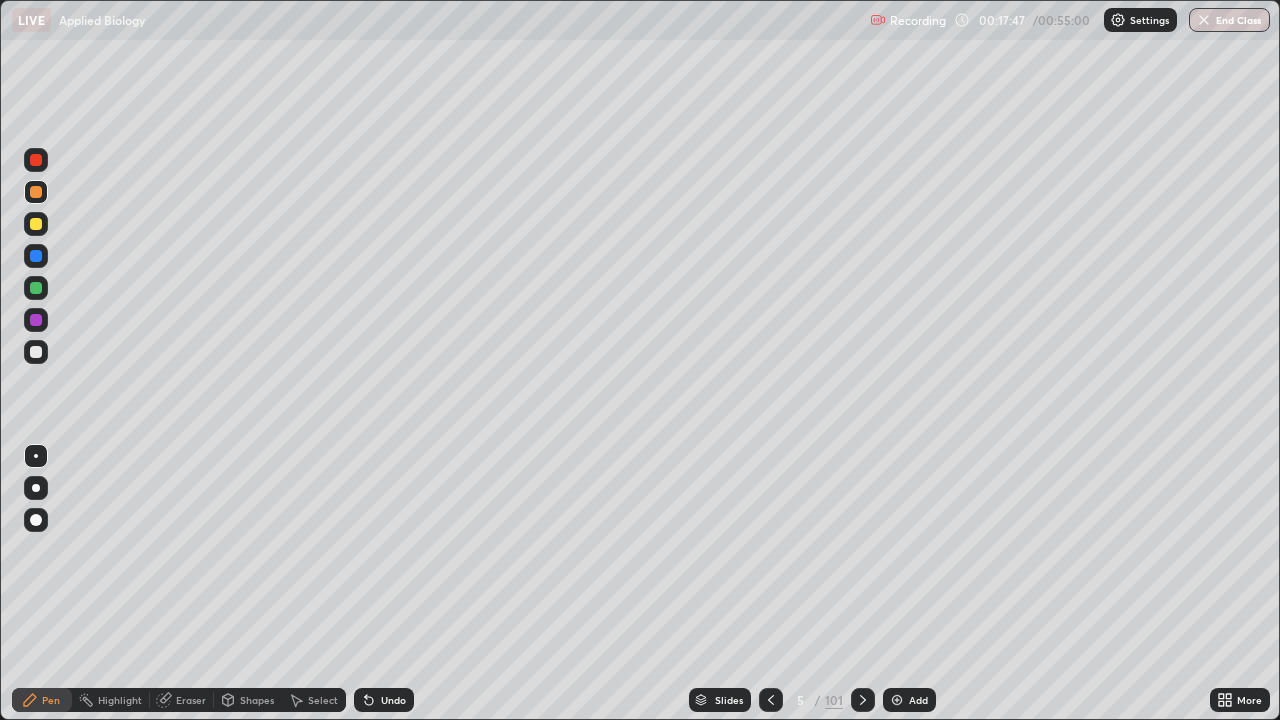 click on "Shapes" at bounding box center (248, 700) 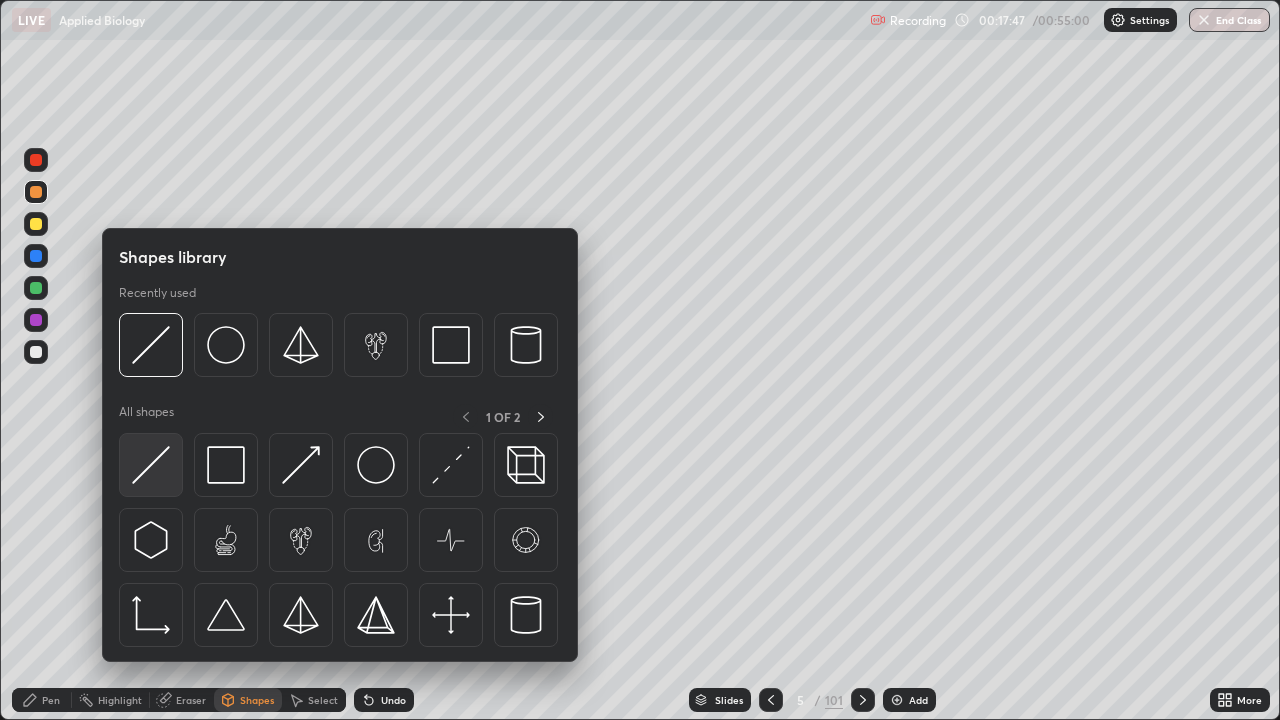 click at bounding box center (151, 465) 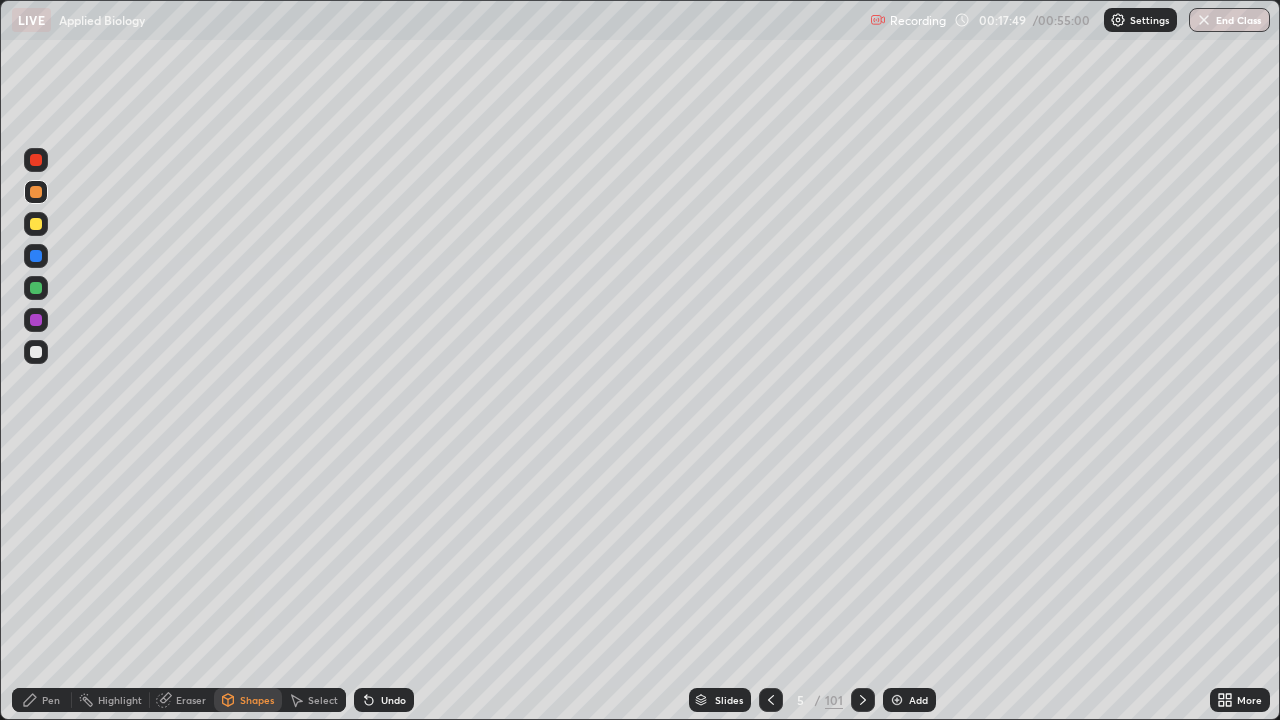 click on "Pen" at bounding box center [51, 700] 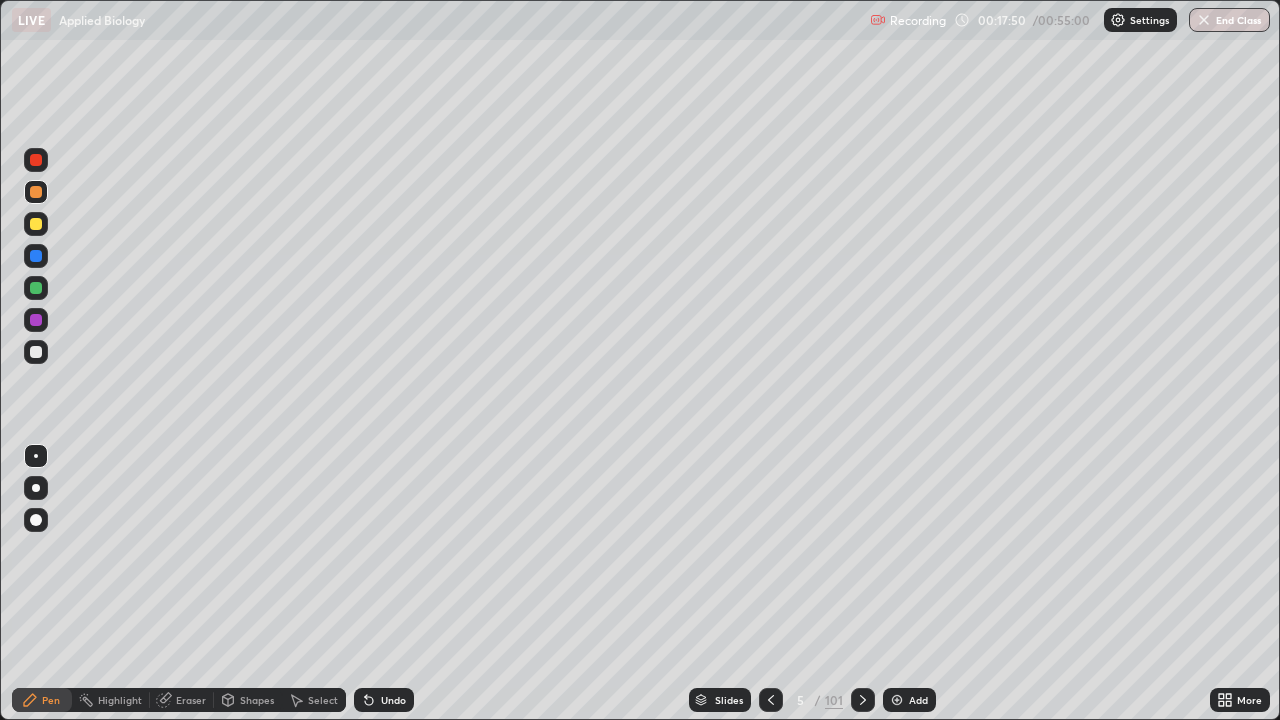 click at bounding box center [36, 352] 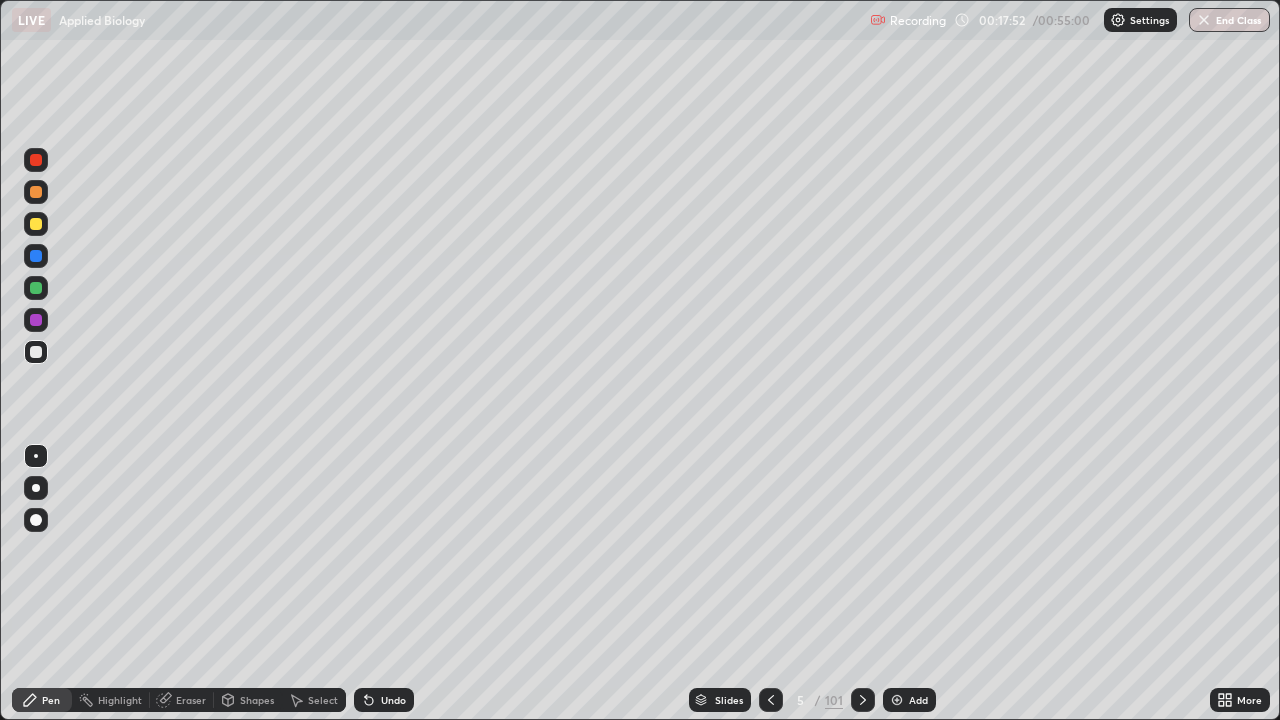 click at bounding box center [36, 224] 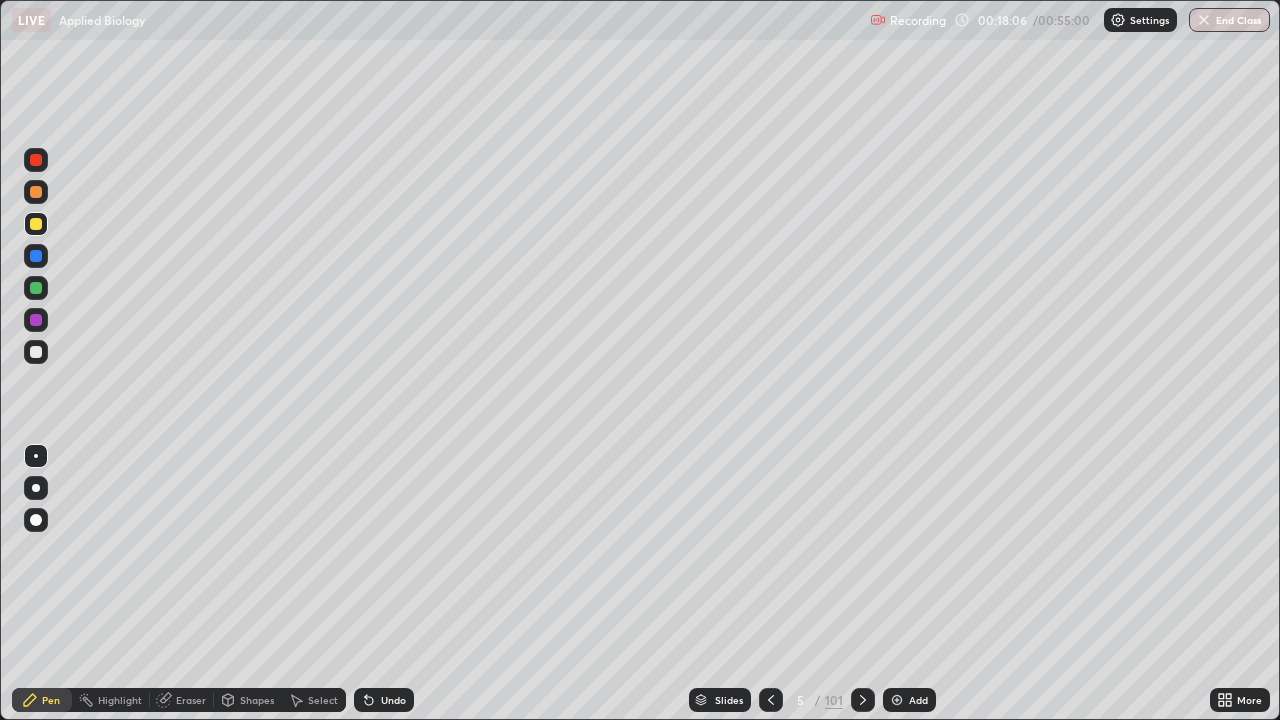 click on "Shapes" at bounding box center [257, 700] 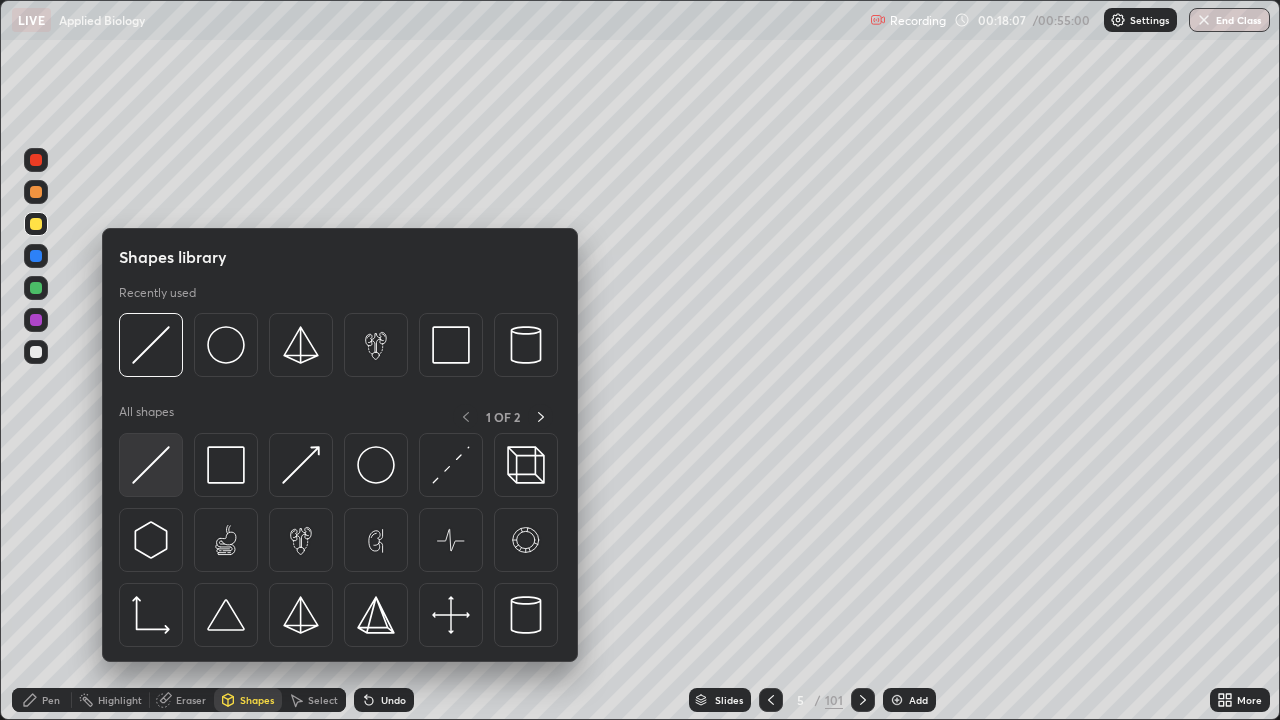 click at bounding box center (151, 465) 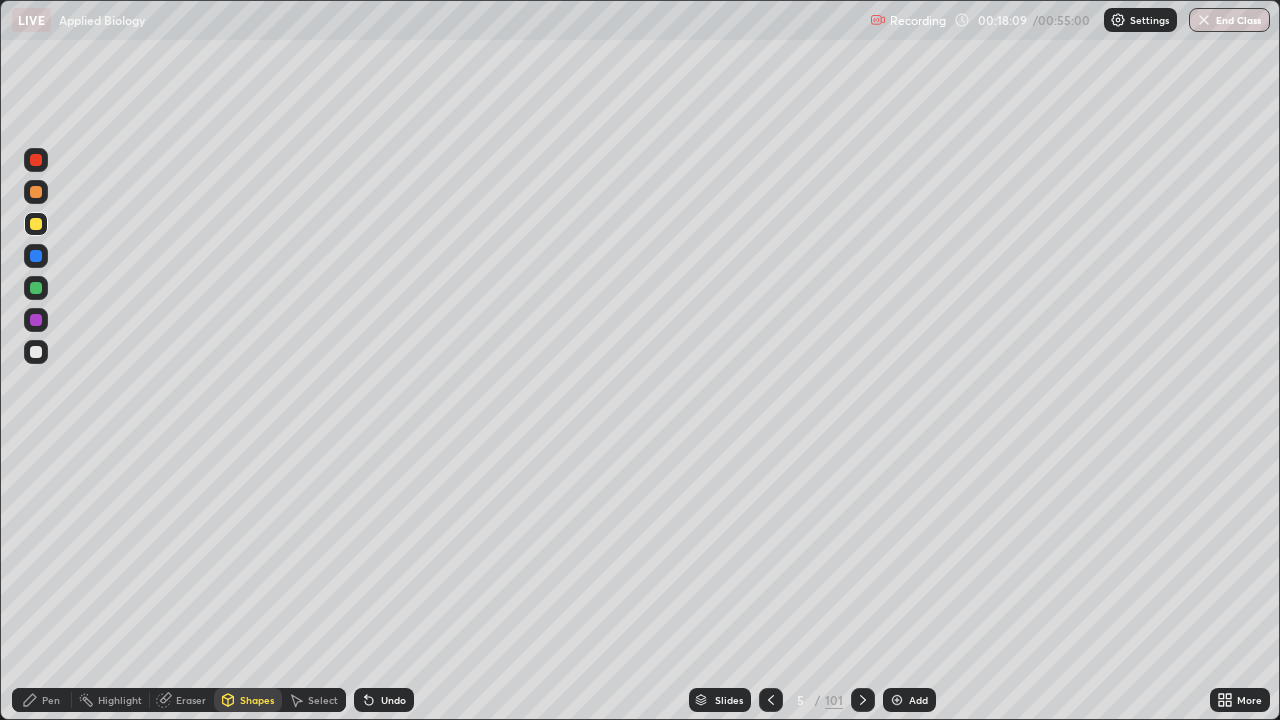 click on "Pen" at bounding box center (42, 700) 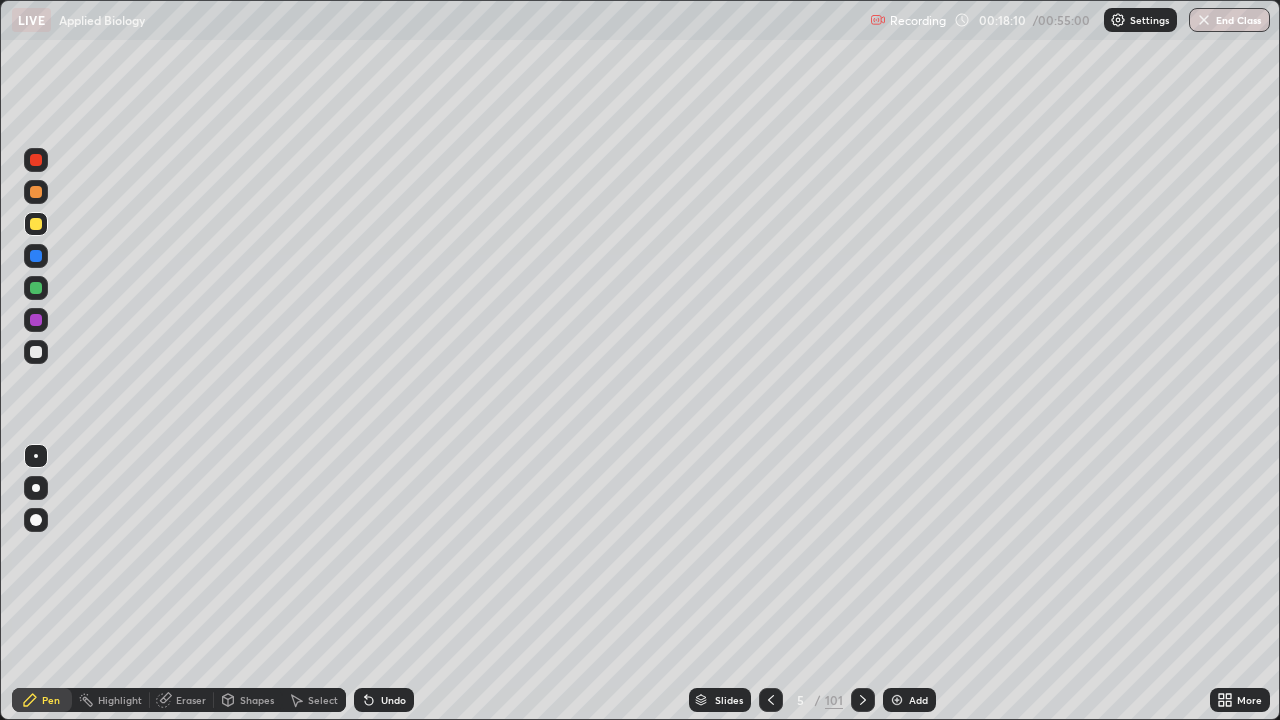 click at bounding box center (36, 352) 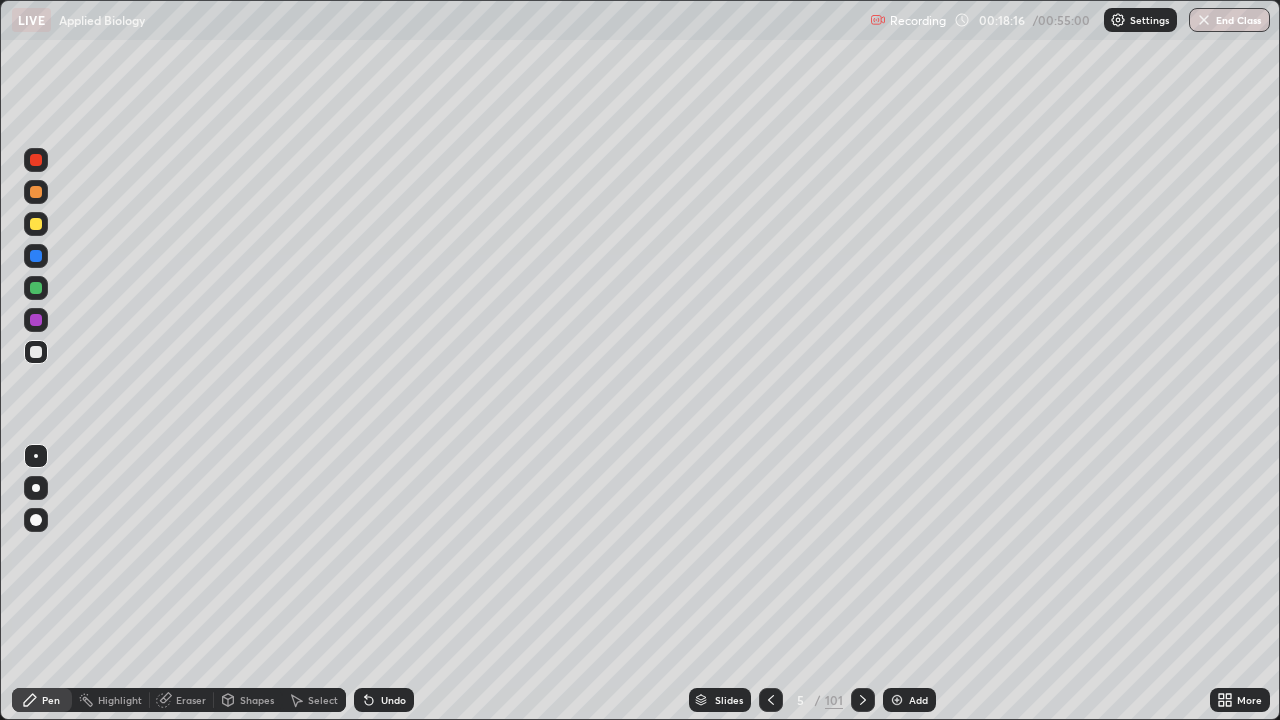 click at bounding box center [36, 352] 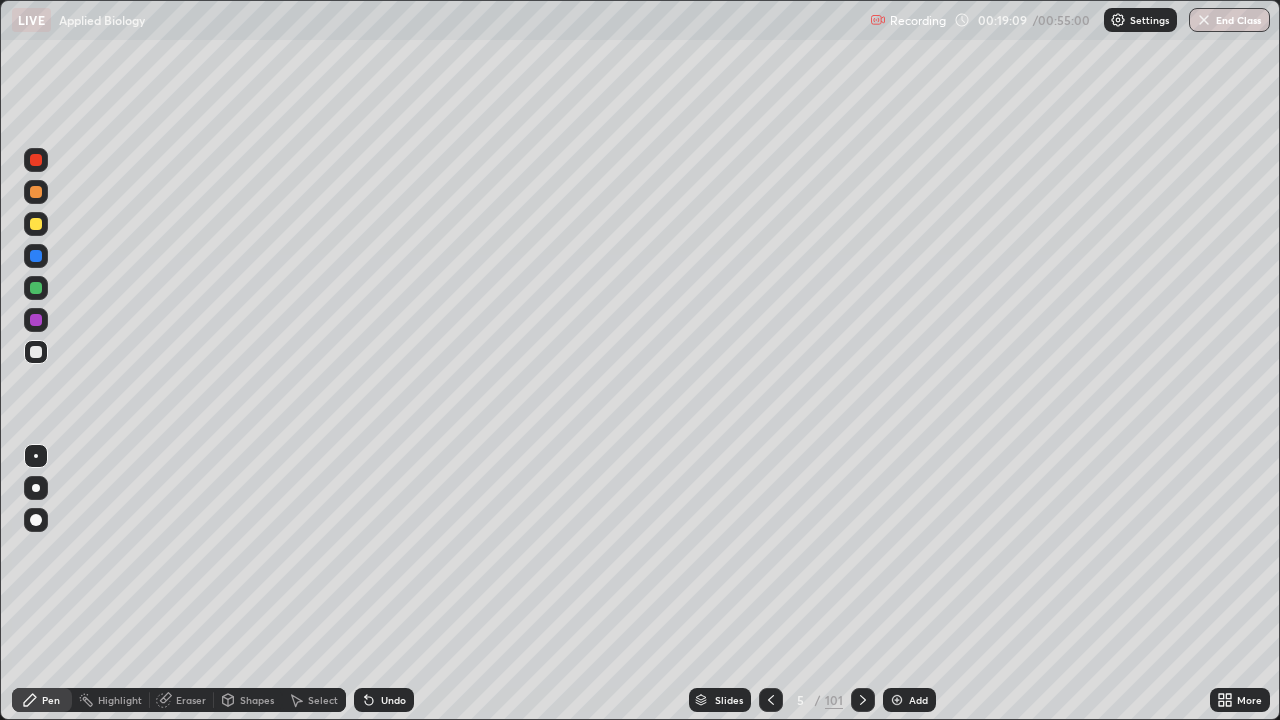 click at bounding box center [36, 288] 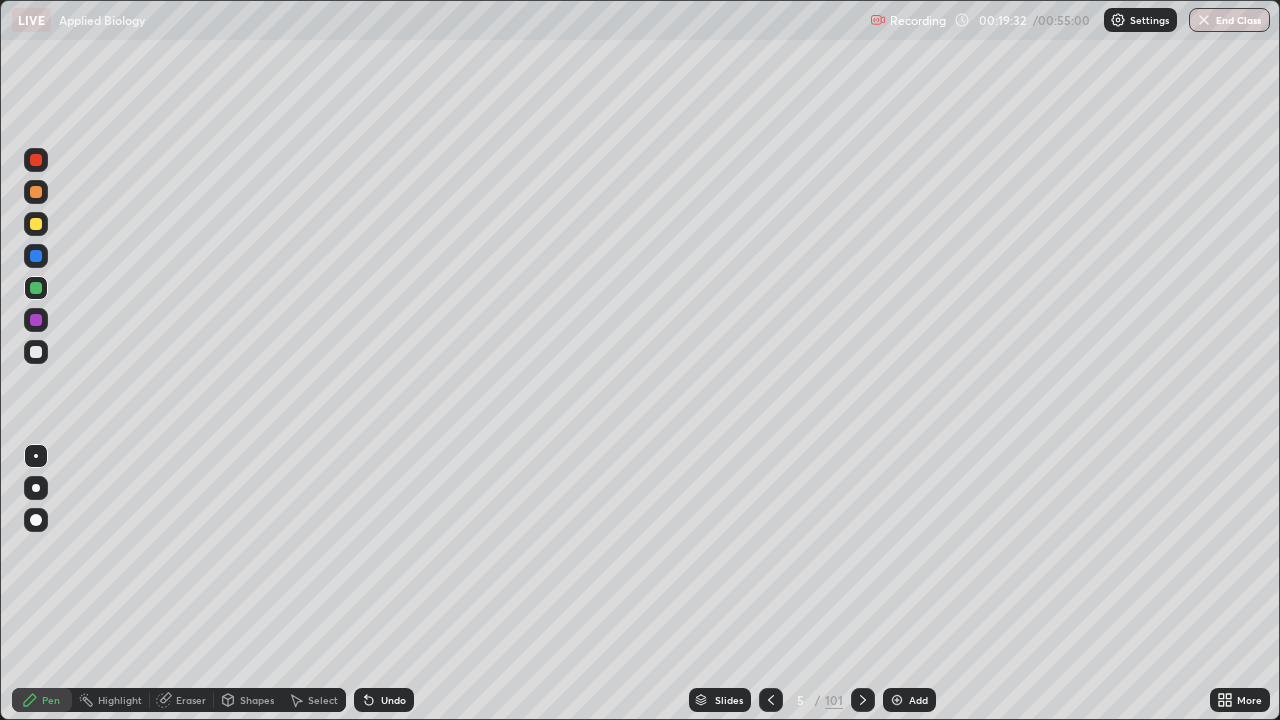 click at bounding box center [36, 224] 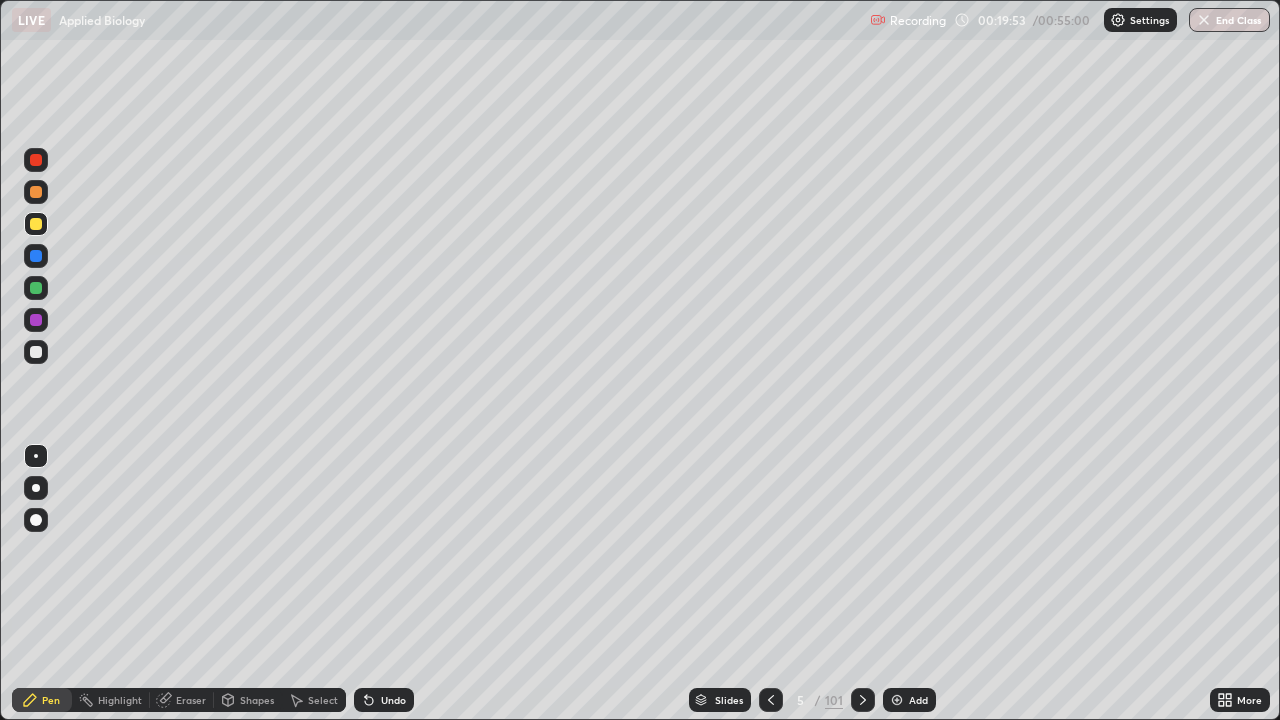 click at bounding box center [36, 352] 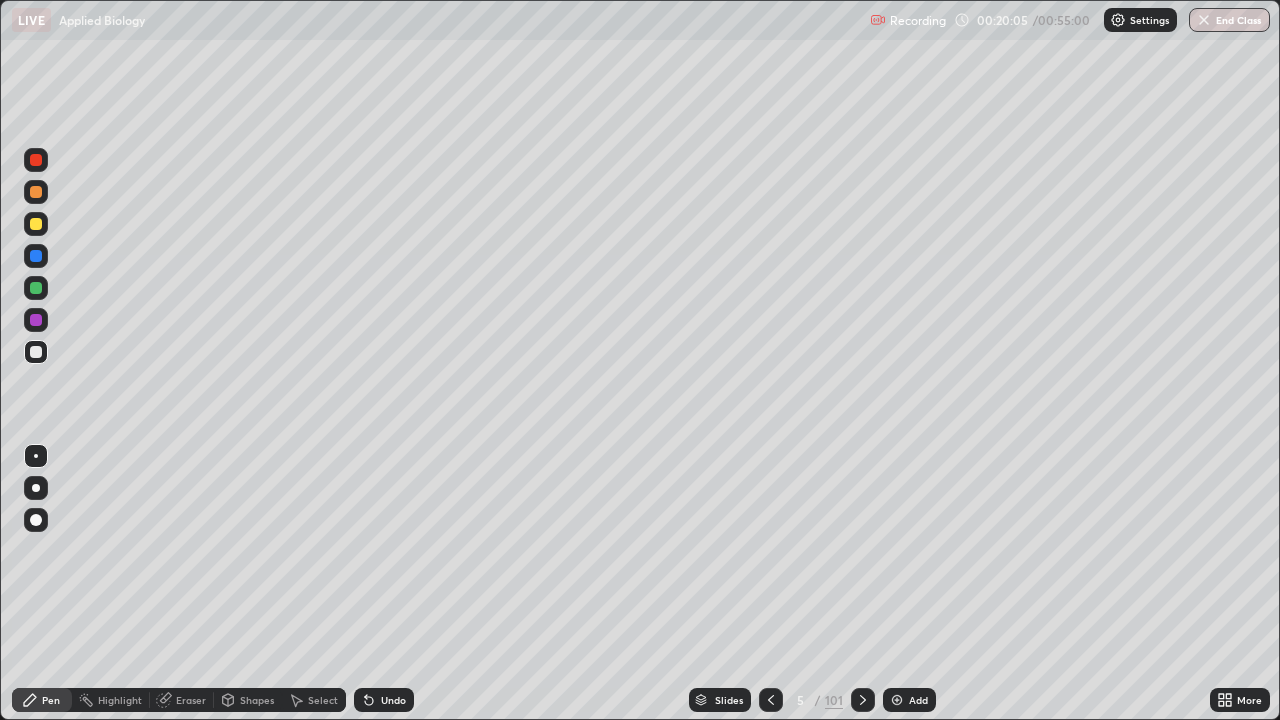 click at bounding box center [36, 288] 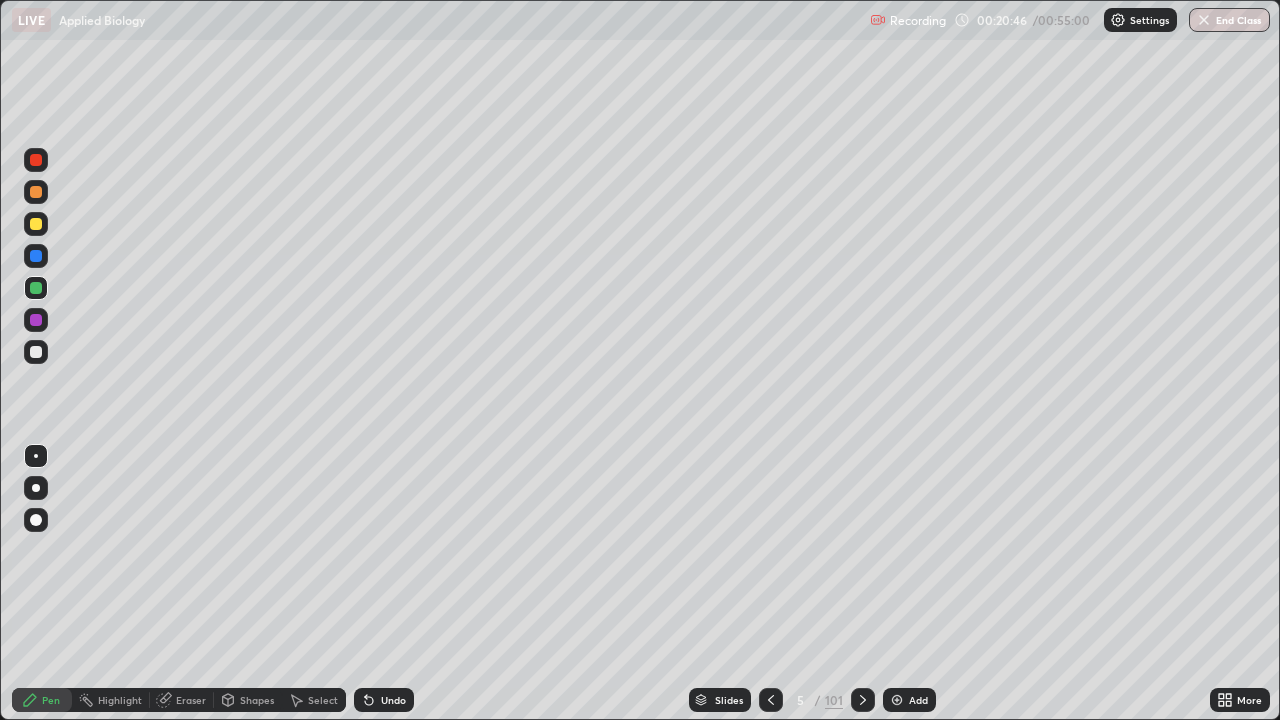 click at bounding box center [36, 224] 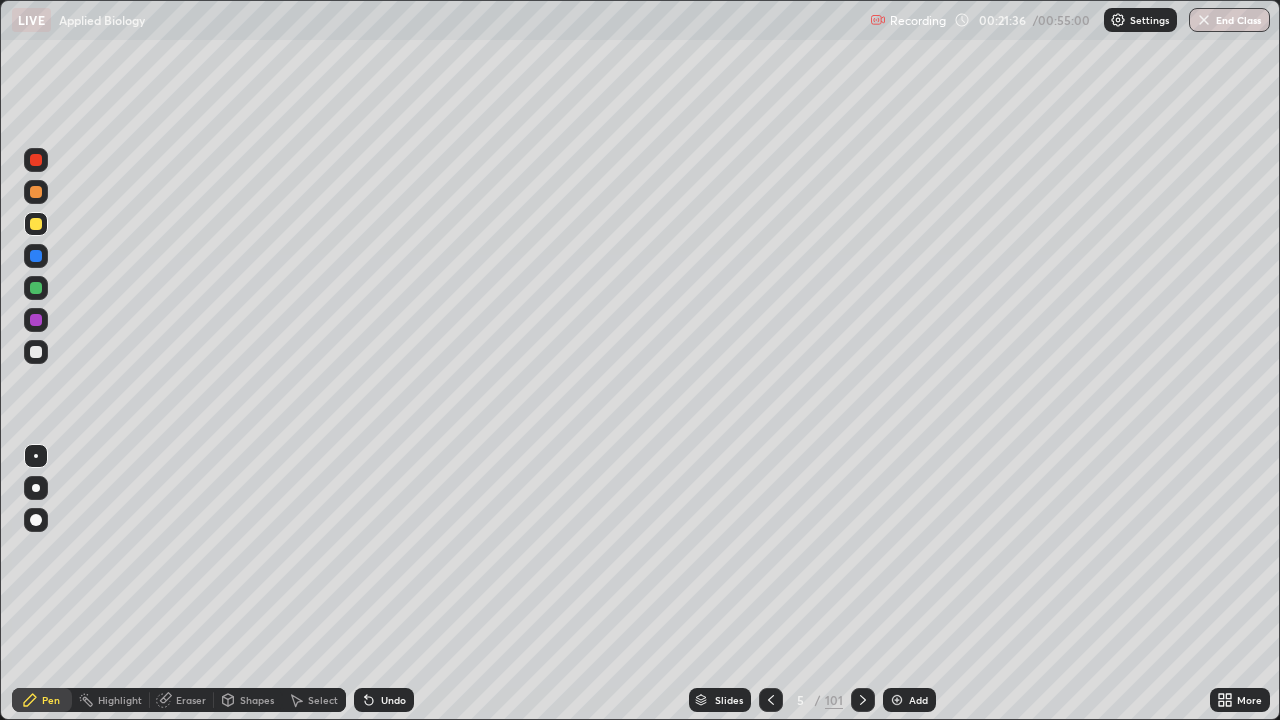 click on "Add" at bounding box center [918, 700] 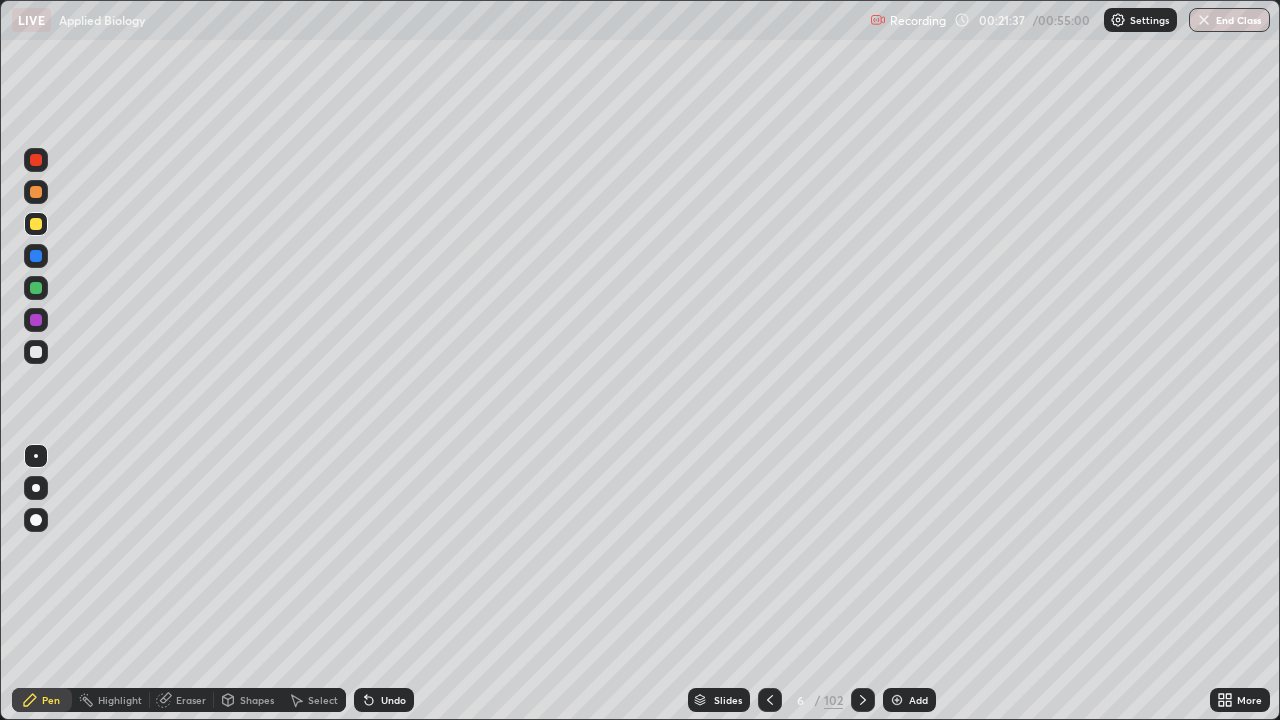 click at bounding box center [36, 192] 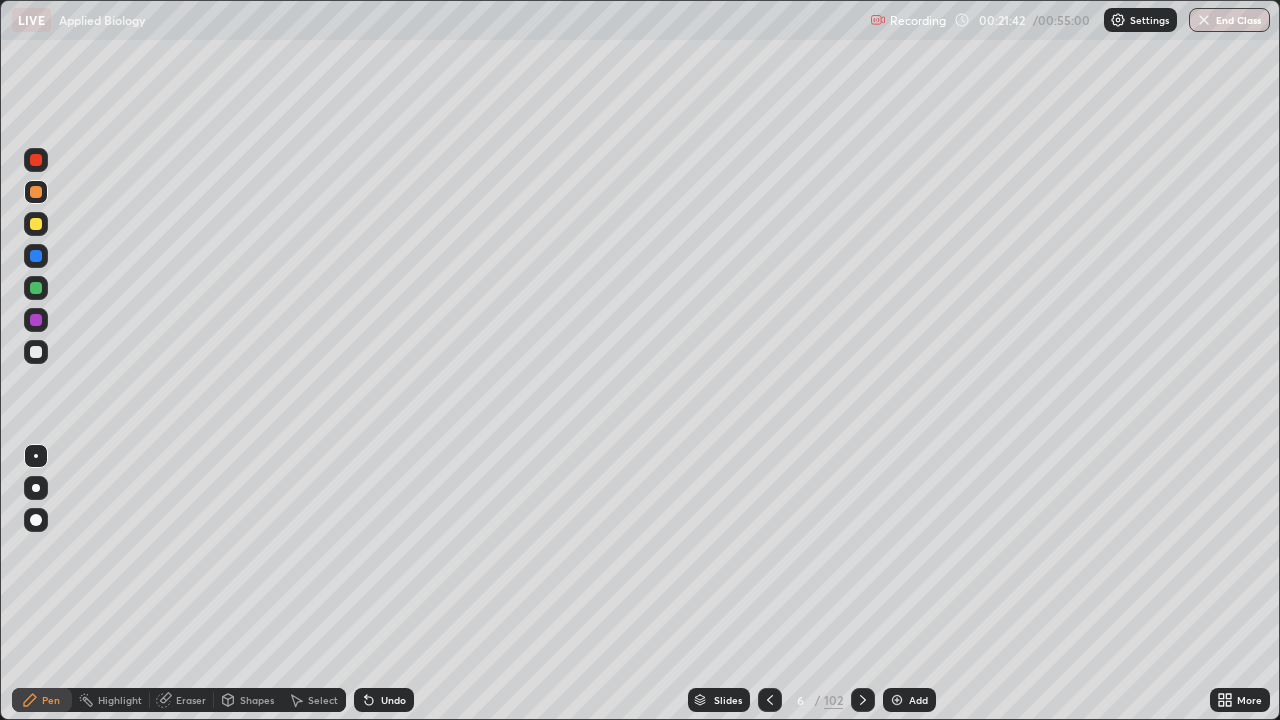 click at bounding box center (36, 352) 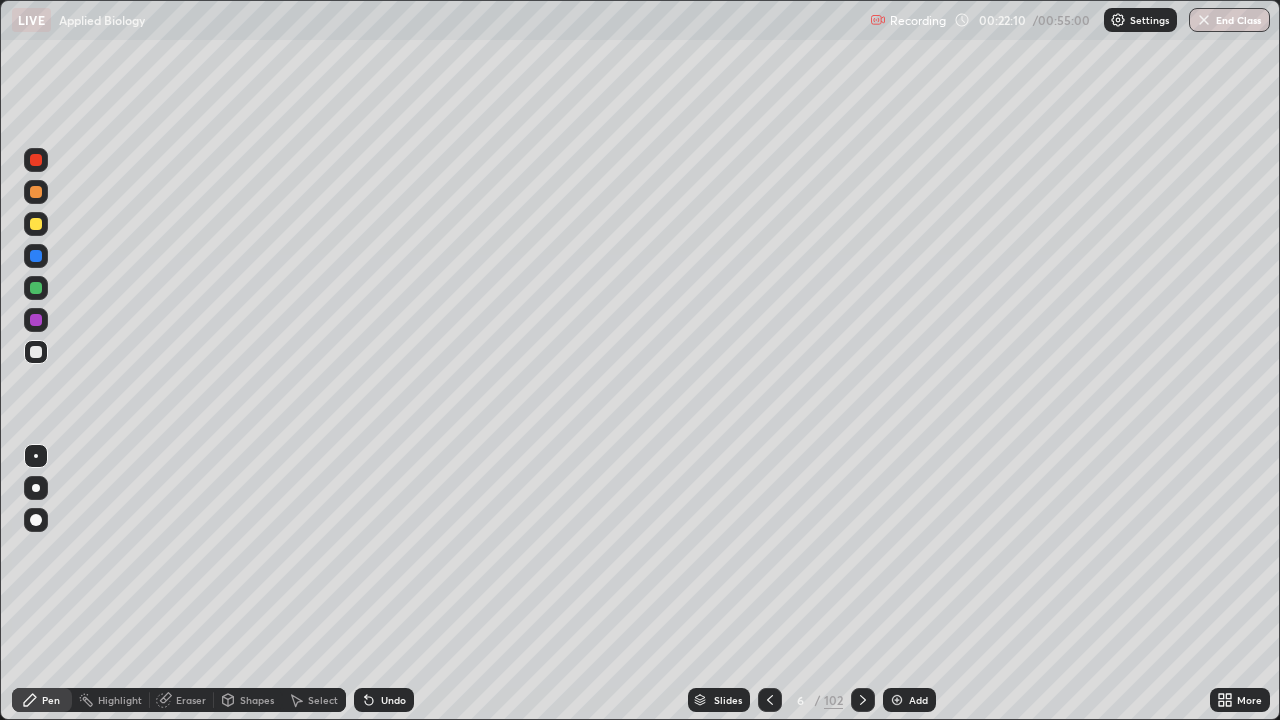 click at bounding box center [36, 224] 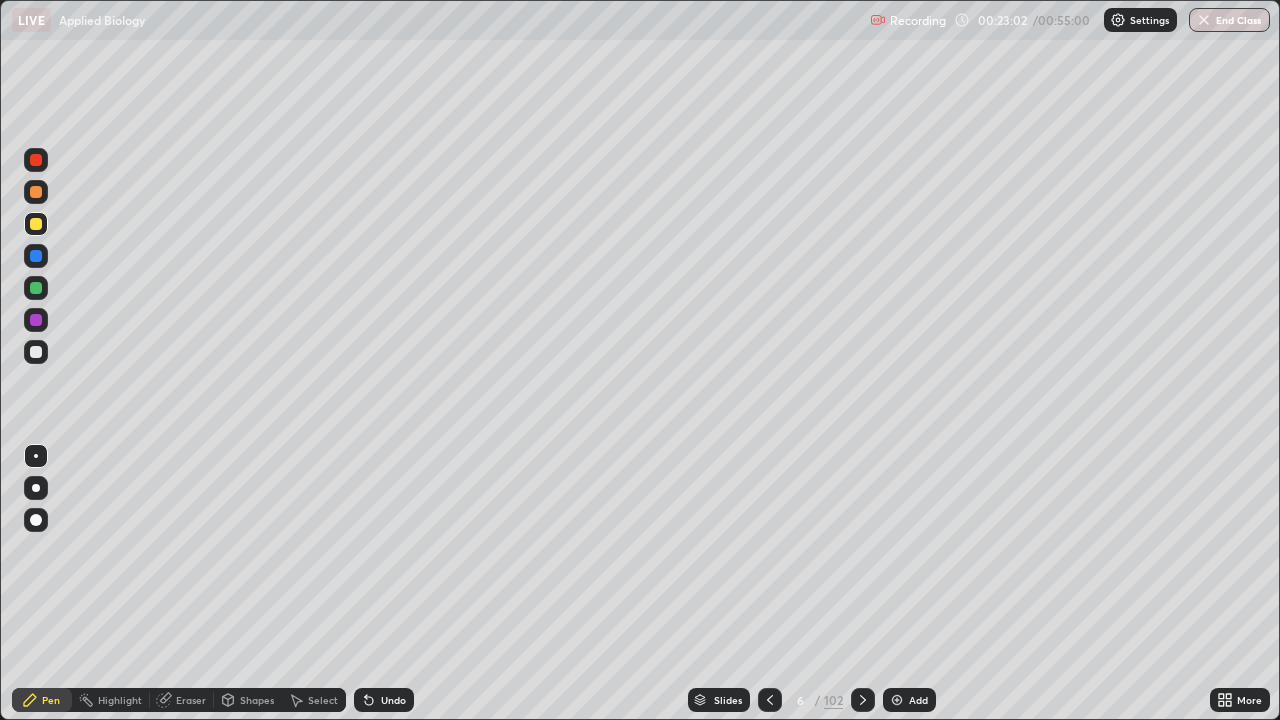 click 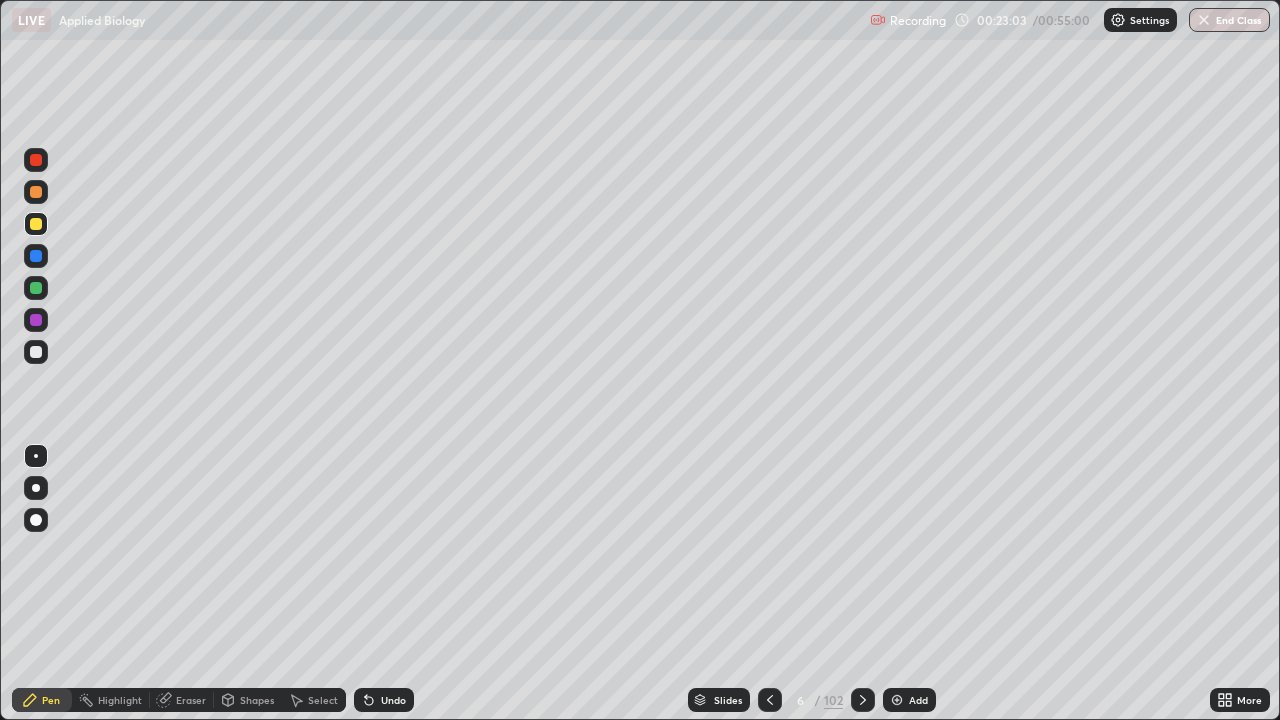 click 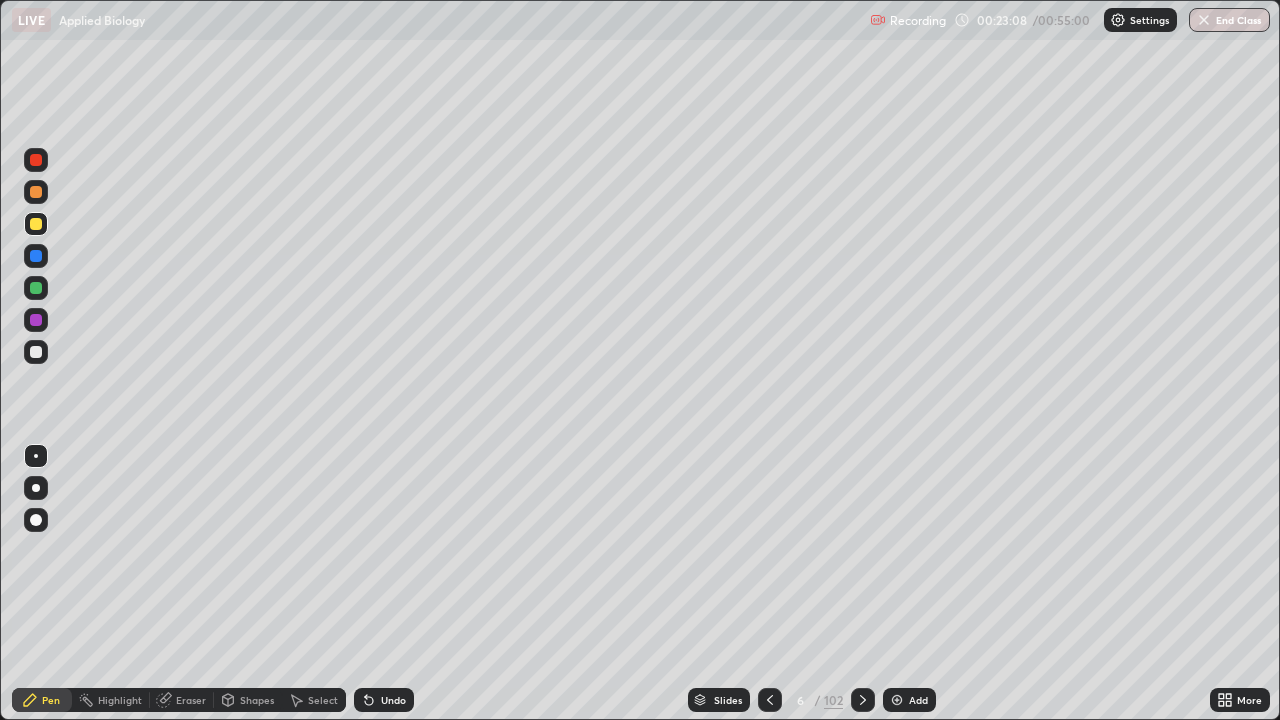 click at bounding box center [36, 352] 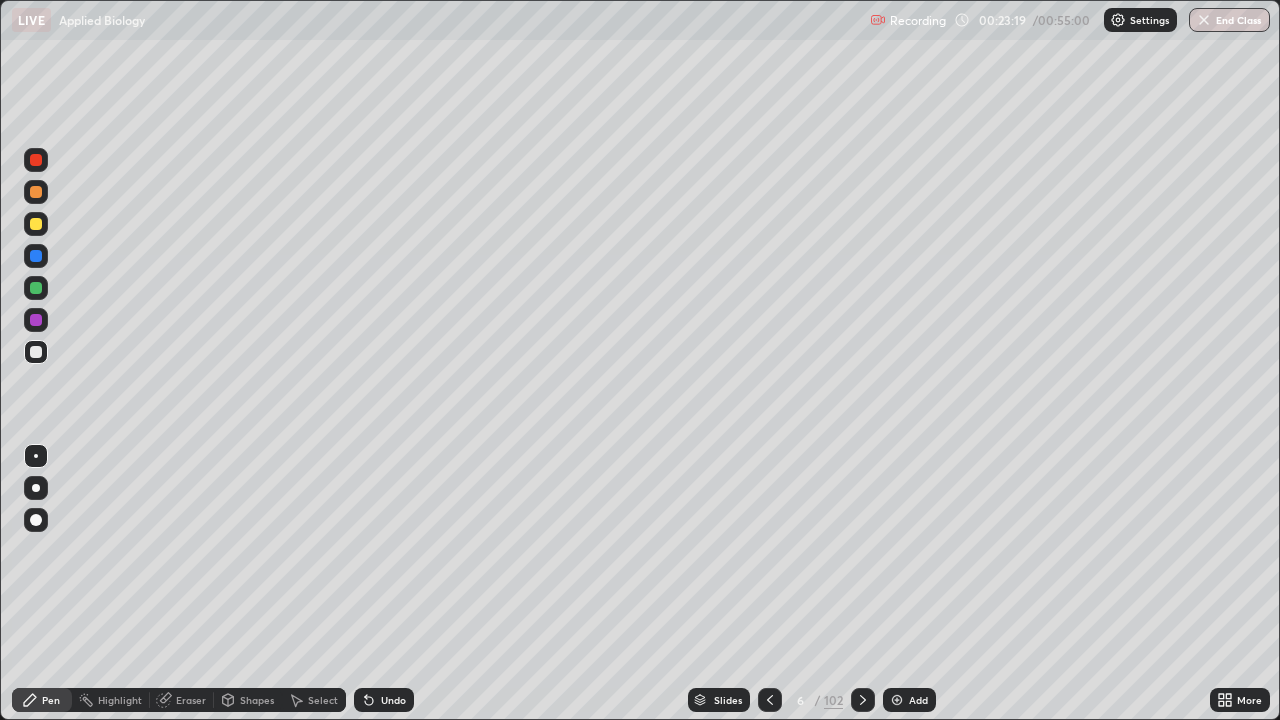 click at bounding box center [36, 288] 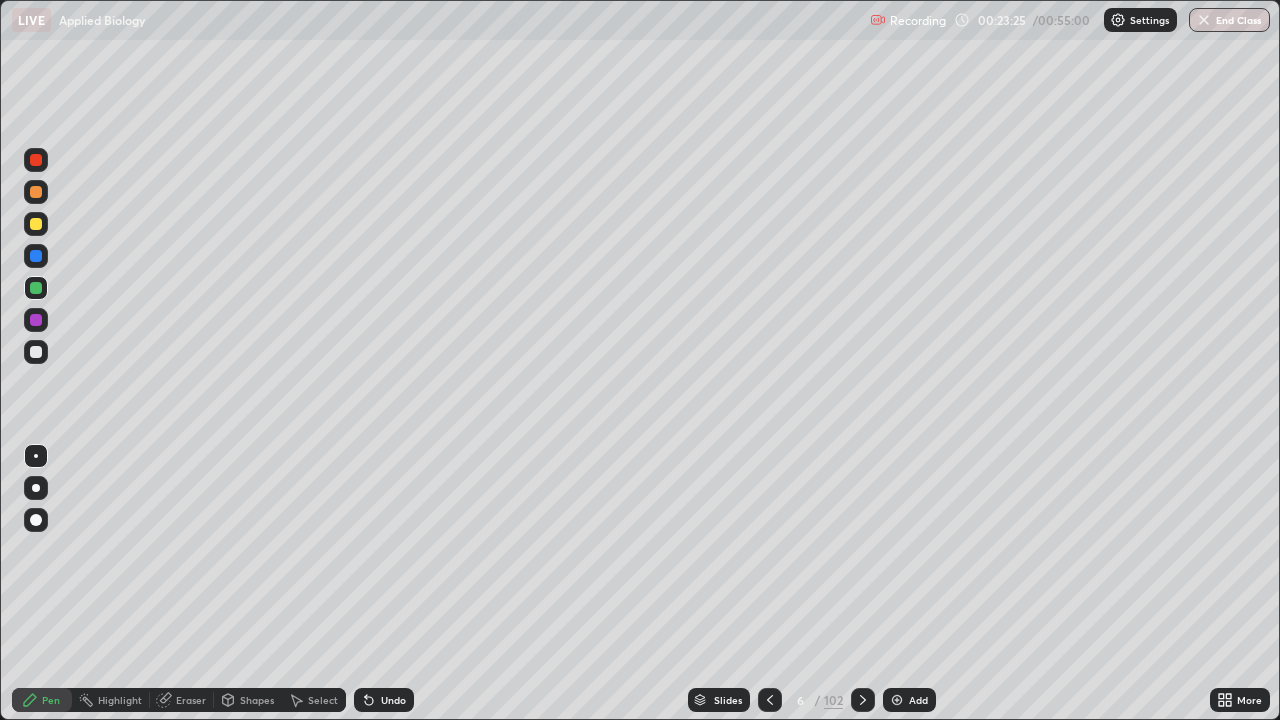 click on "Undo" at bounding box center (384, 700) 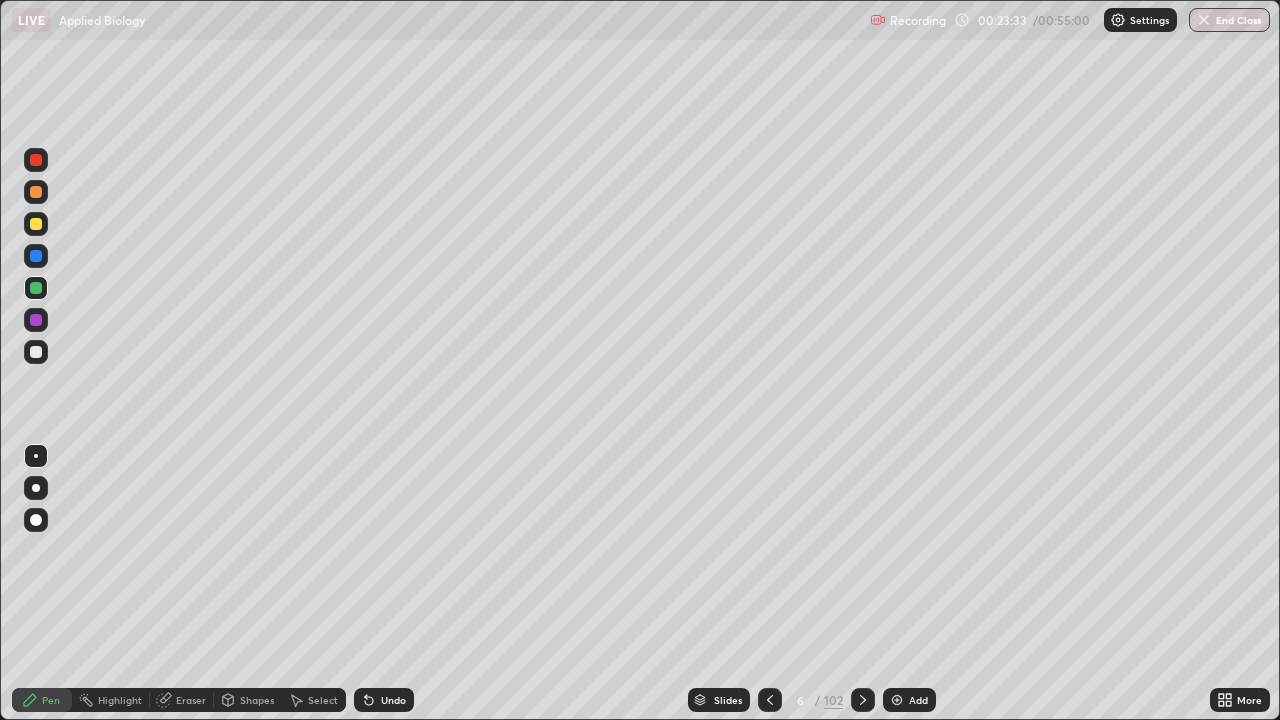 click at bounding box center [36, 352] 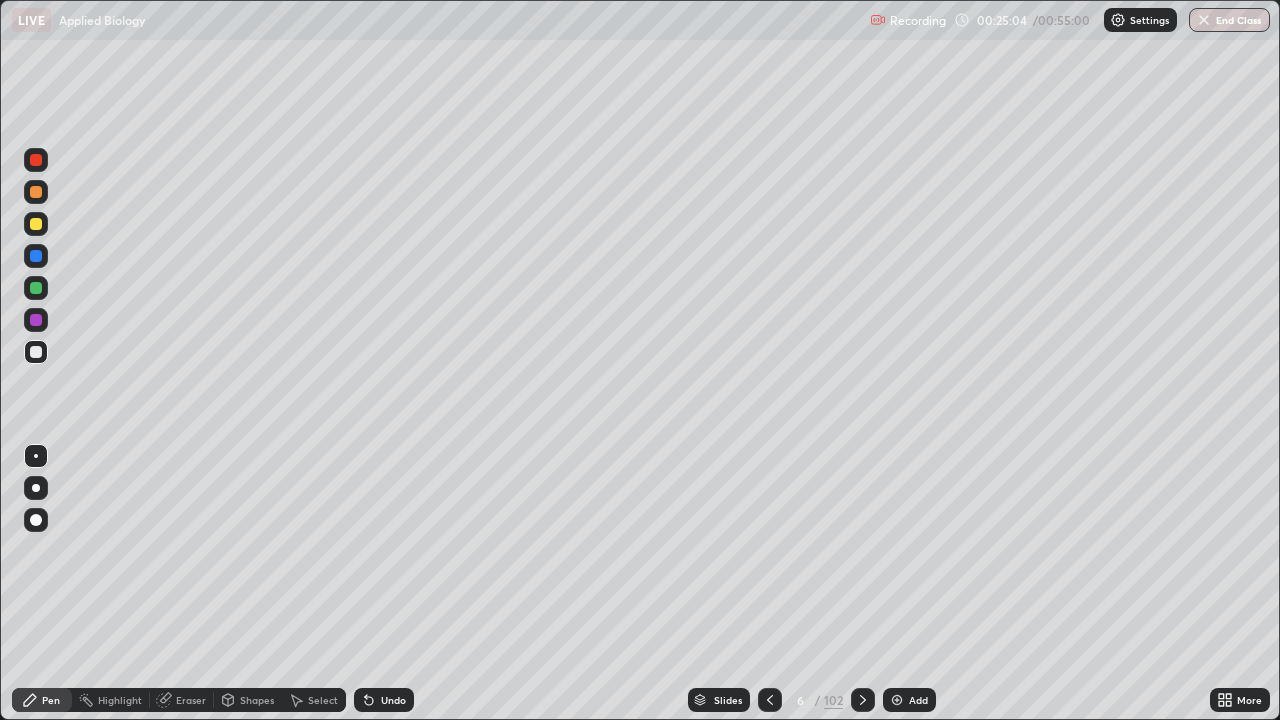 click on "Undo" at bounding box center [393, 700] 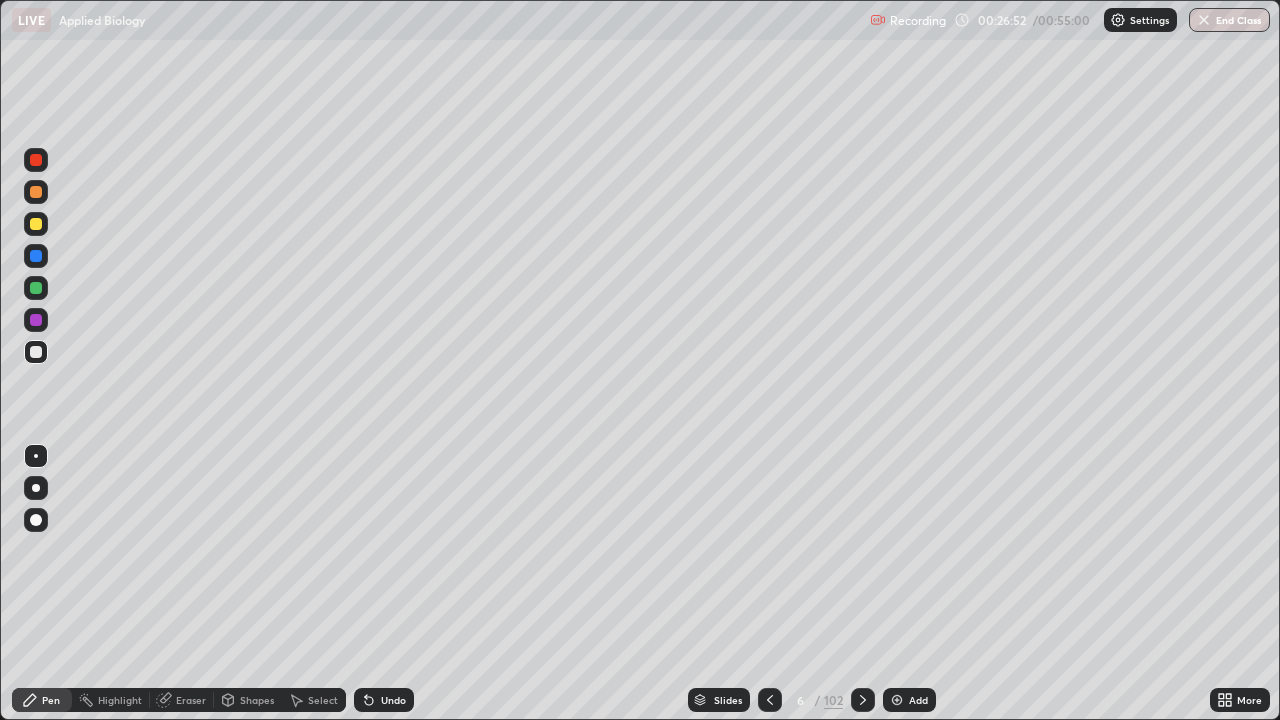 click on "Add" at bounding box center (909, 700) 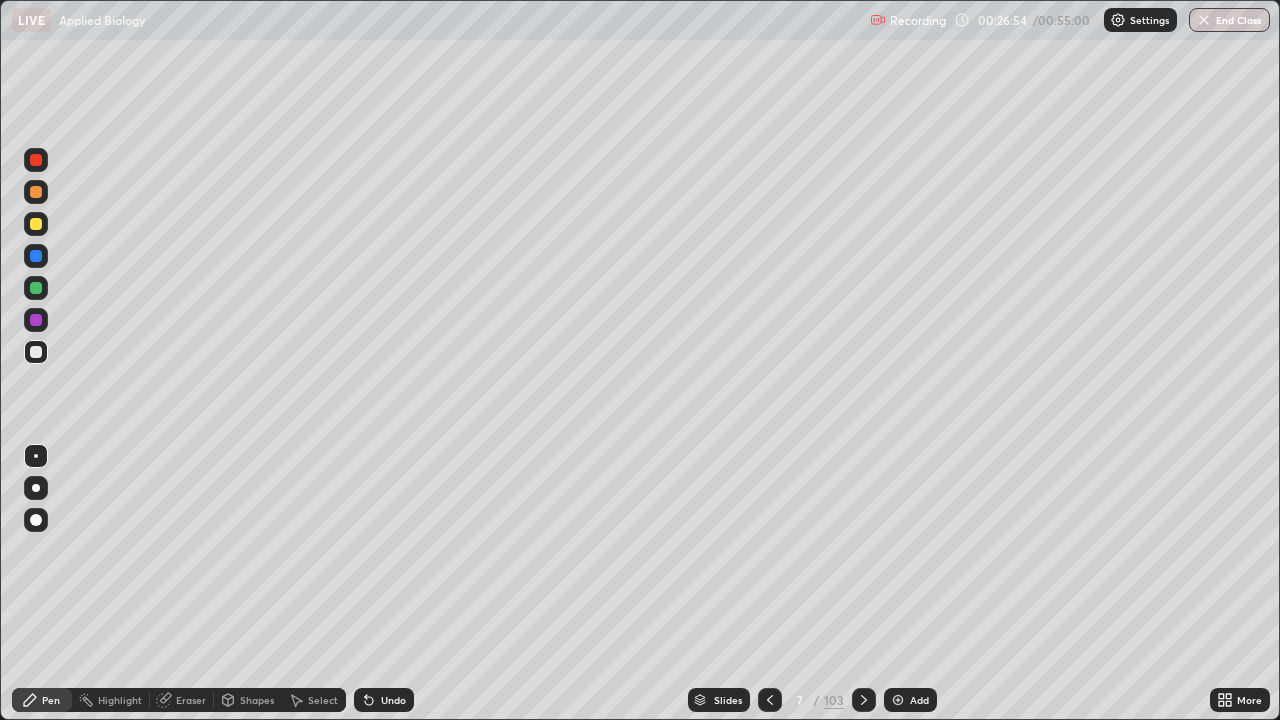 click at bounding box center [36, 224] 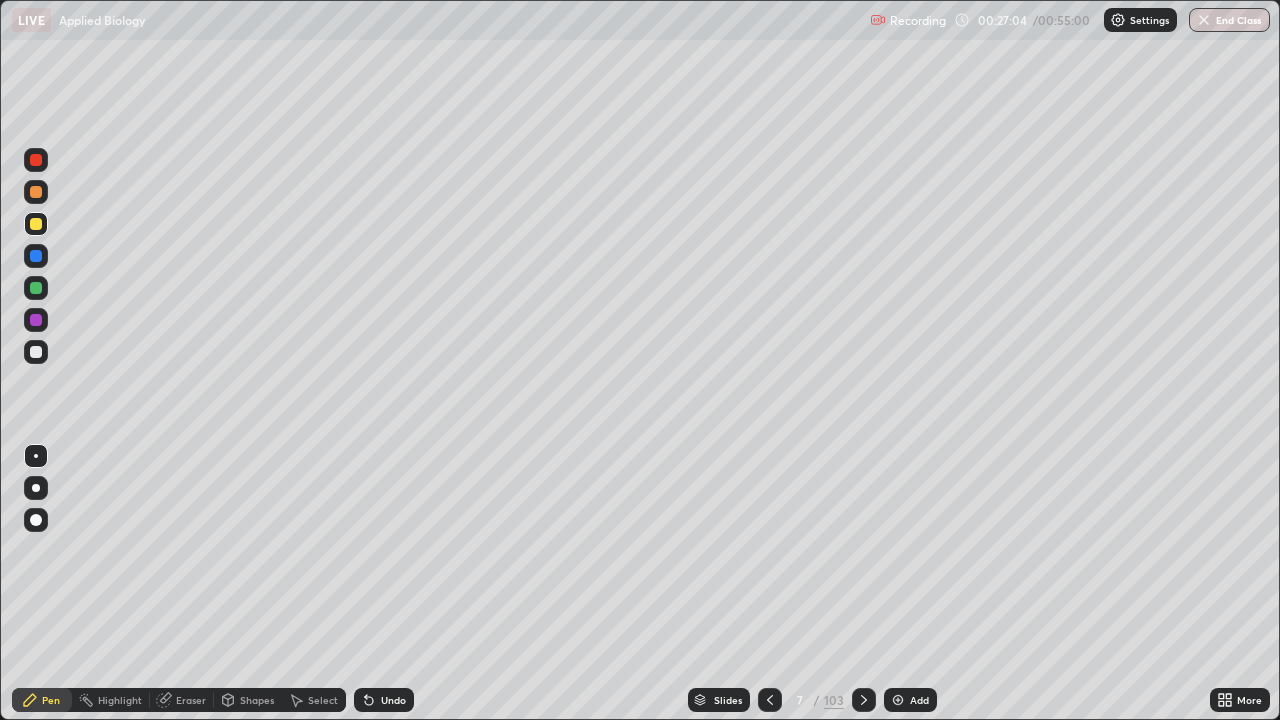 click at bounding box center [36, 352] 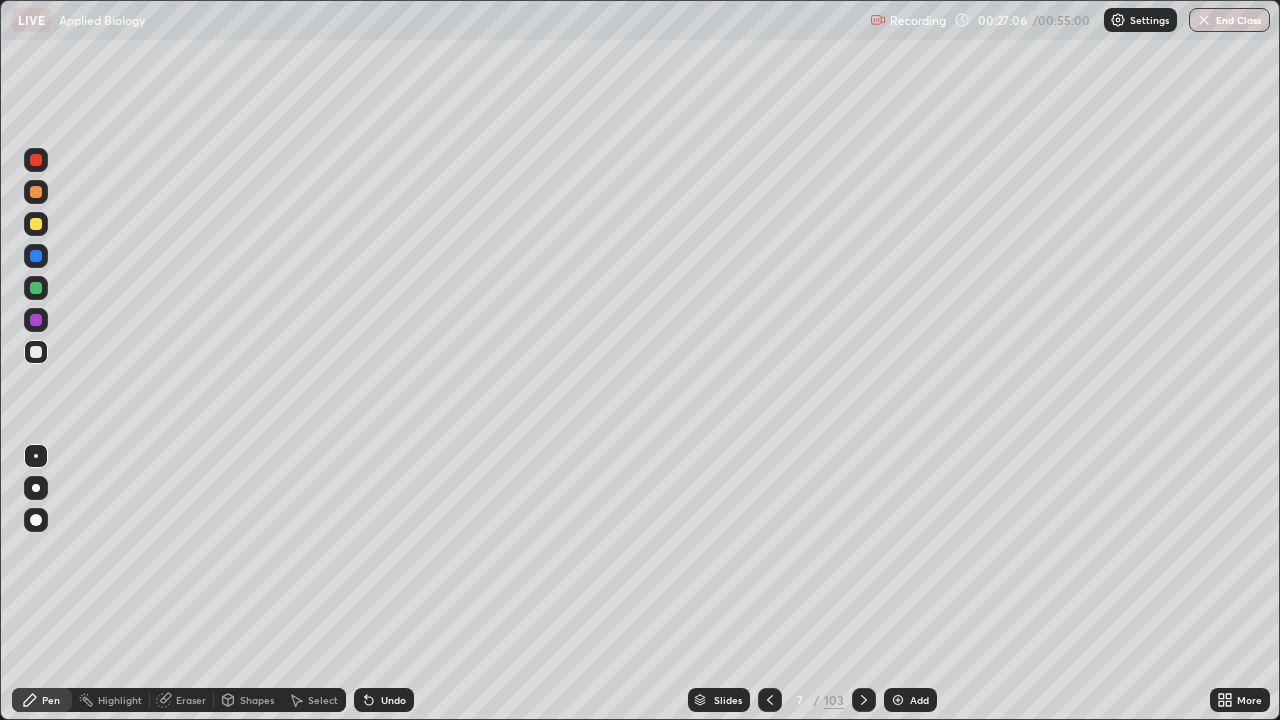 click at bounding box center [36, 224] 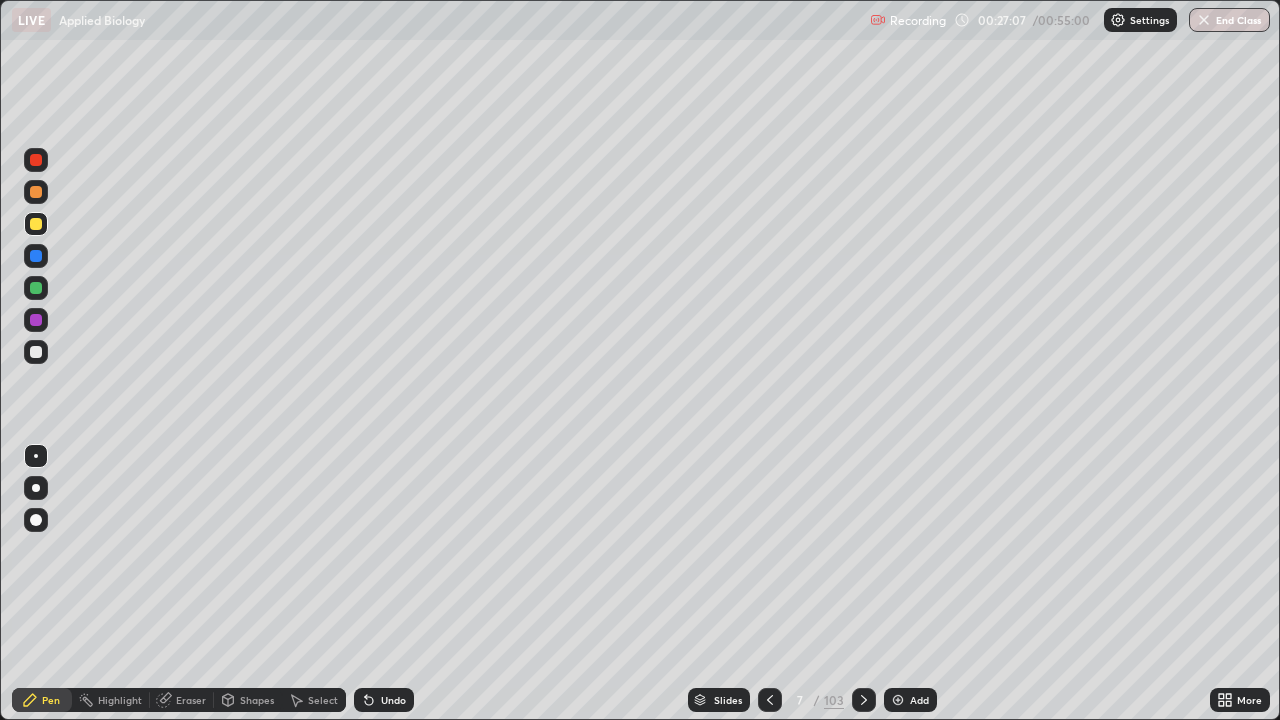 click at bounding box center (36, 256) 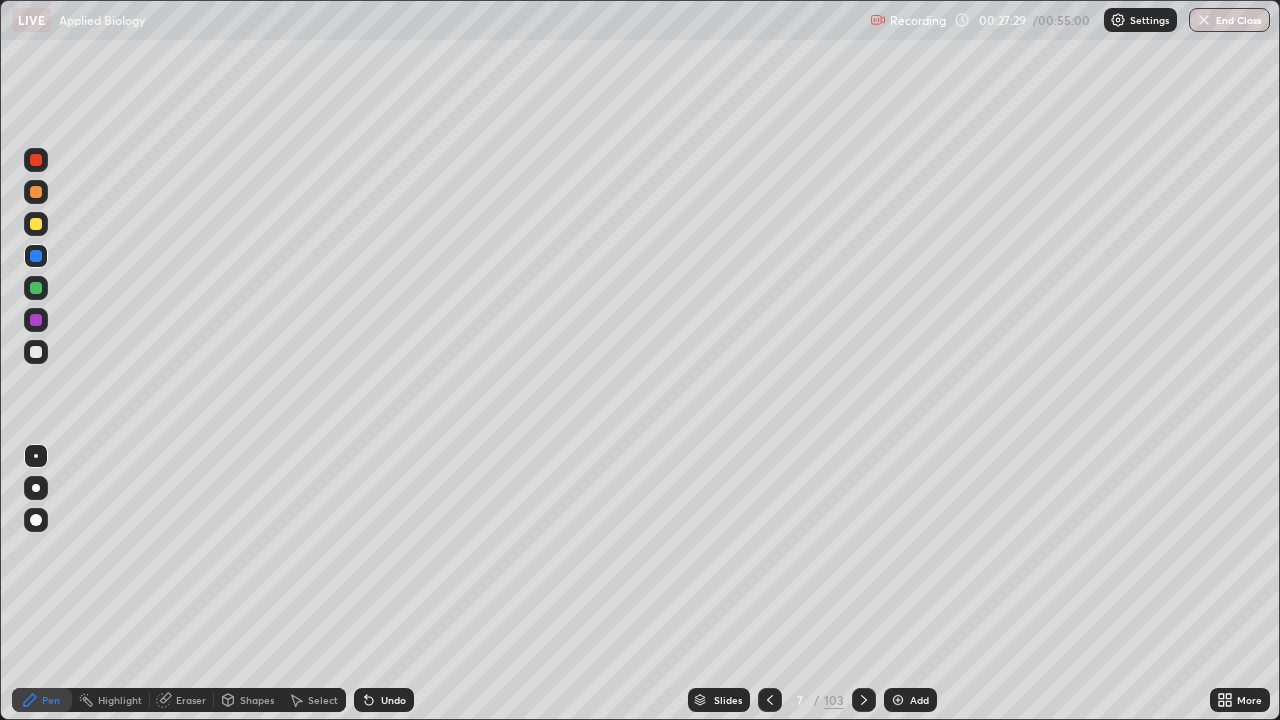 click at bounding box center (36, 352) 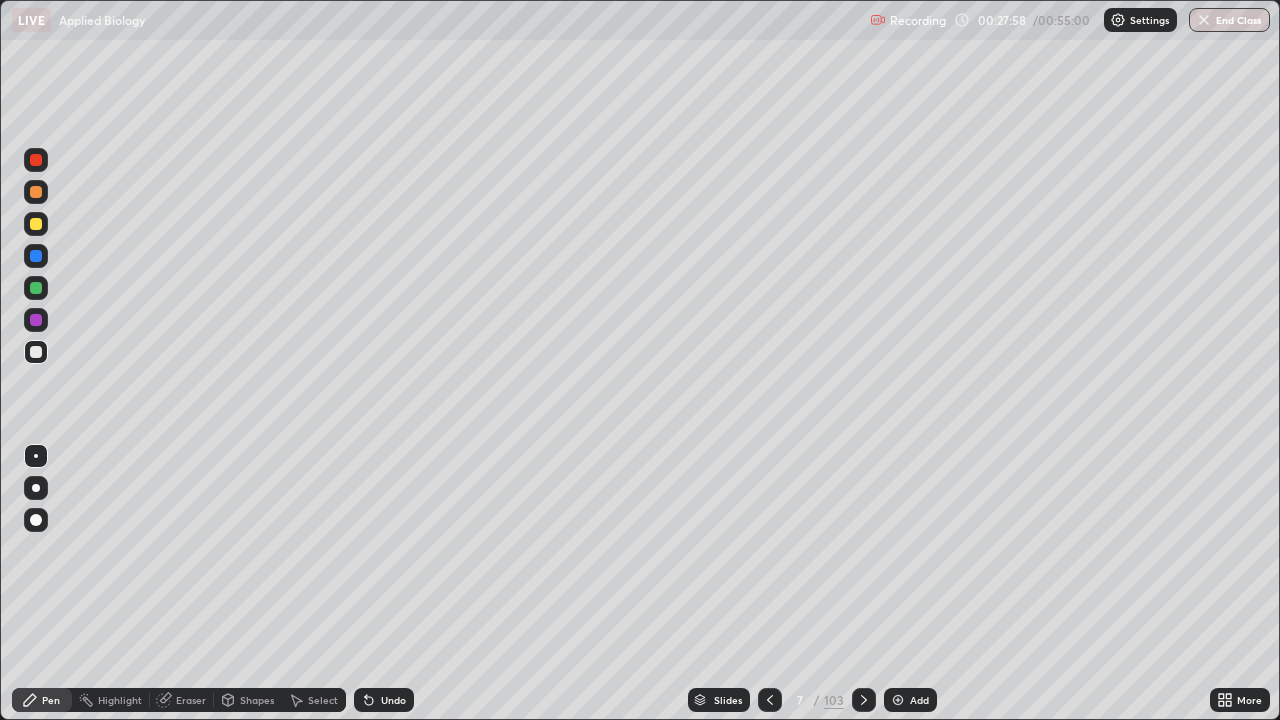 click at bounding box center (36, 288) 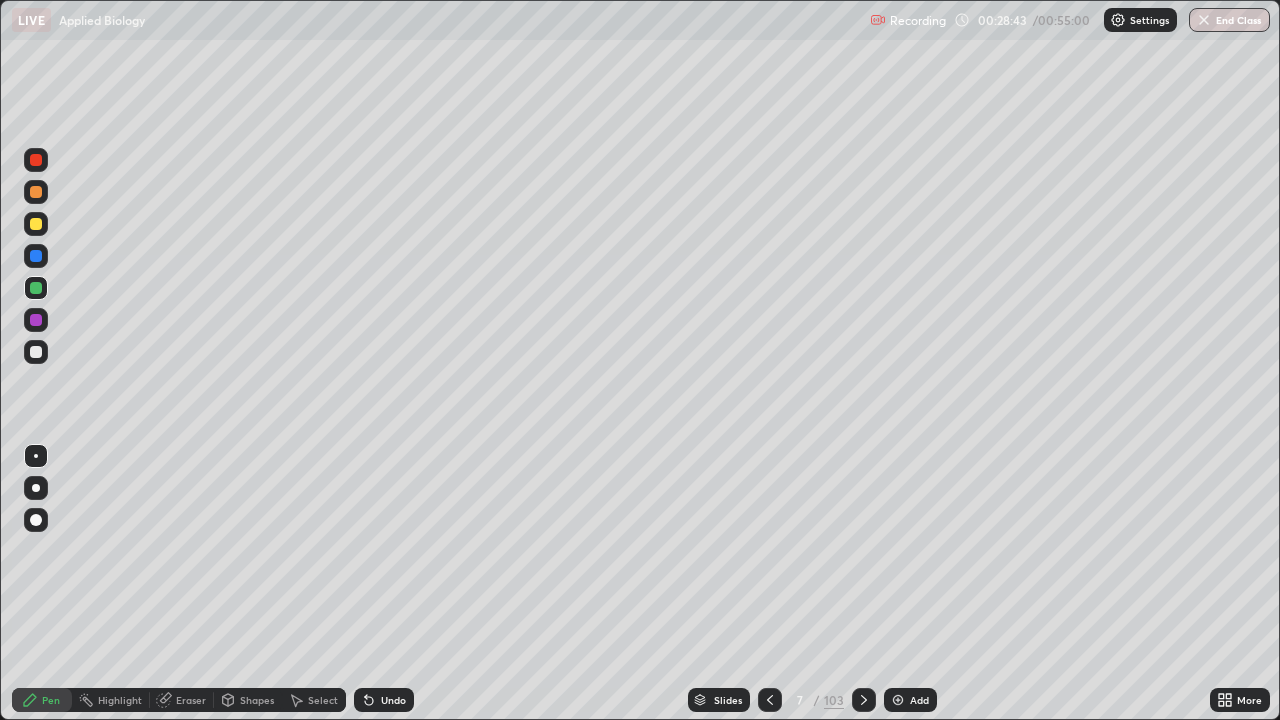 click at bounding box center [36, 192] 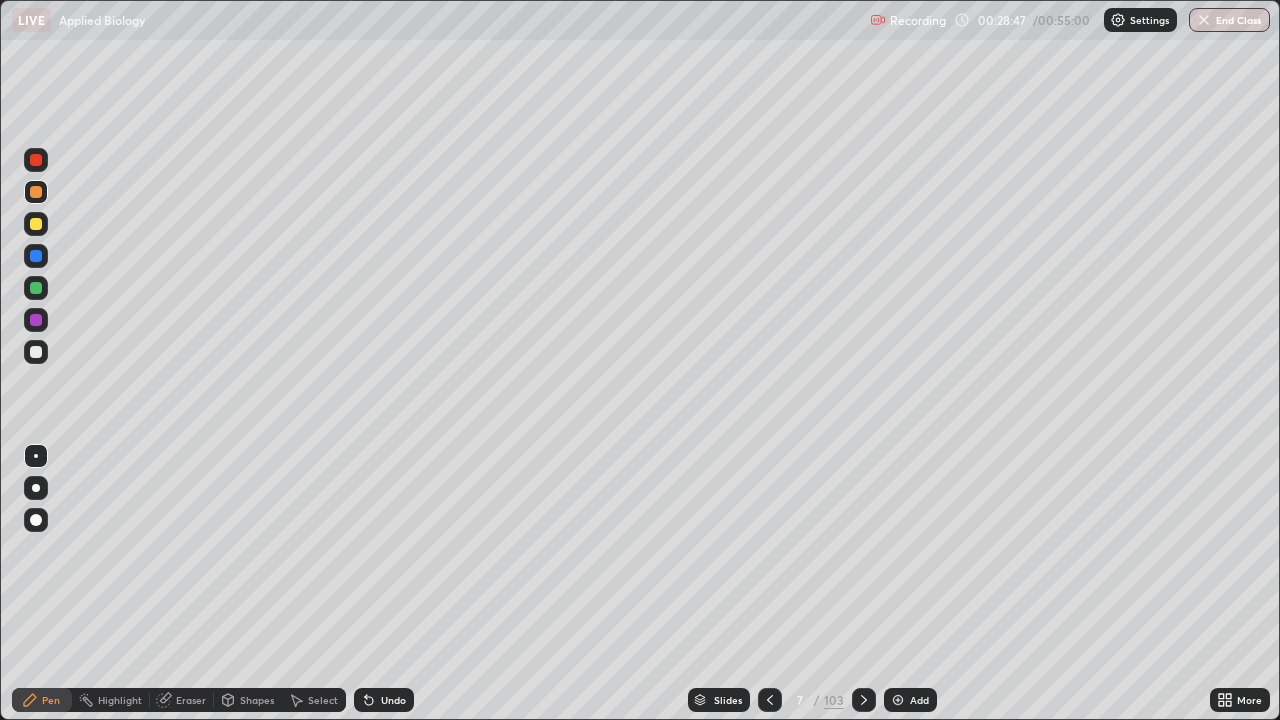 click at bounding box center [36, 224] 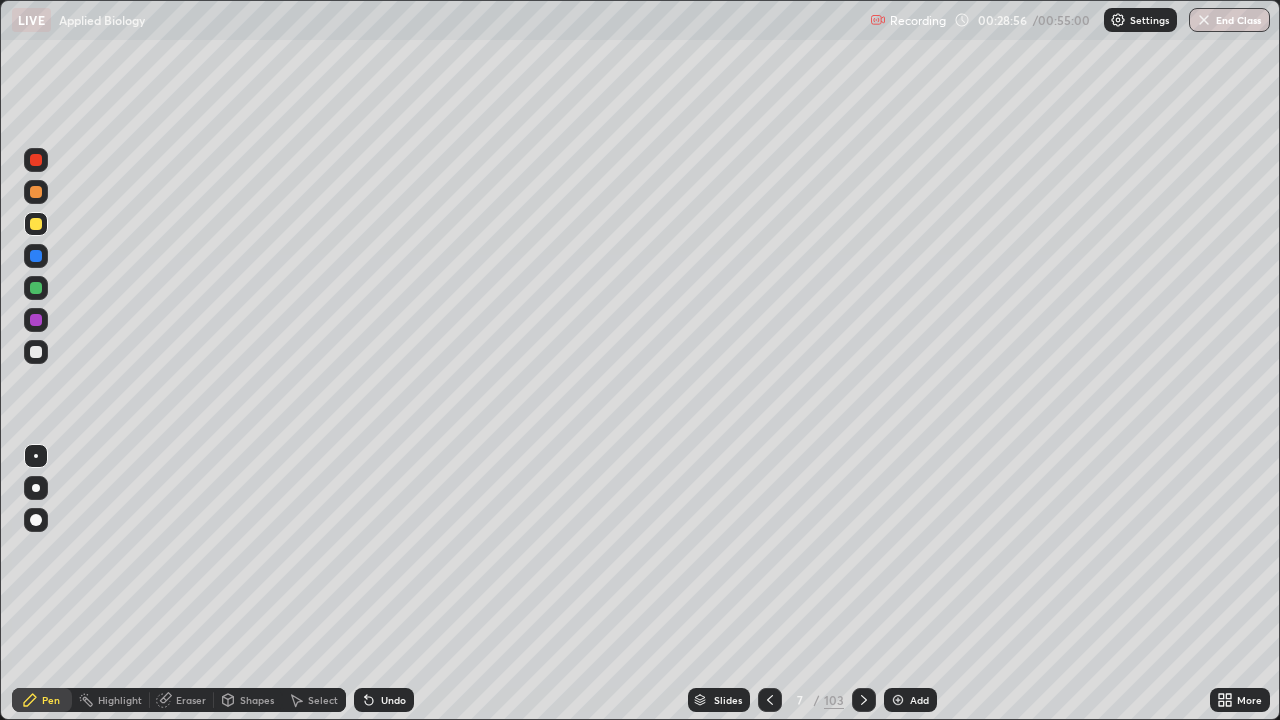 click on "Eraser" at bounding box center (191, 700) 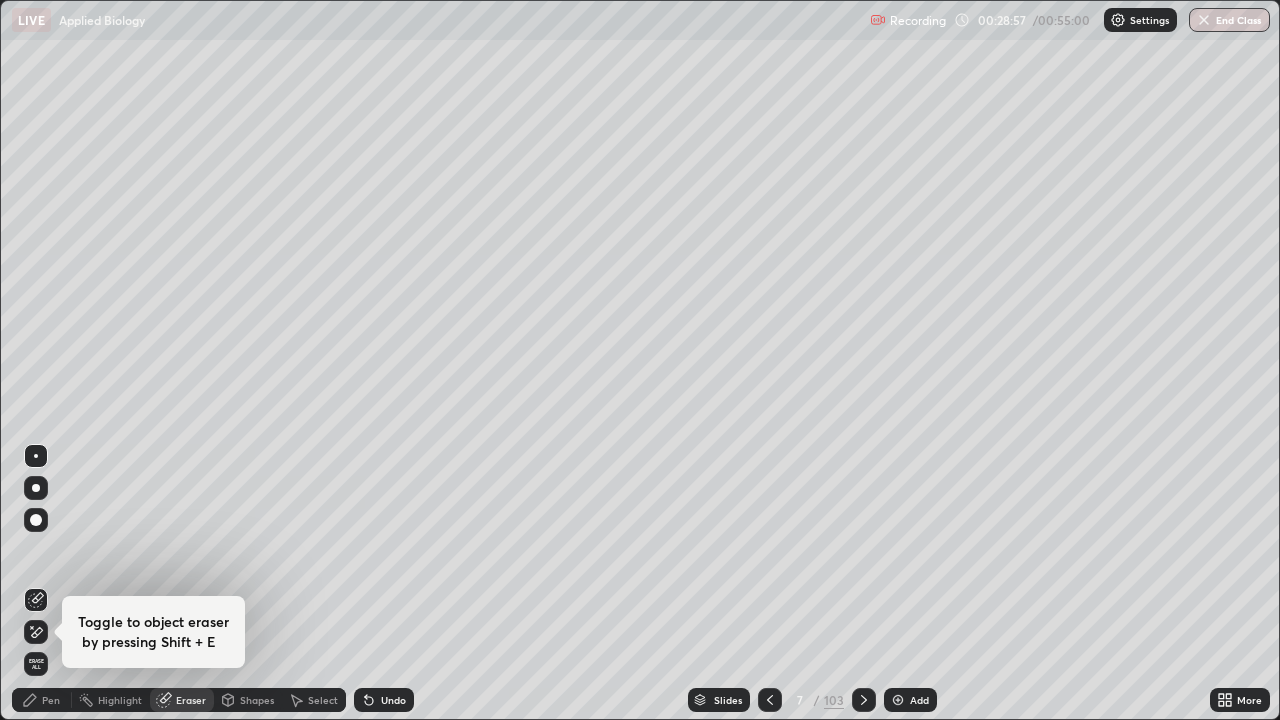 click on "Highlight" at bounding box center [120, 700] 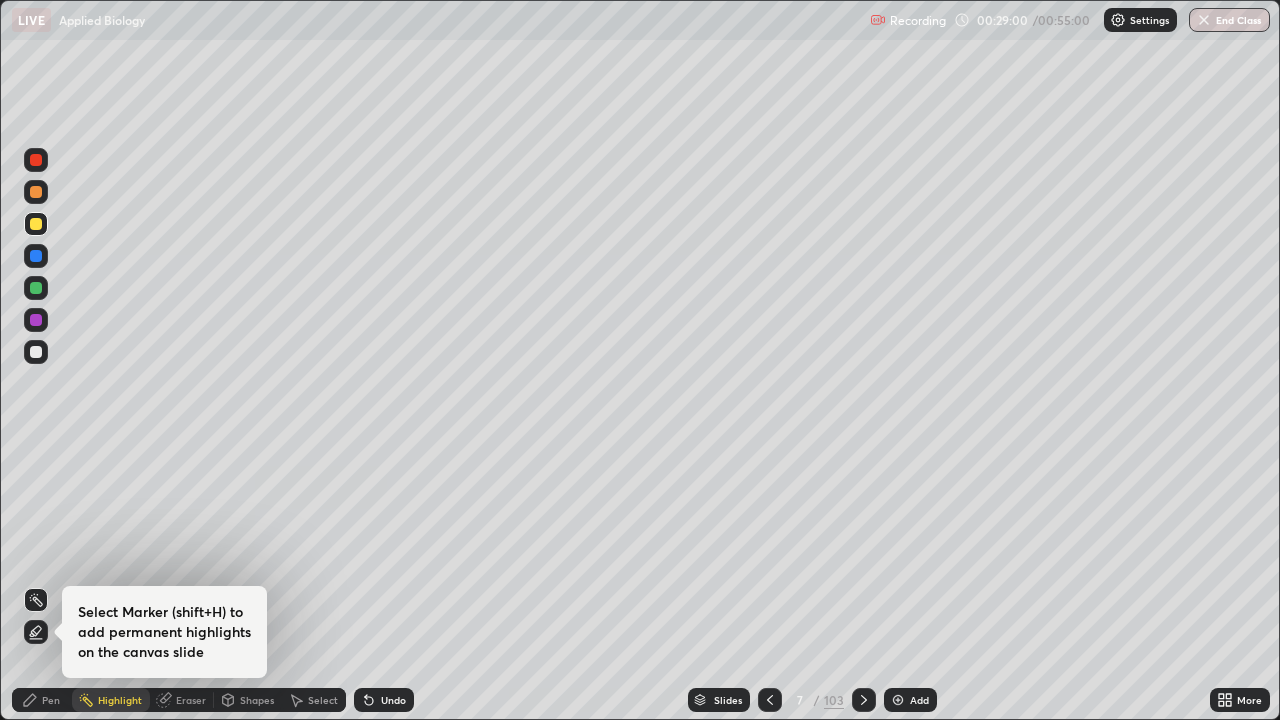 click on "Pen" at bounding box center [42, 700] 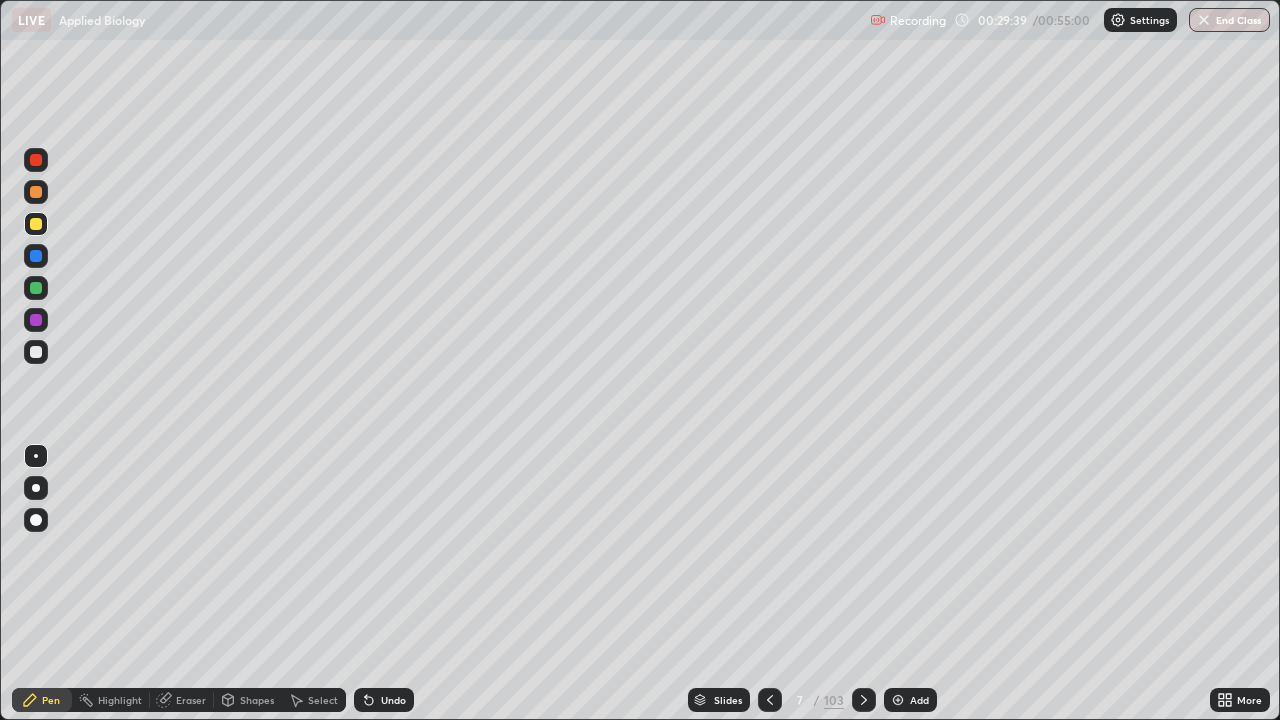 click at bounding box center (36, 320) 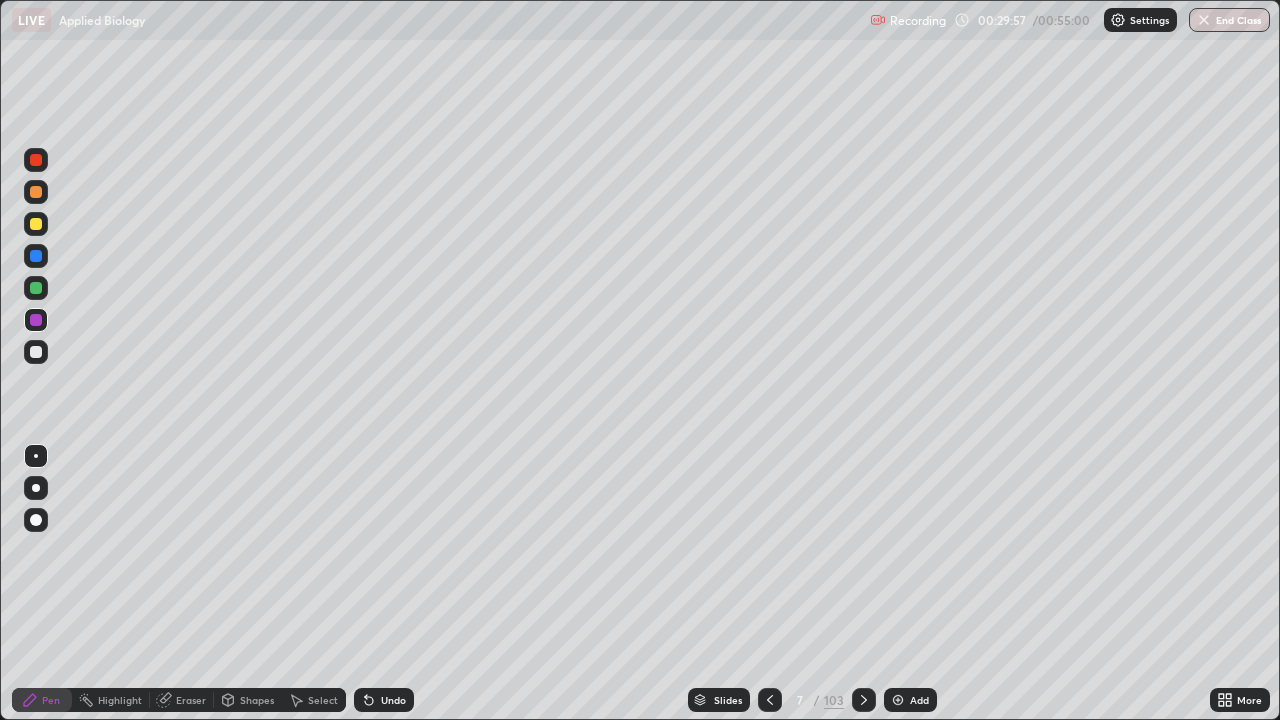 click at bounding box center (36, 352) 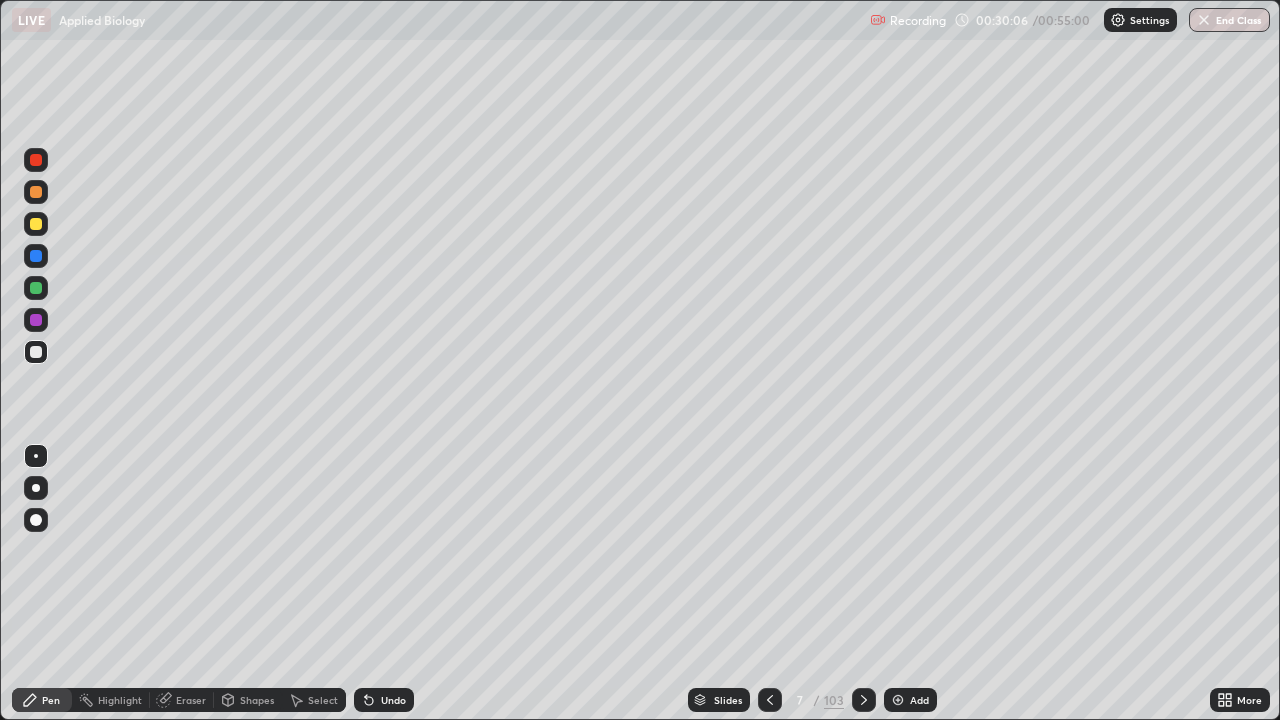 click at bounding box center (36, 192) 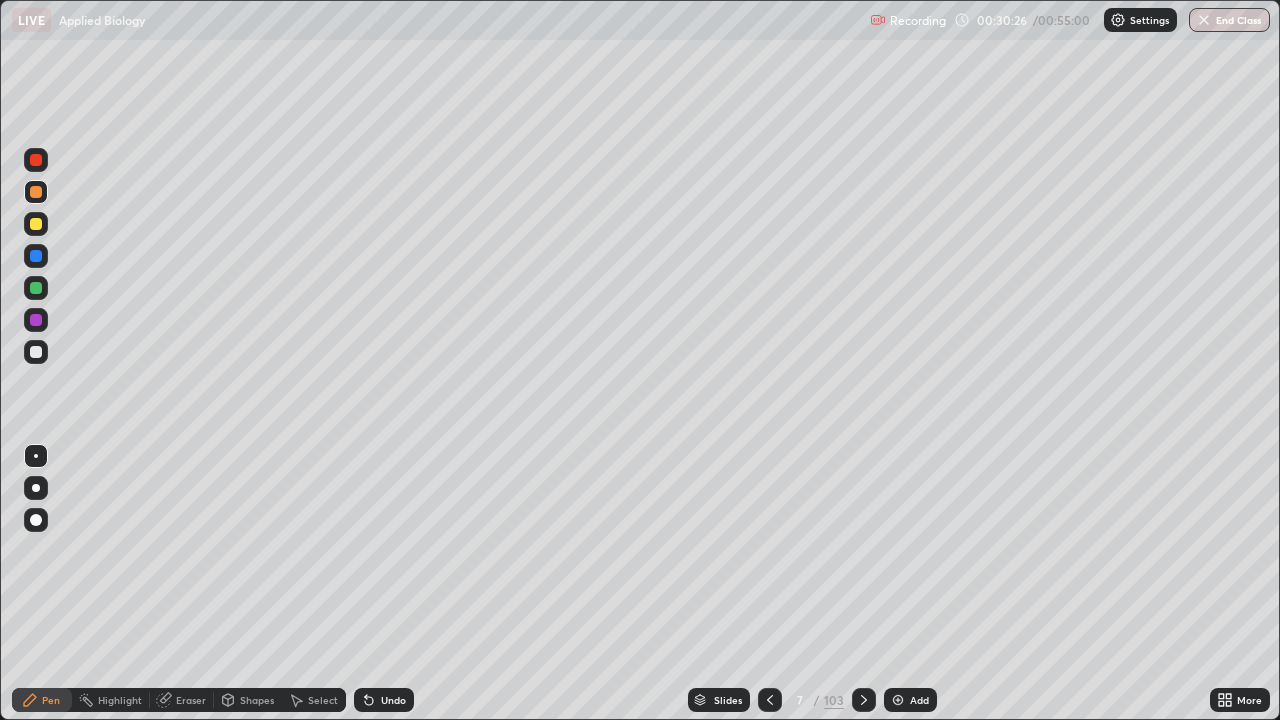 click at bounding box center [36, 352] 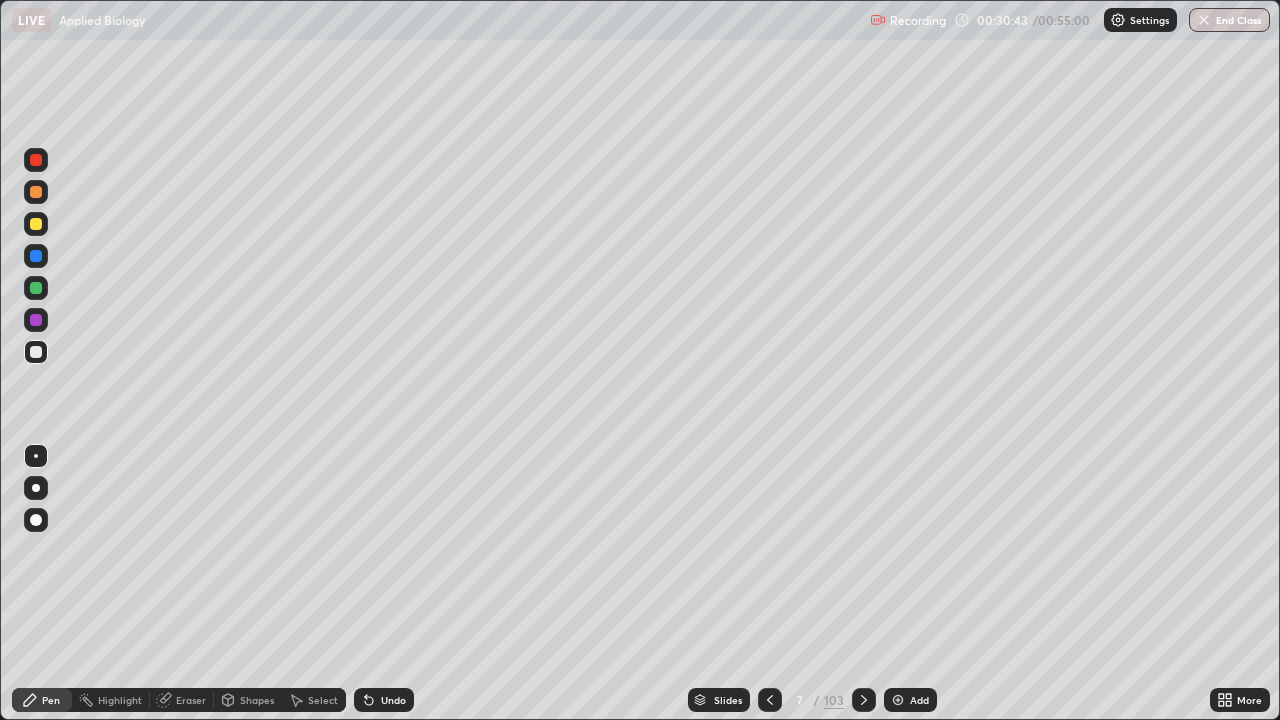 click at bounding box center [36, 224] 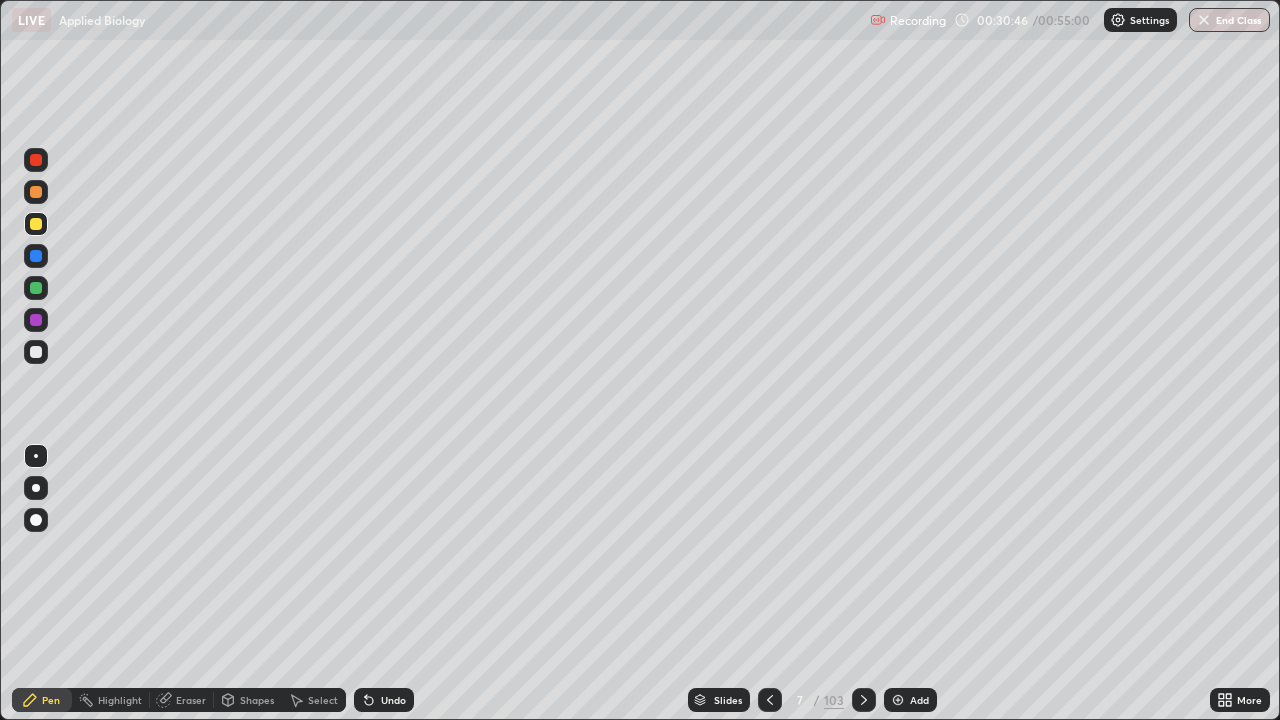 click at bounding box center [36, 320] 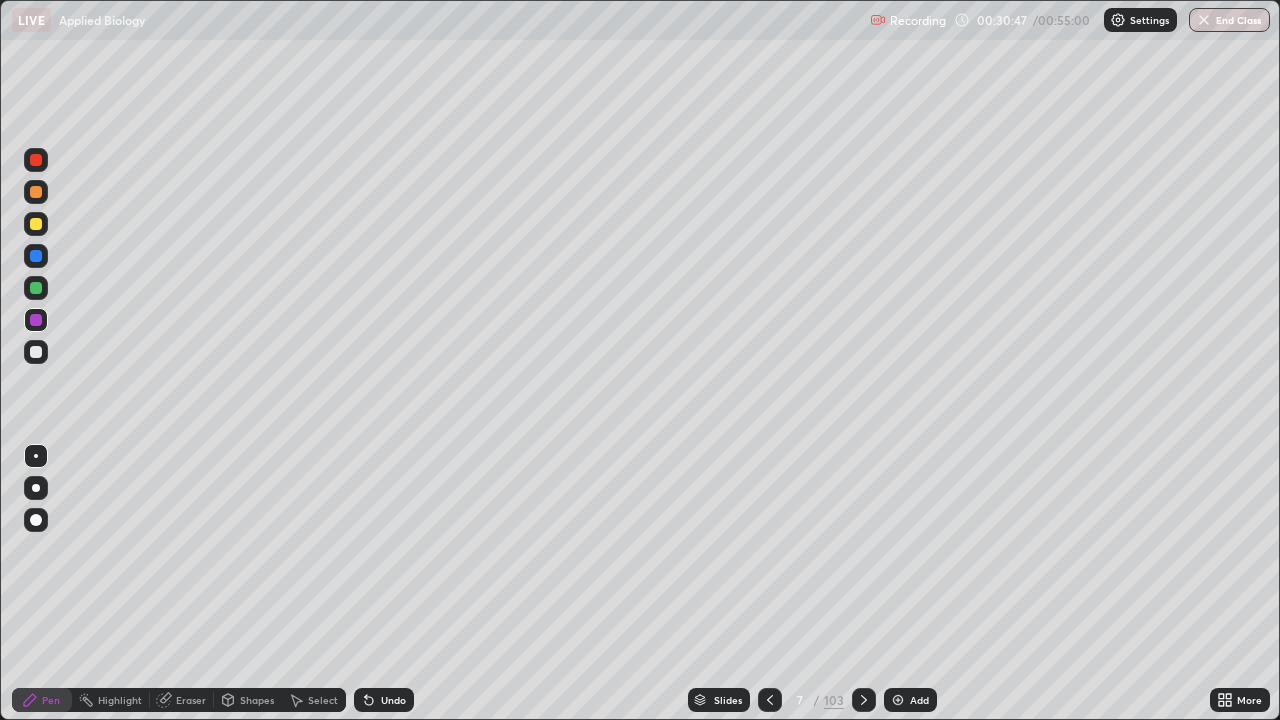 click at bounding box center [36, 160] 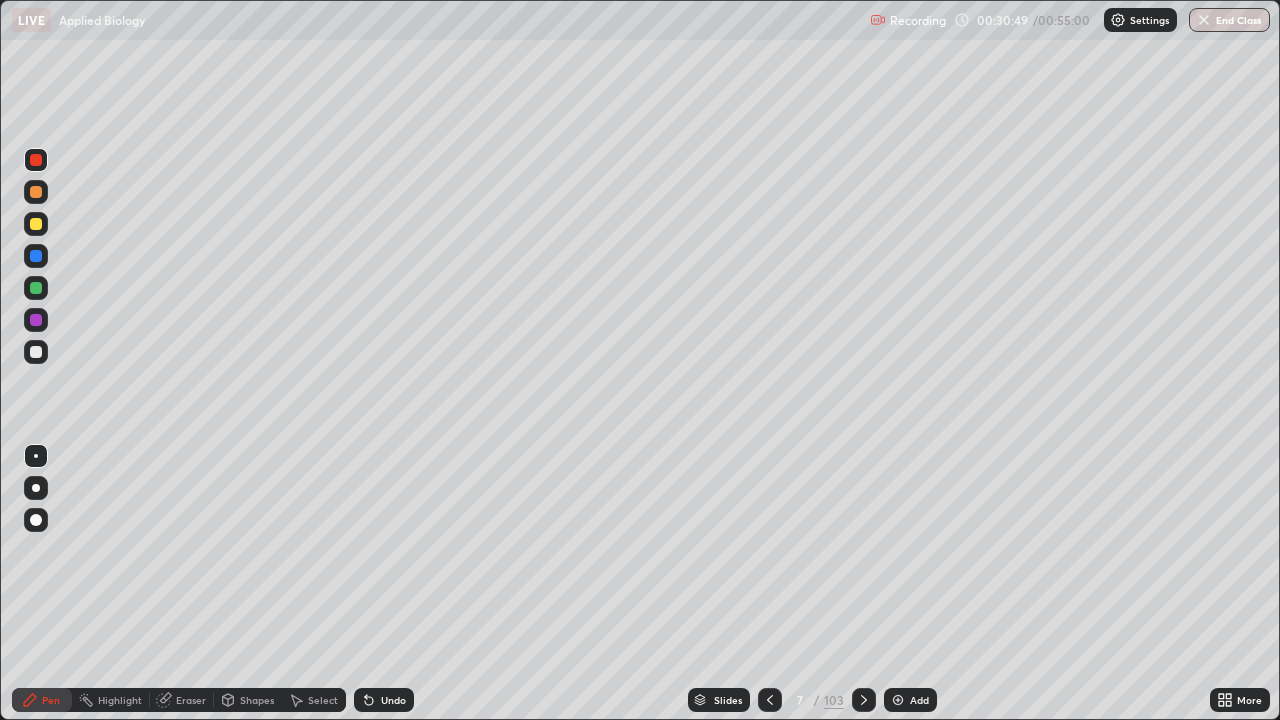 click at bounding box center (36, 224) 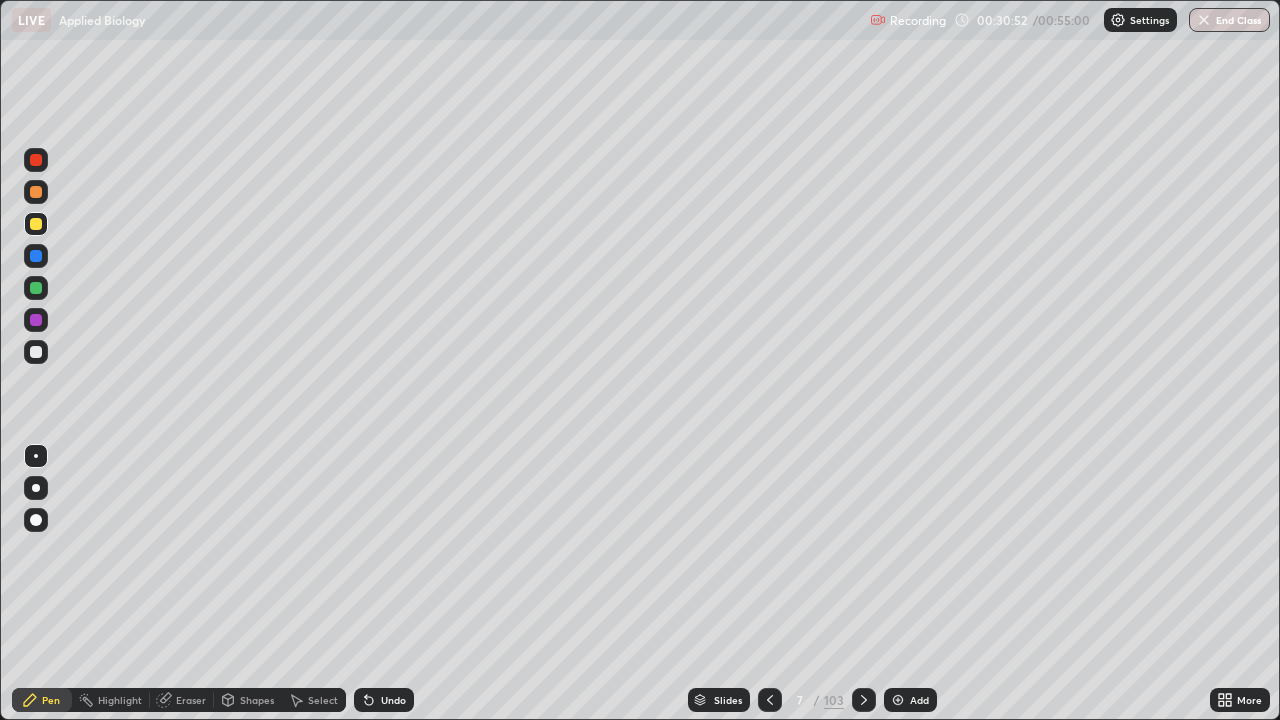 click at bounding box center (36, 288) 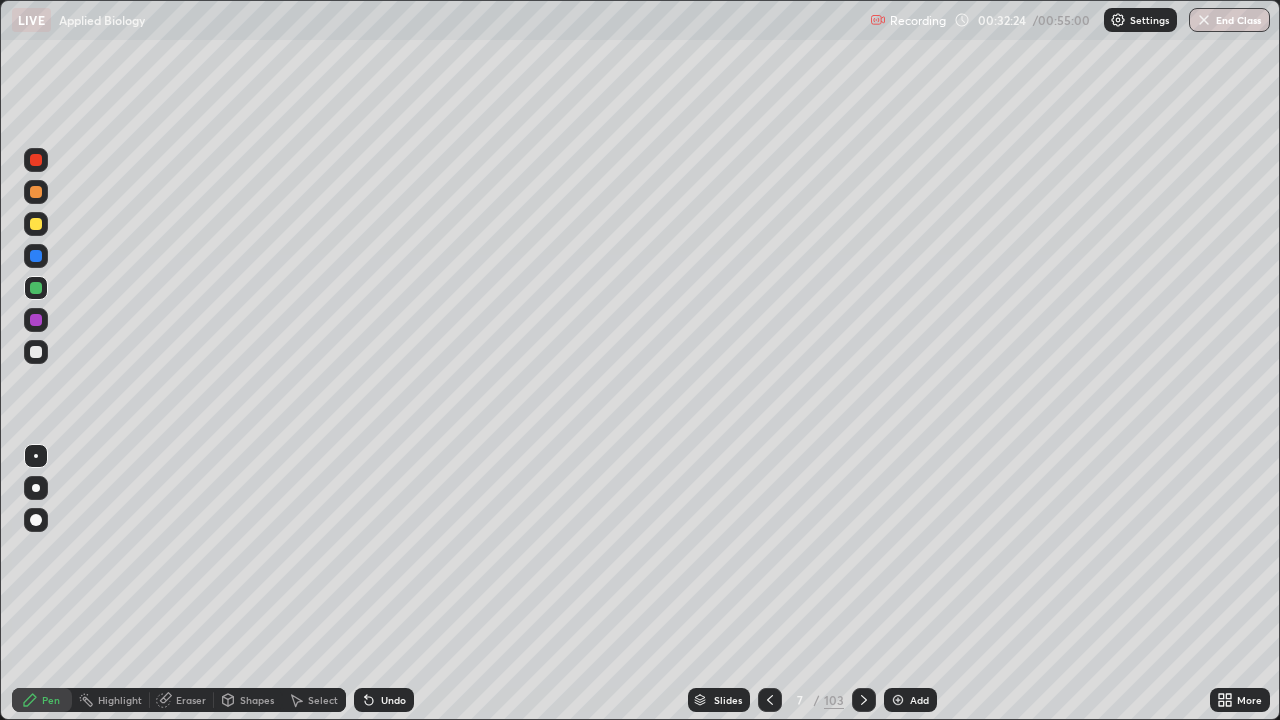 click at bounding box center [36, 352] 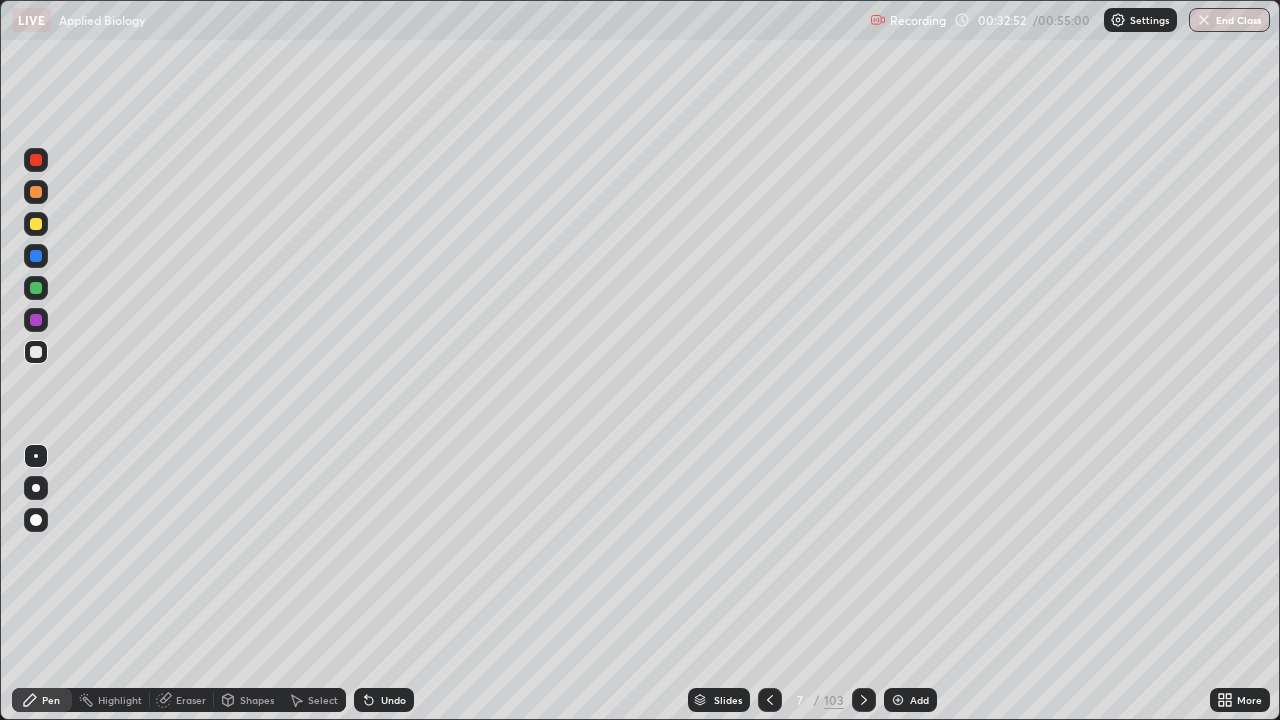 click at bounding box center (36, 192) 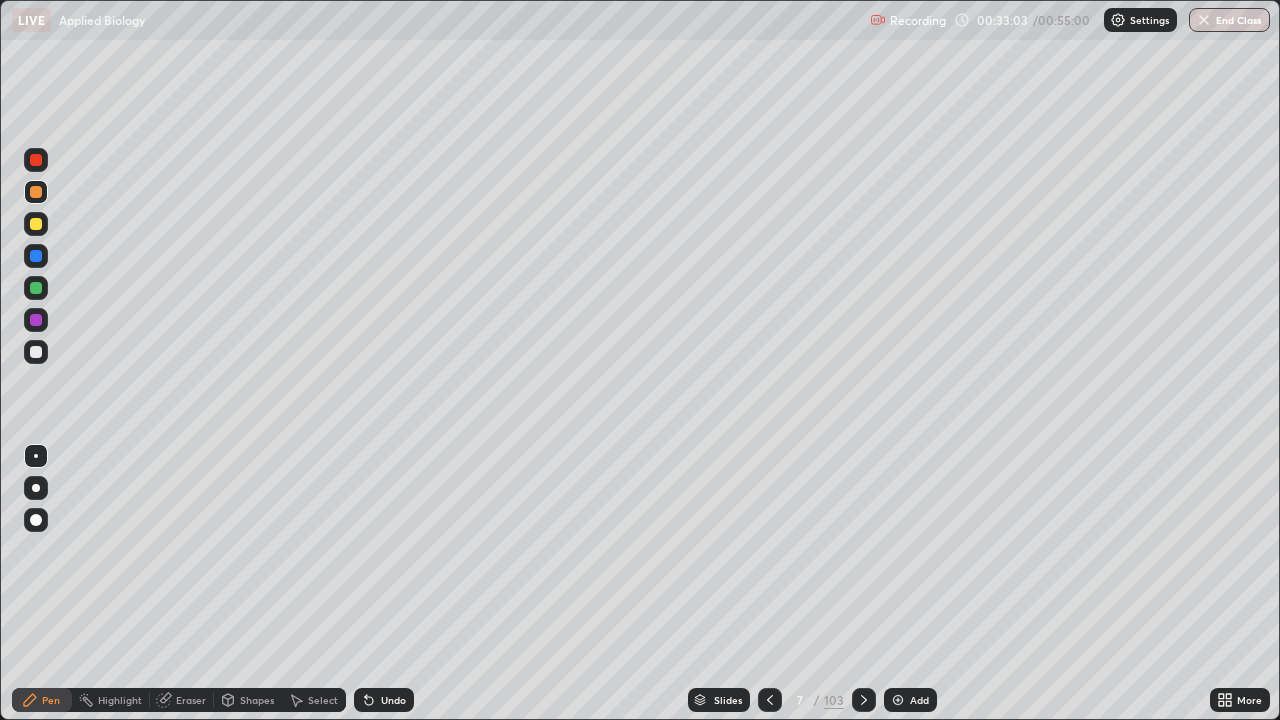 click at bounding box center [36, 160] 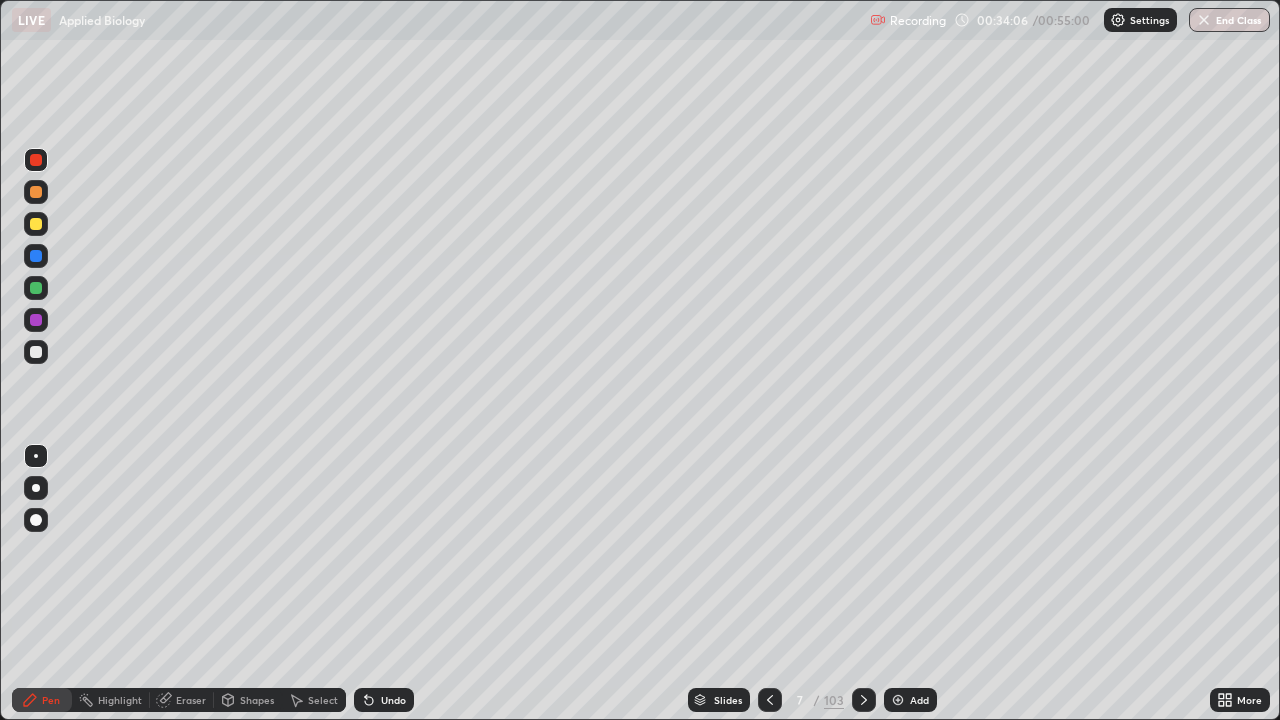 click at bounding box center [36, 352] 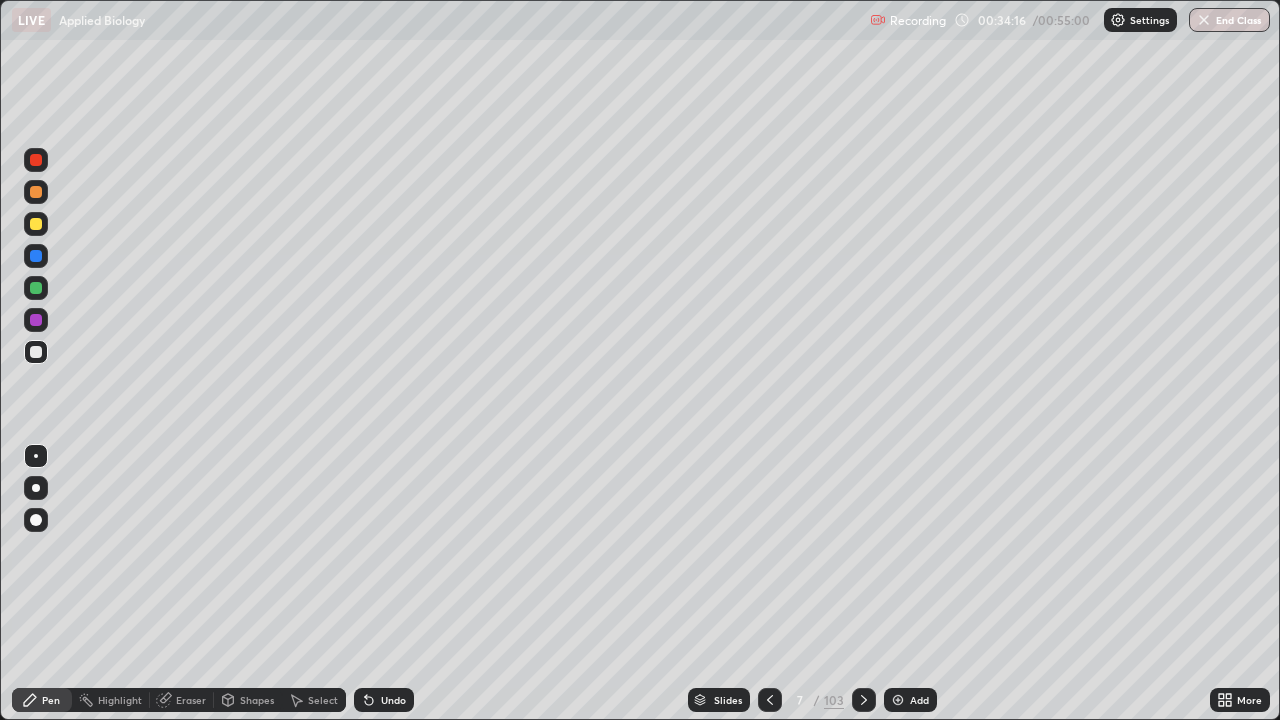 click on "Undo" at bounding box center [384, 700] 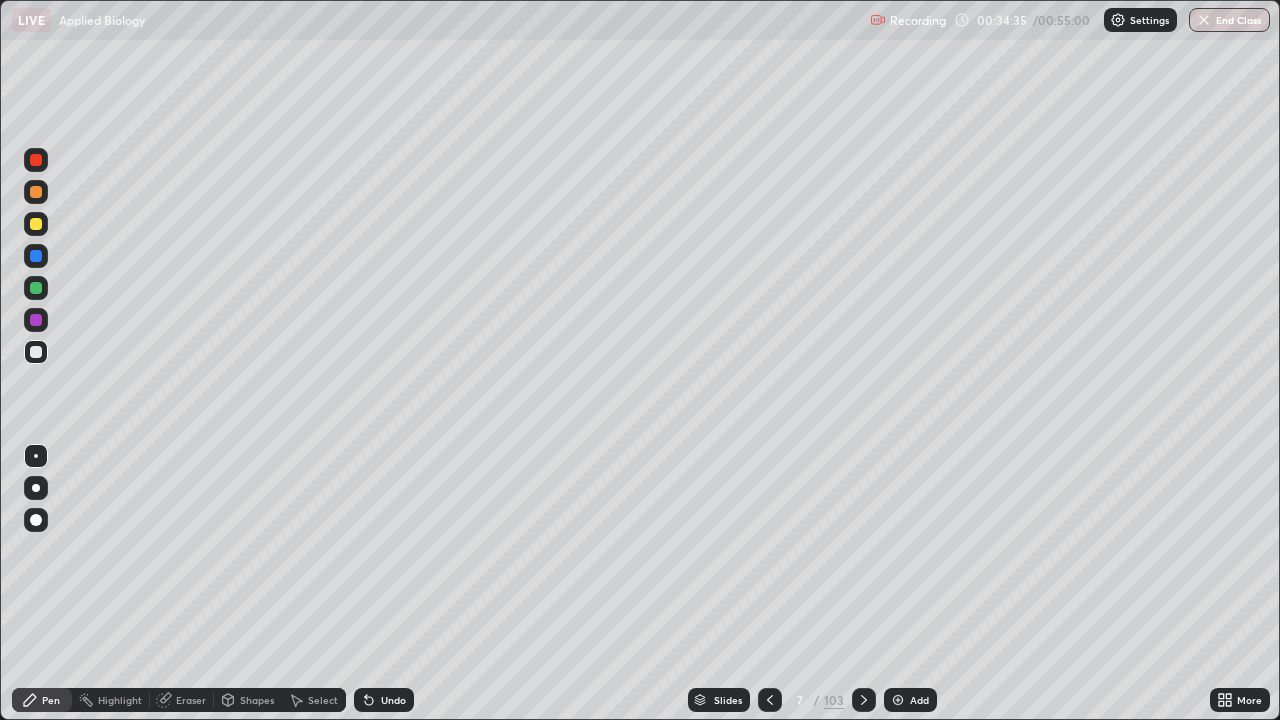 click at bounding box center [36, 224] 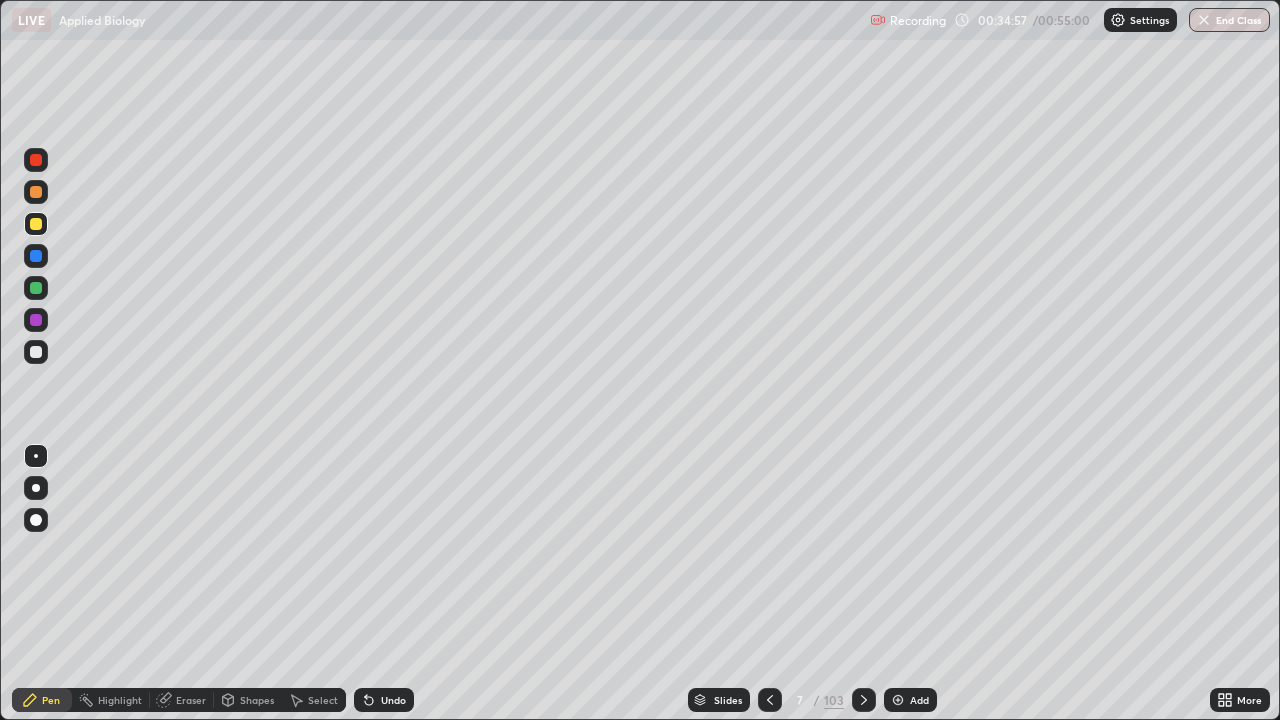 click at bounding box center (36, 160) 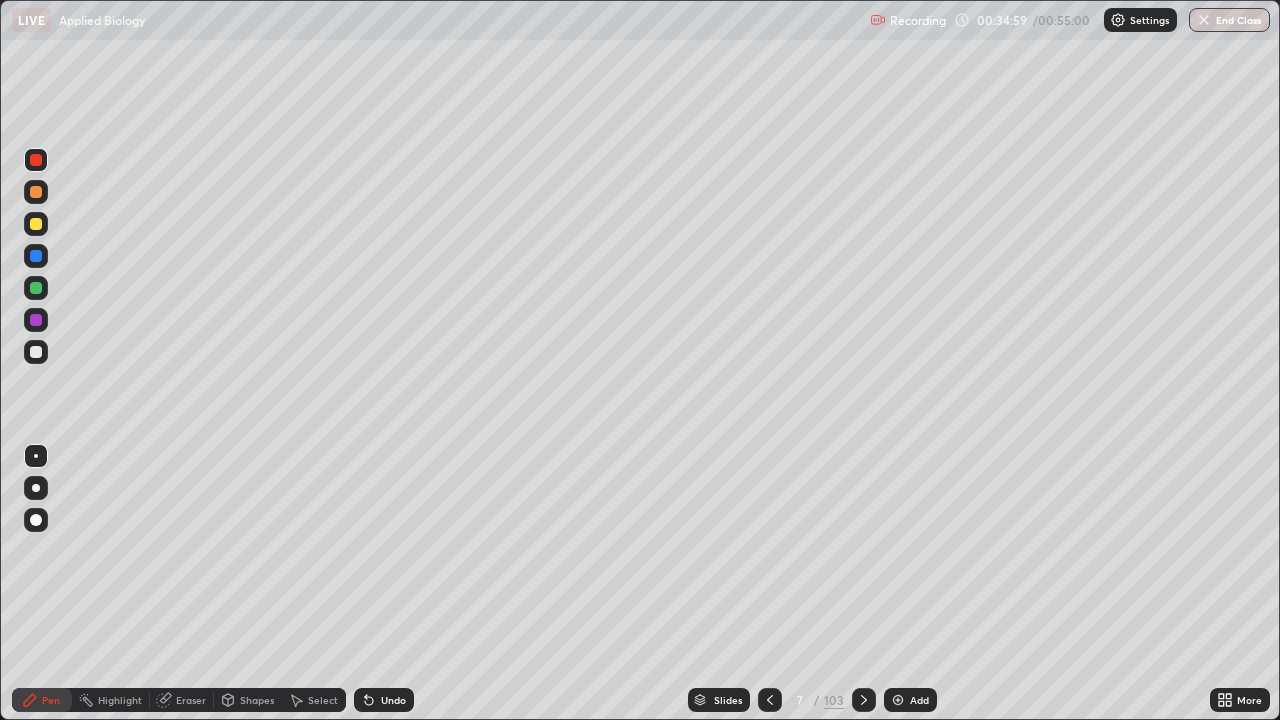 click at bounding box center (36, 224) 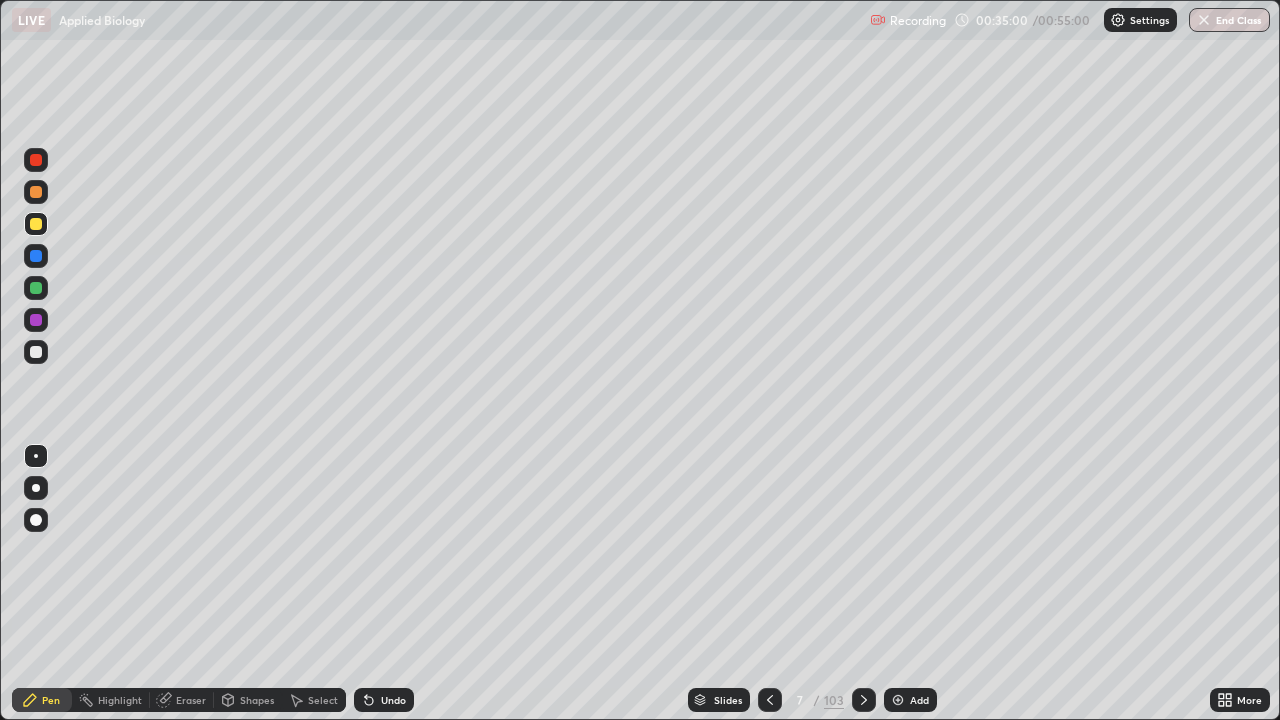 click at bounding box center [36, 192] 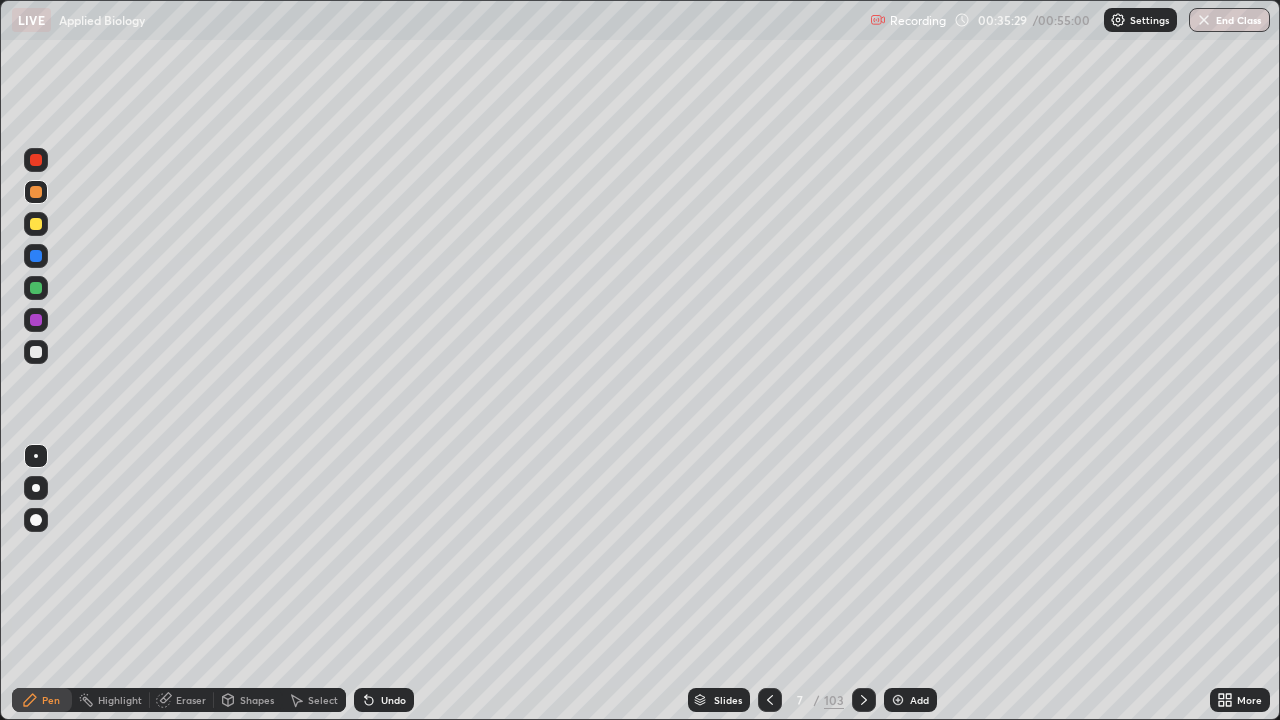 click at bounding box center [36, 320] 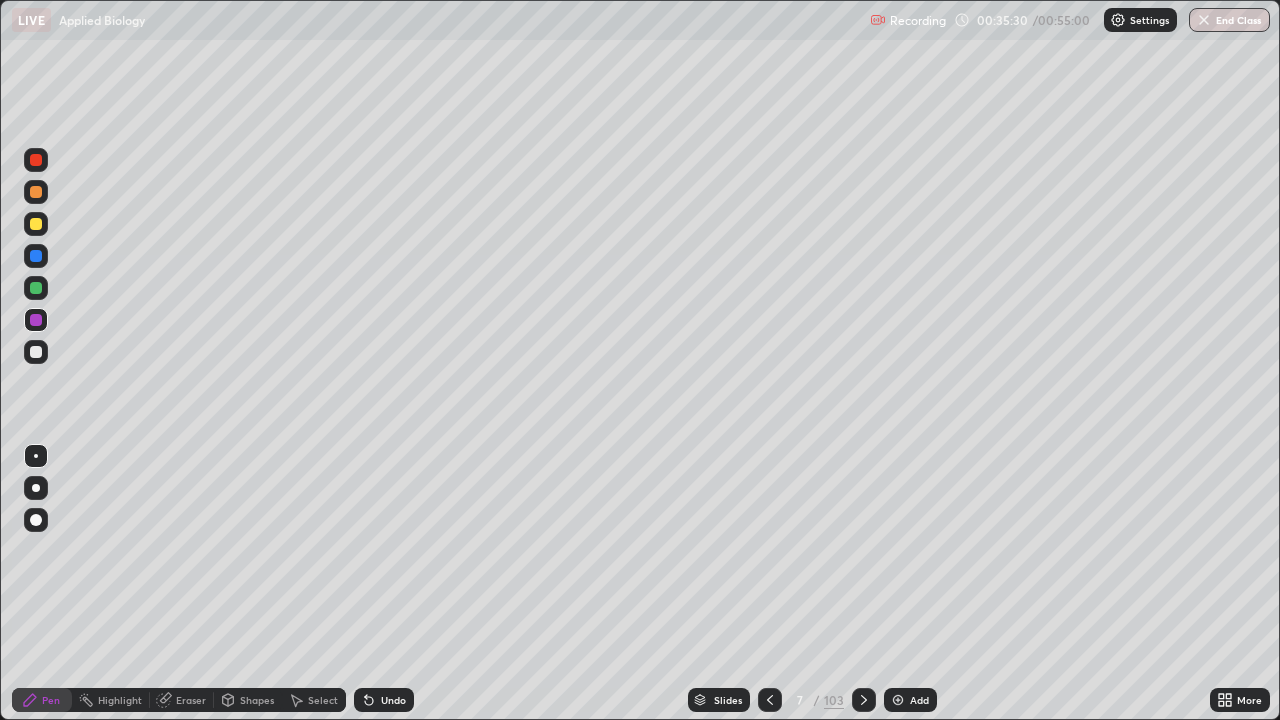 click at bounding box center [36, 352] 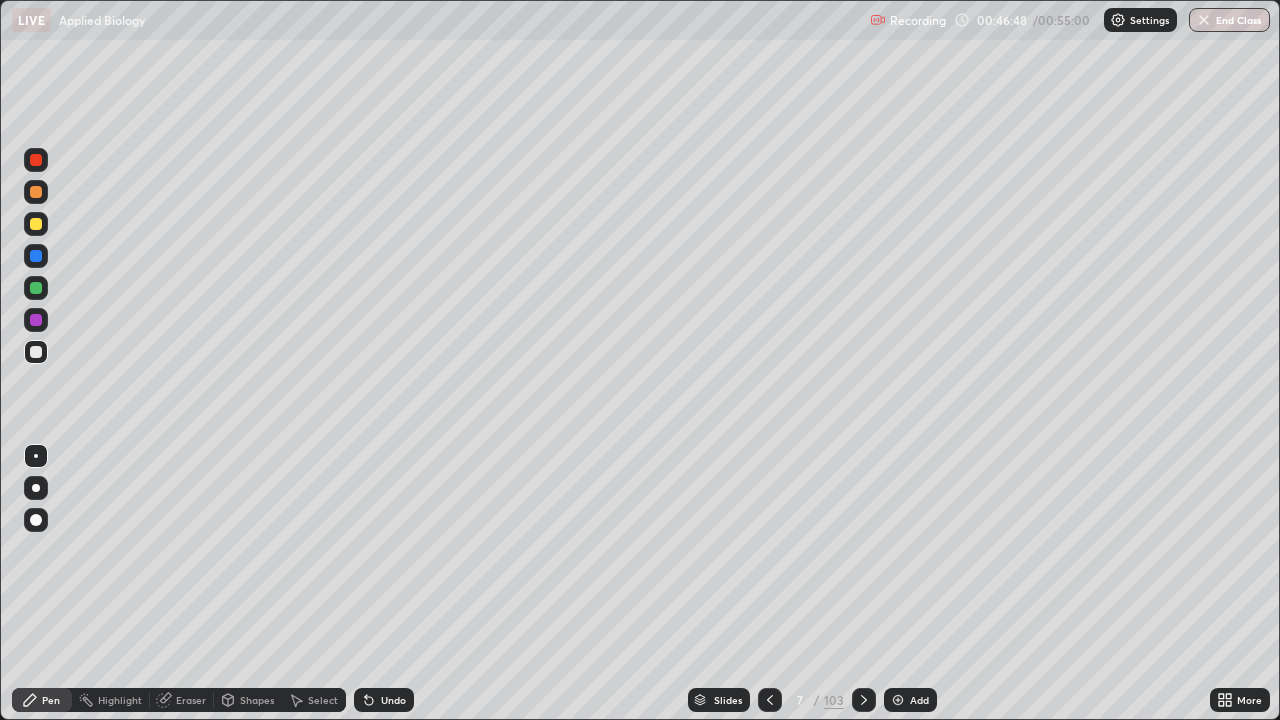 click on "End Class" at bounding box center [1229, 20] 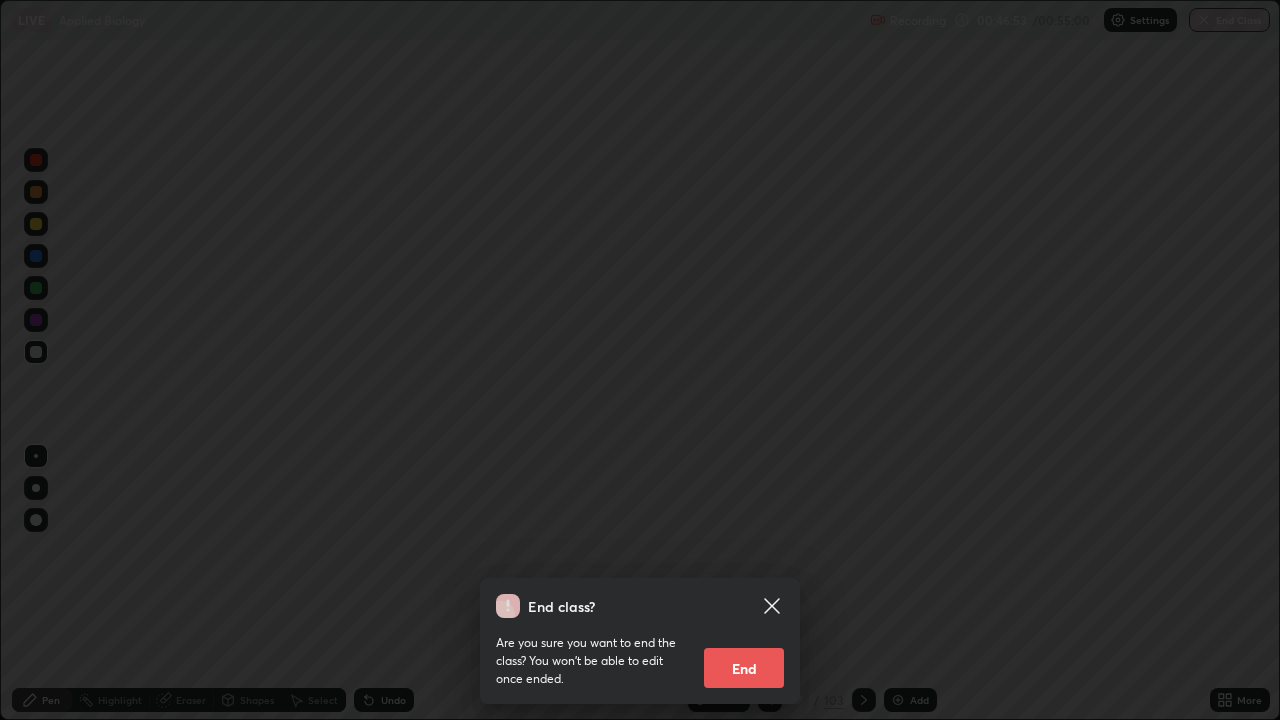 click on "End" at bounding box center [744, 668] 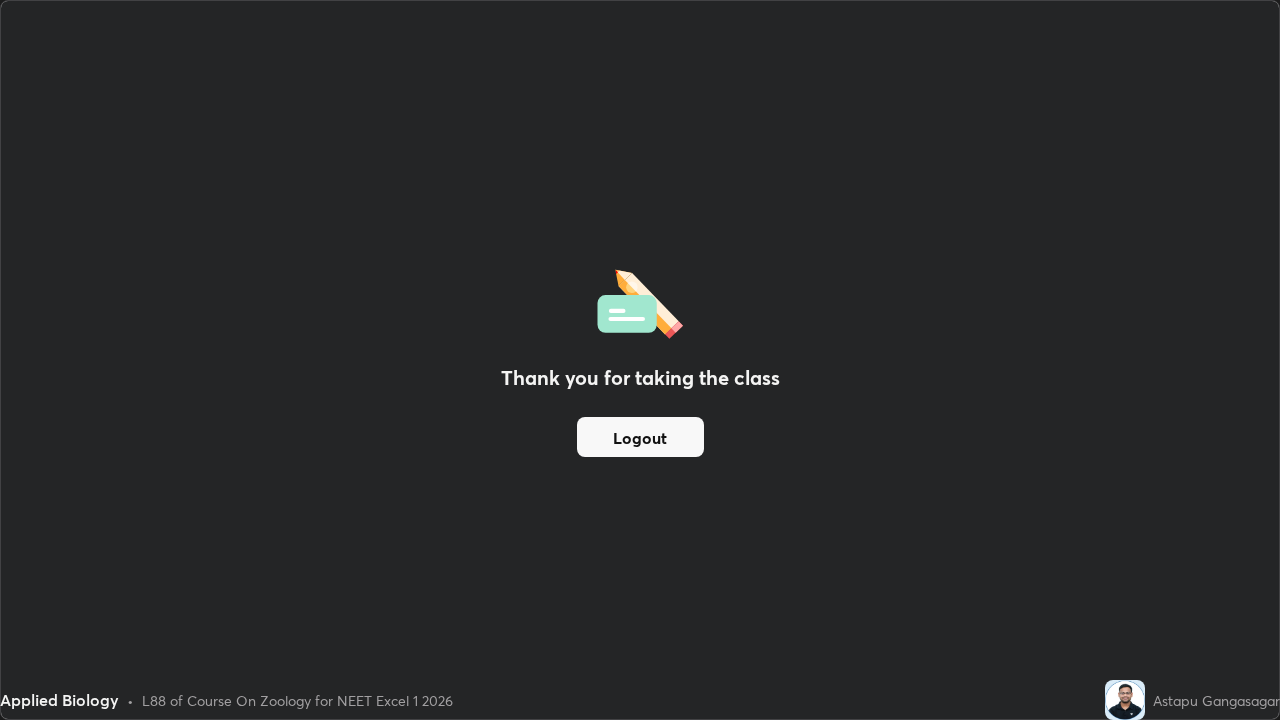 click on "Logout" at bounding box center (640, 437) 